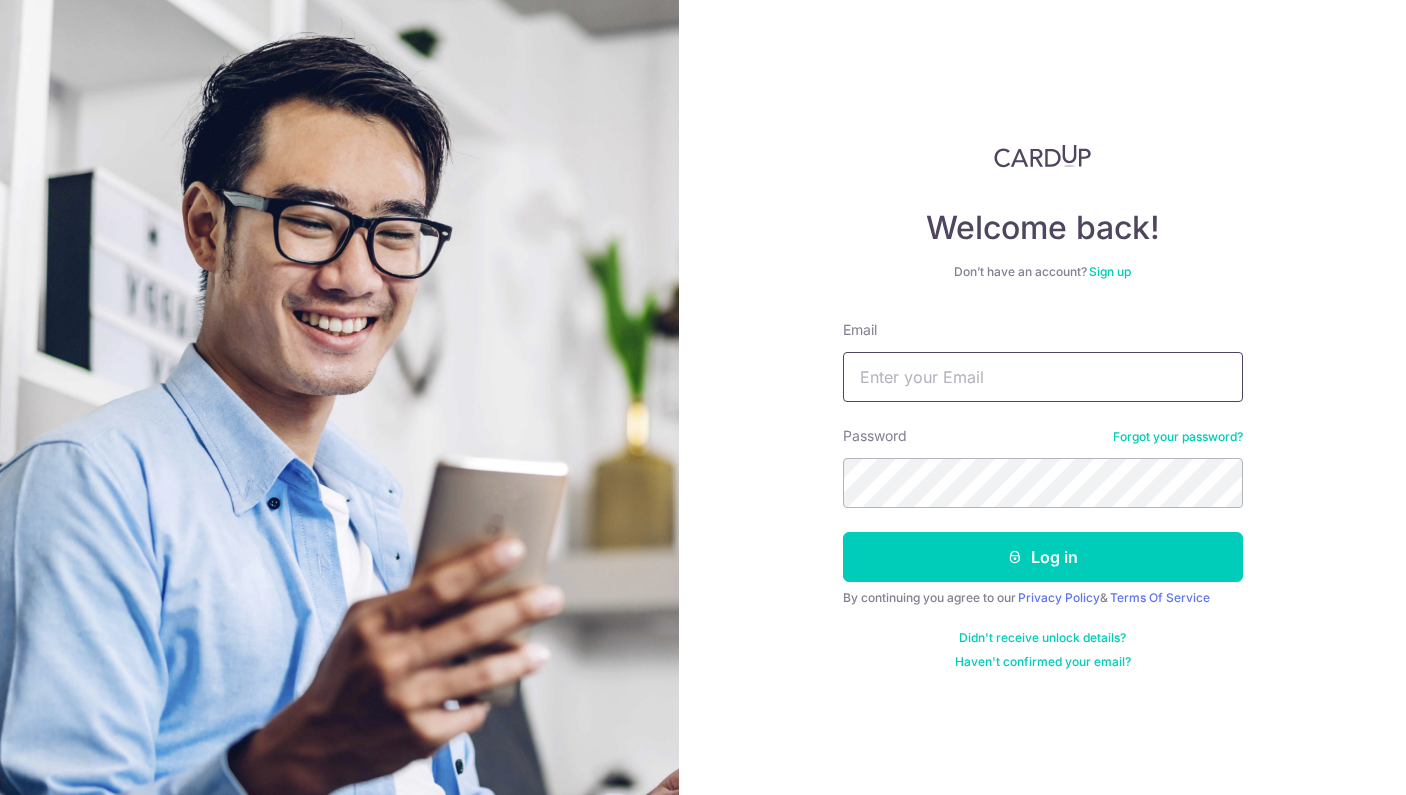 scroll, scrollTop: 0, scrollLeft: 0, axis: both 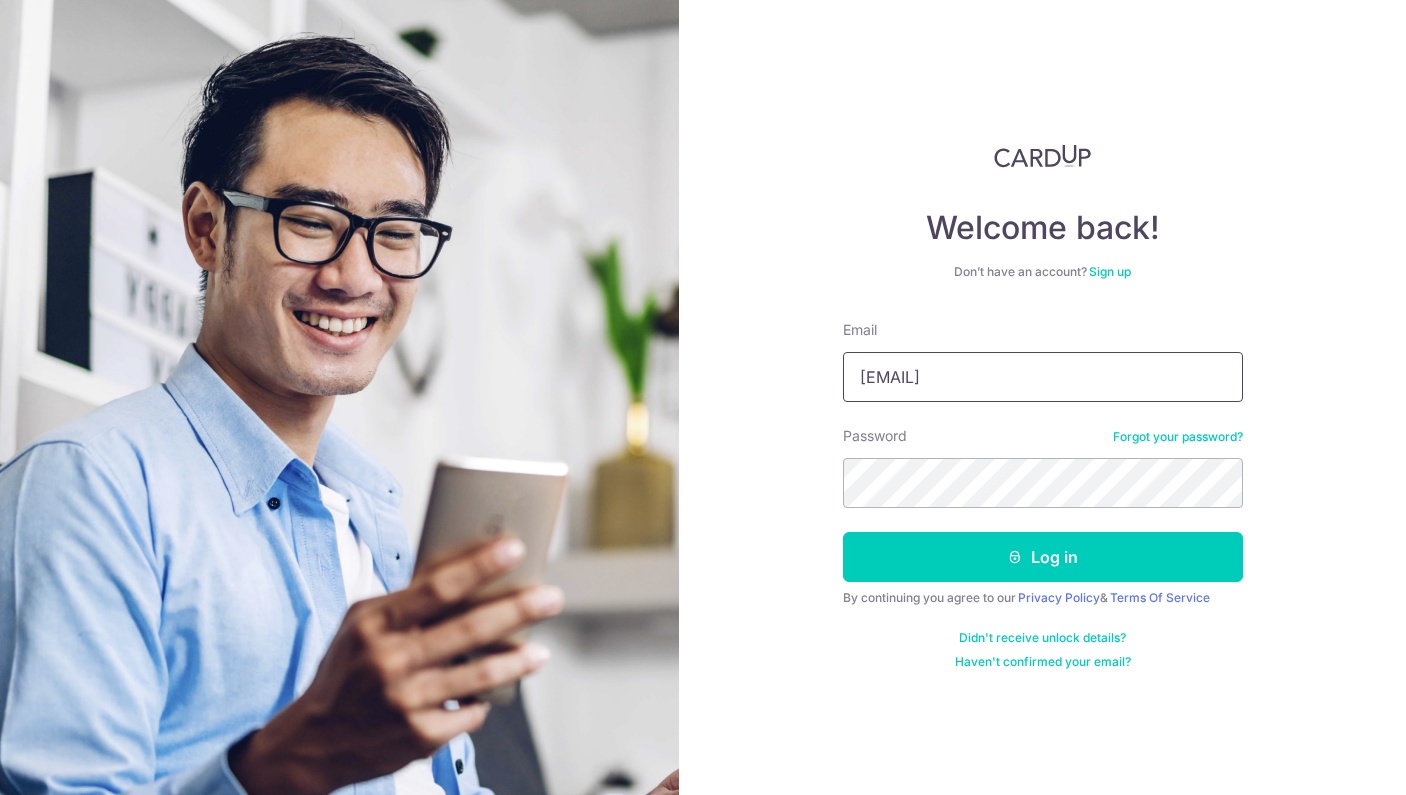 type on "[EMAIL]" 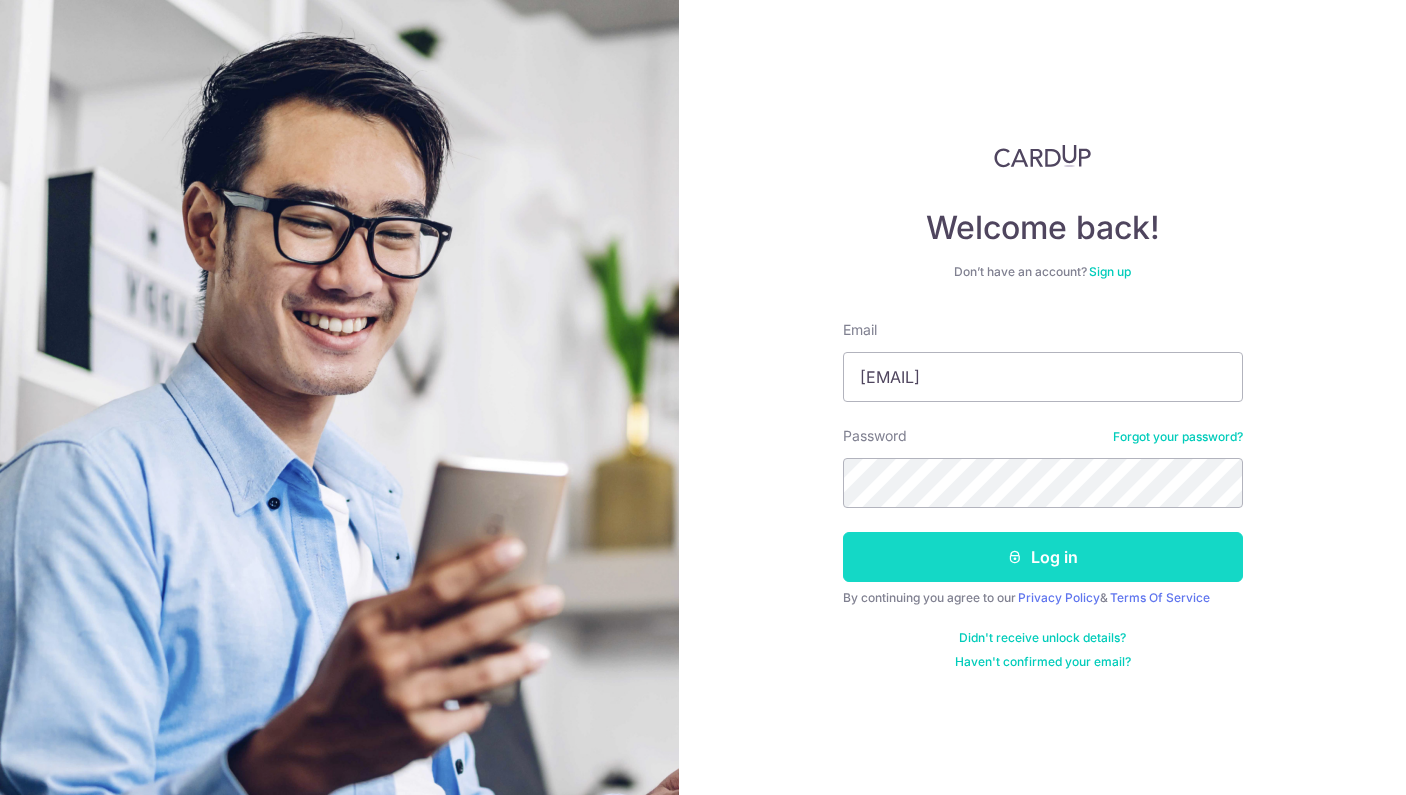 click on "Log in" at bounding box center (1043, 557) 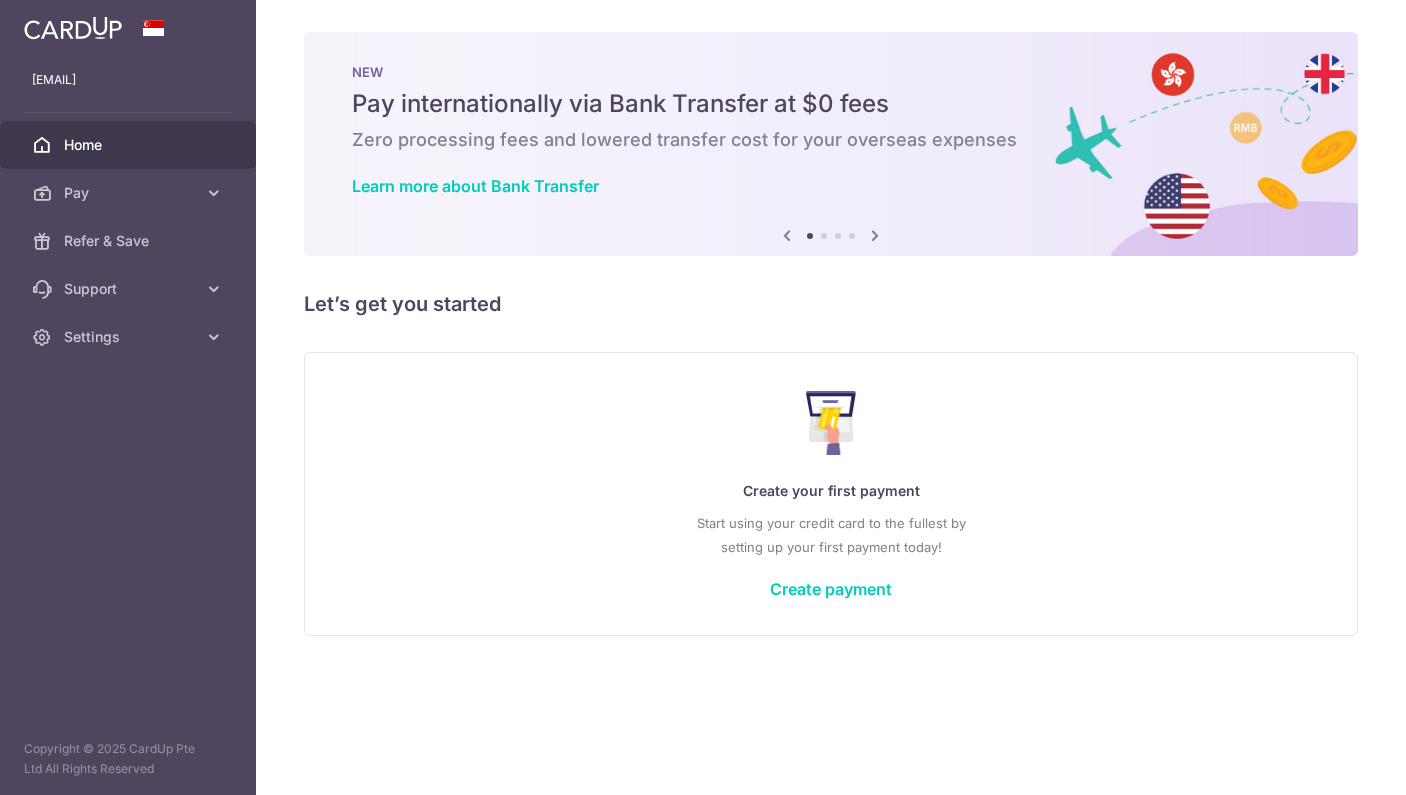 scroll, scrollTop: 0, scrollLeft: 0, axis: both 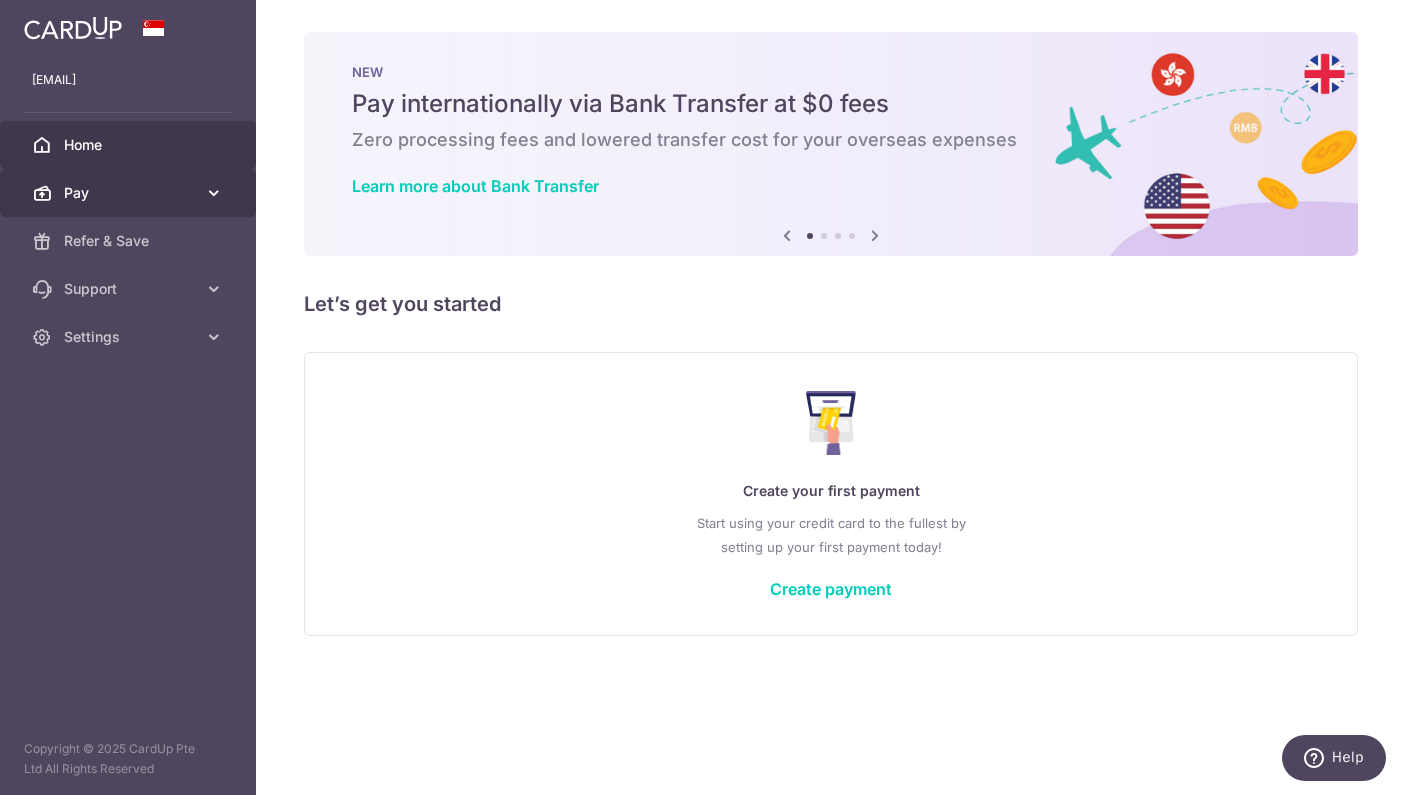click at bounding box center (214, 193) 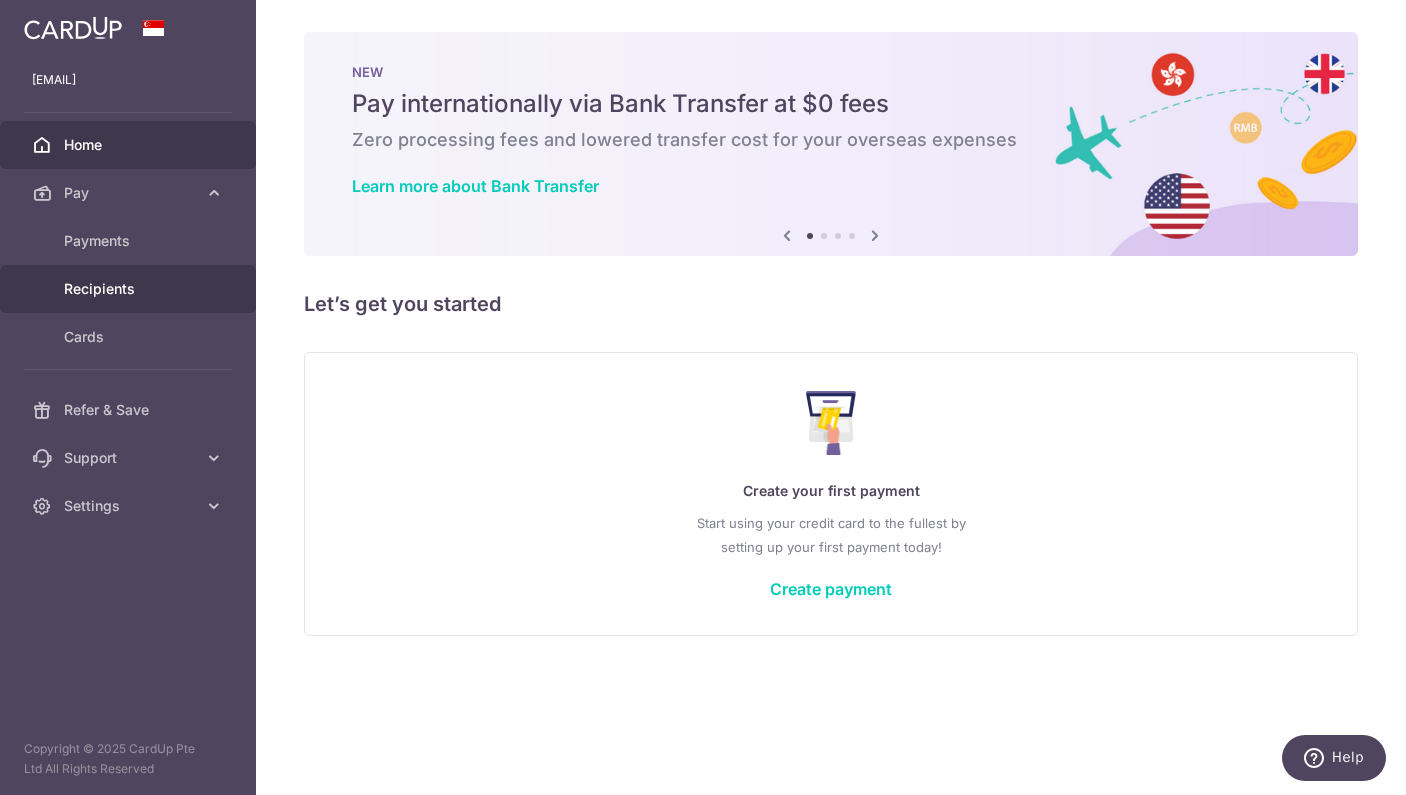 click on "Recipients" at bounding box center [130, 289] 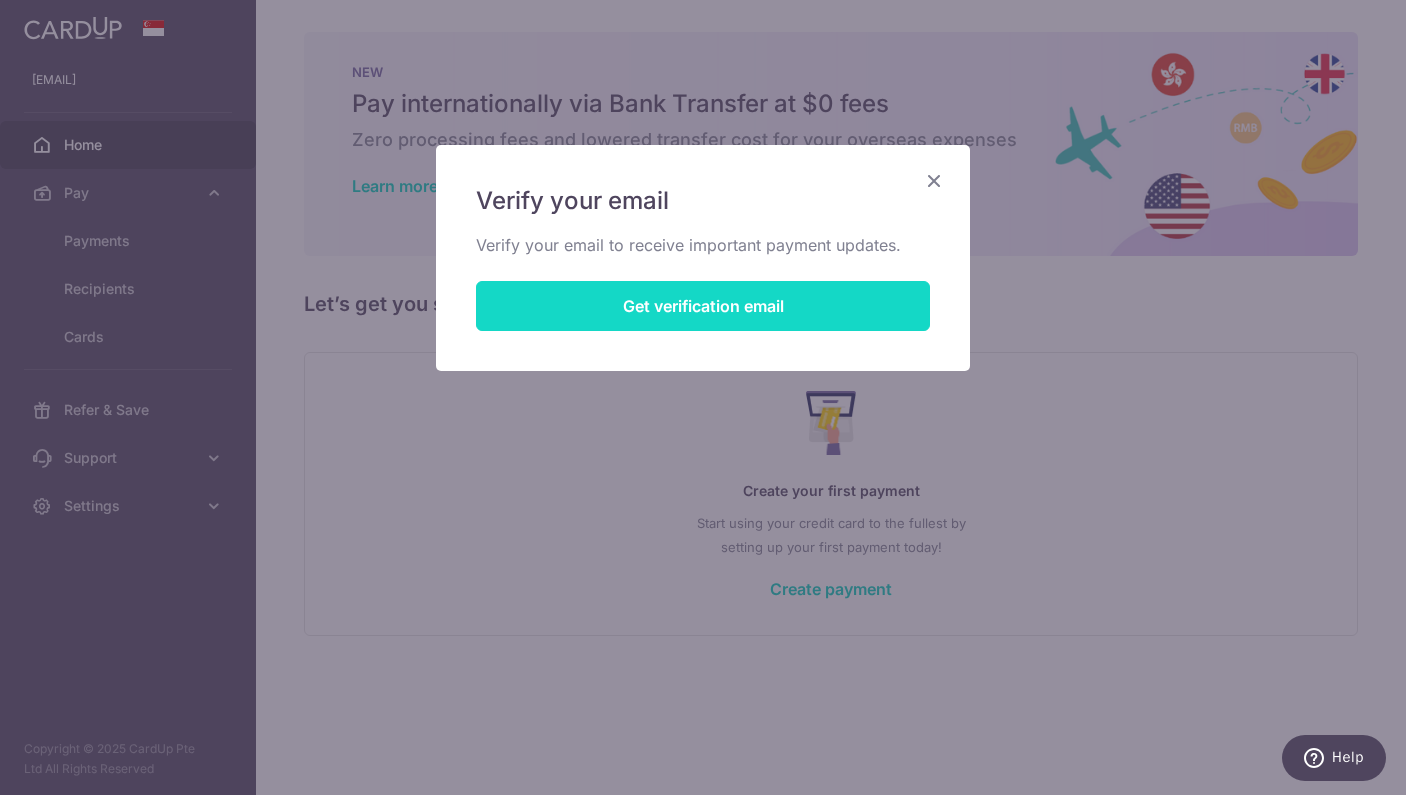 click on "Get verification email" at bounding box center (703, 306) 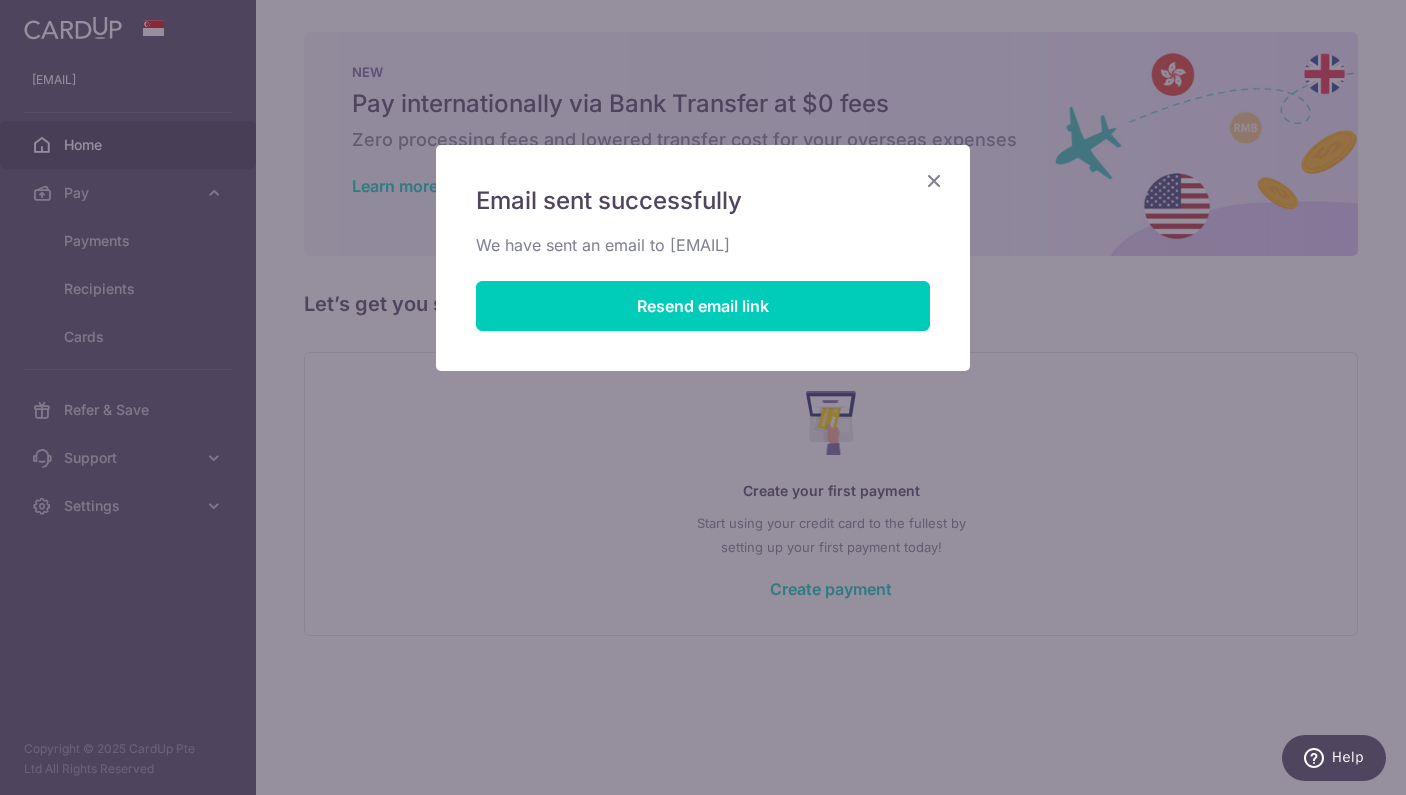 click at bounding box center [934, 180] 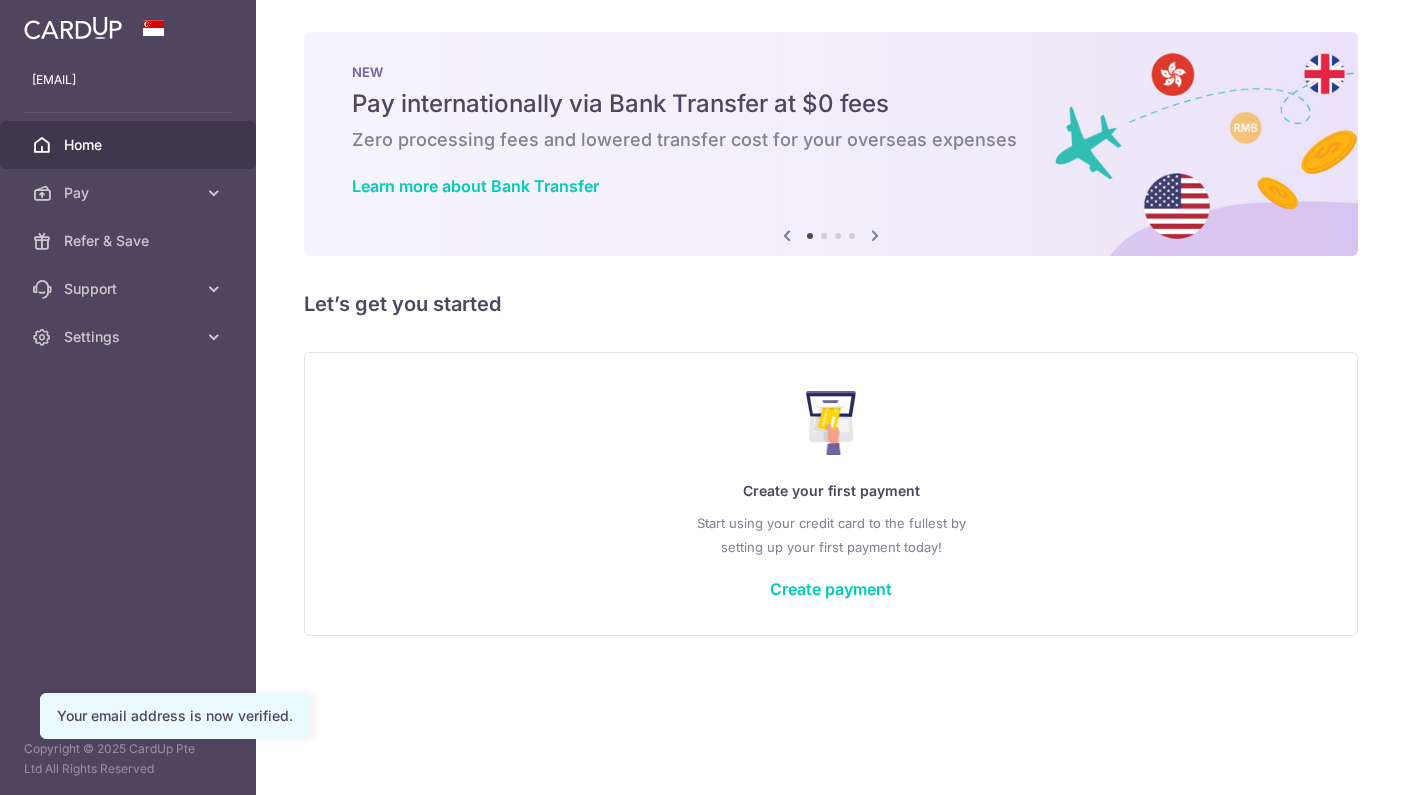 scroll, scrollTop: 0, scrollLeft: 0, axis: both 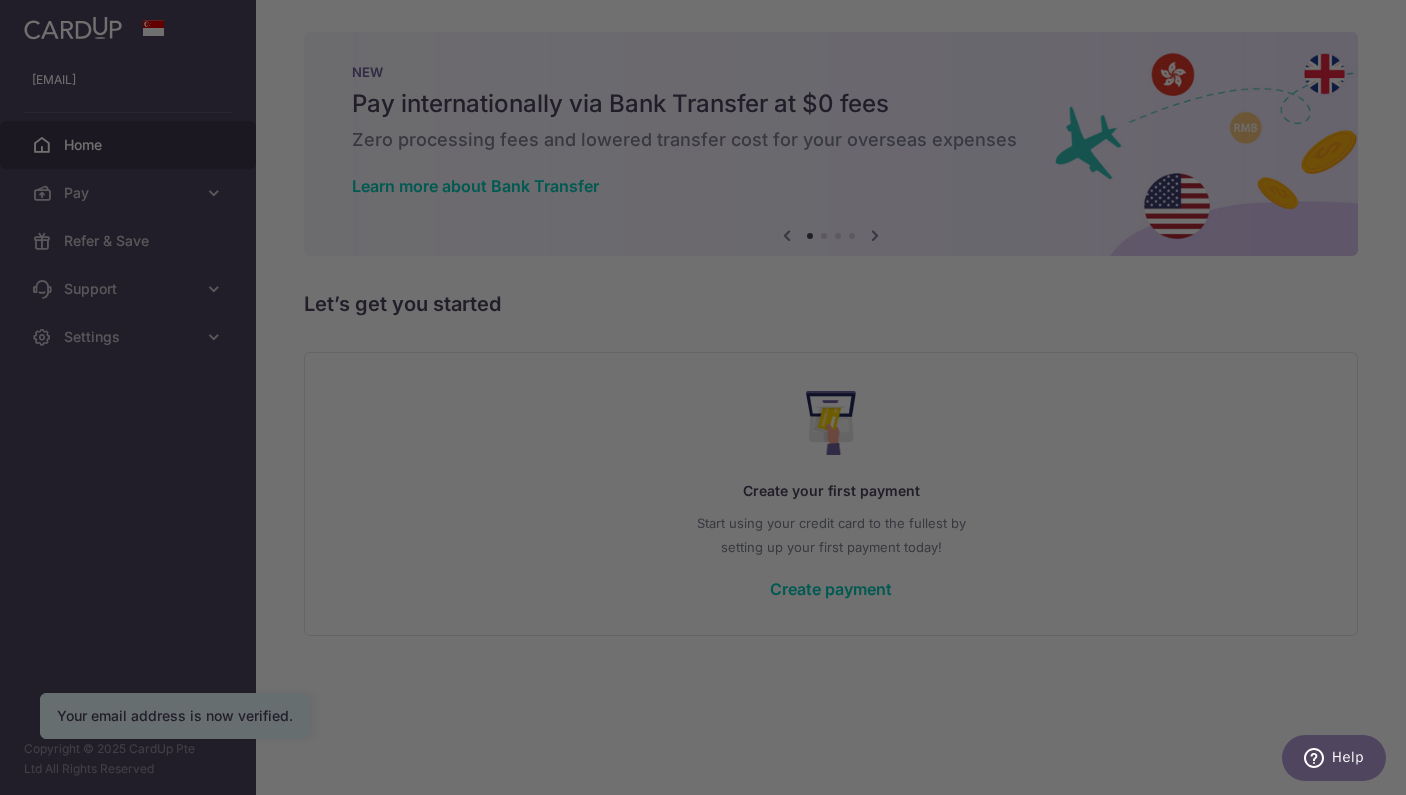 click at bounding box center (710, 401) 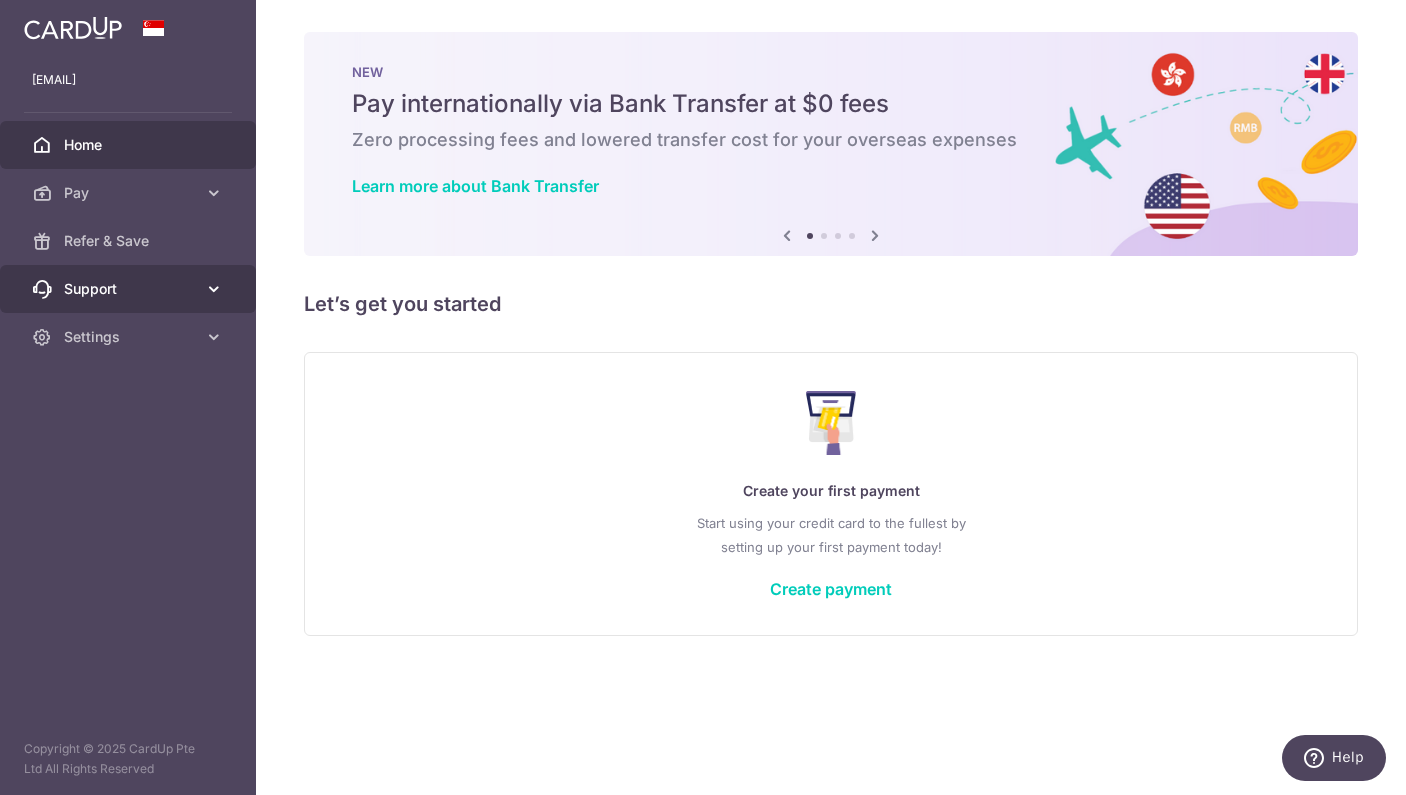 click at bounding box center (214, 289) 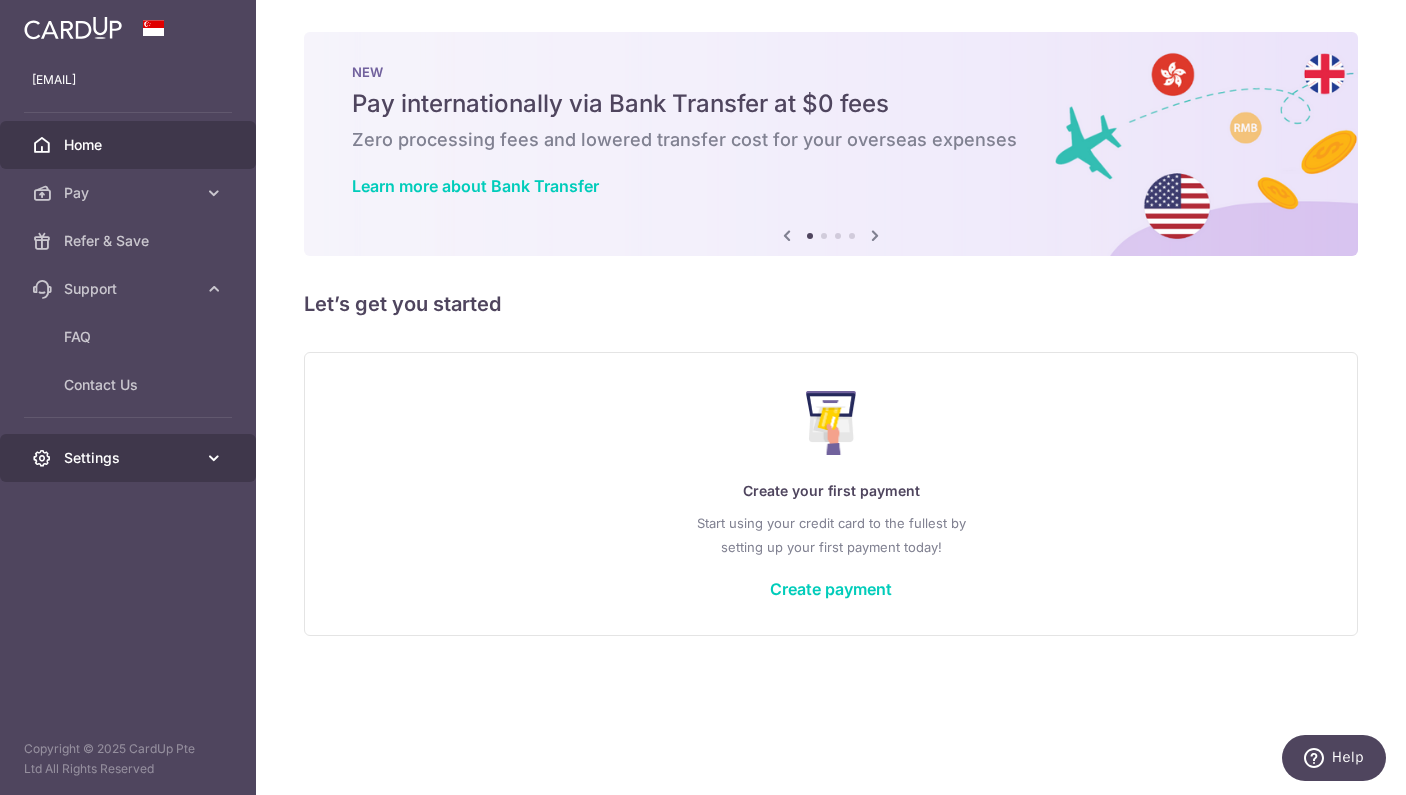 click at bounding box center [214, 458] 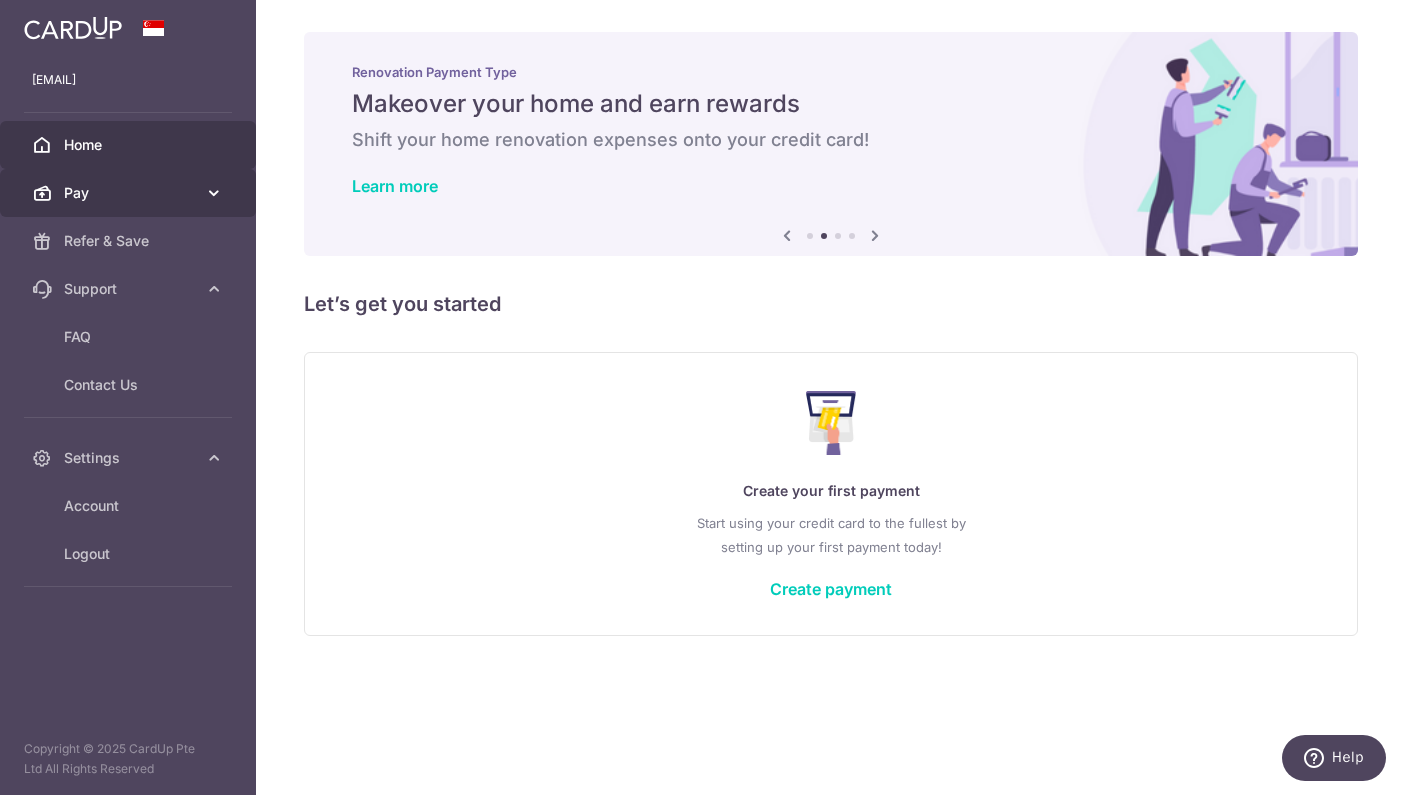 click at bounding box center [214, 193] 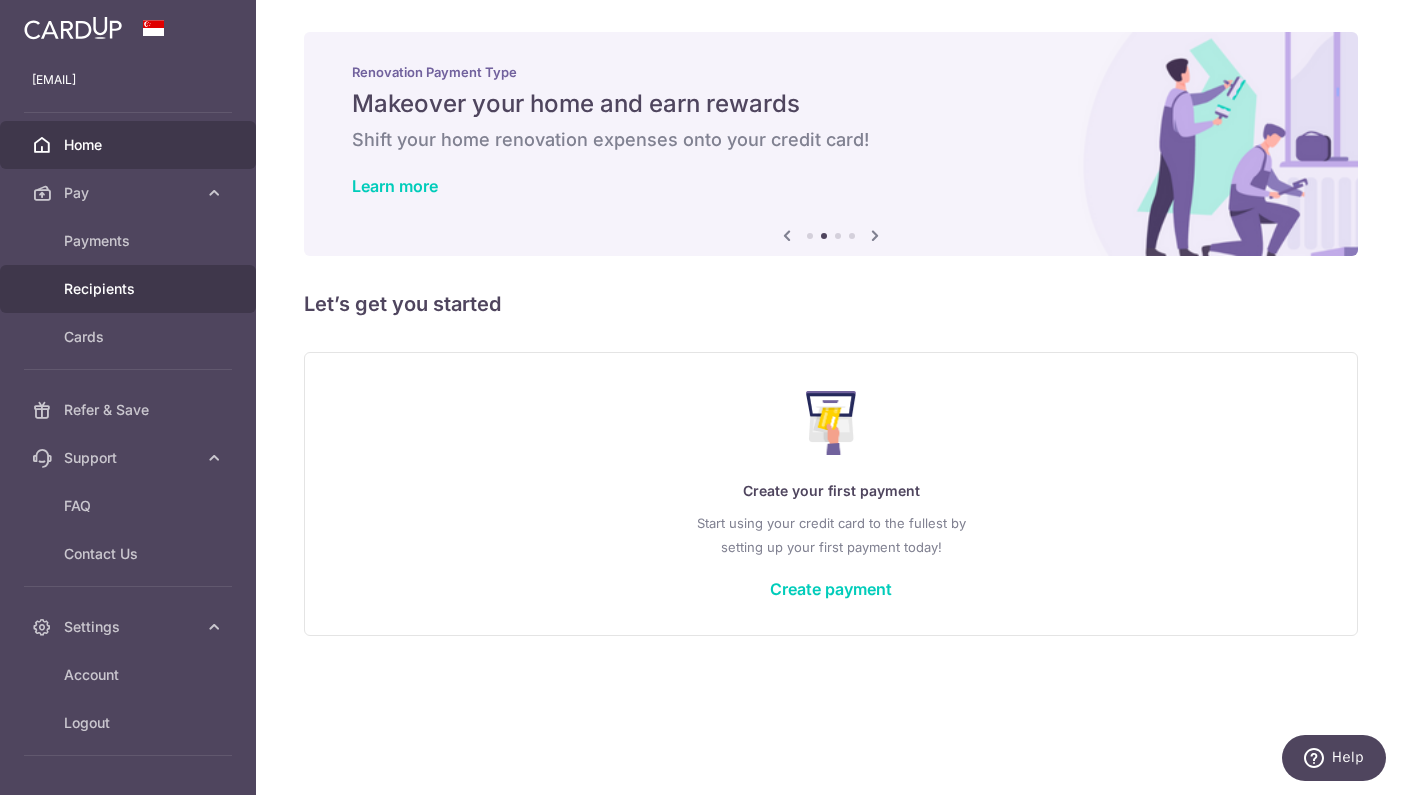 click on "Recipients" at bounding box center (130, 289) 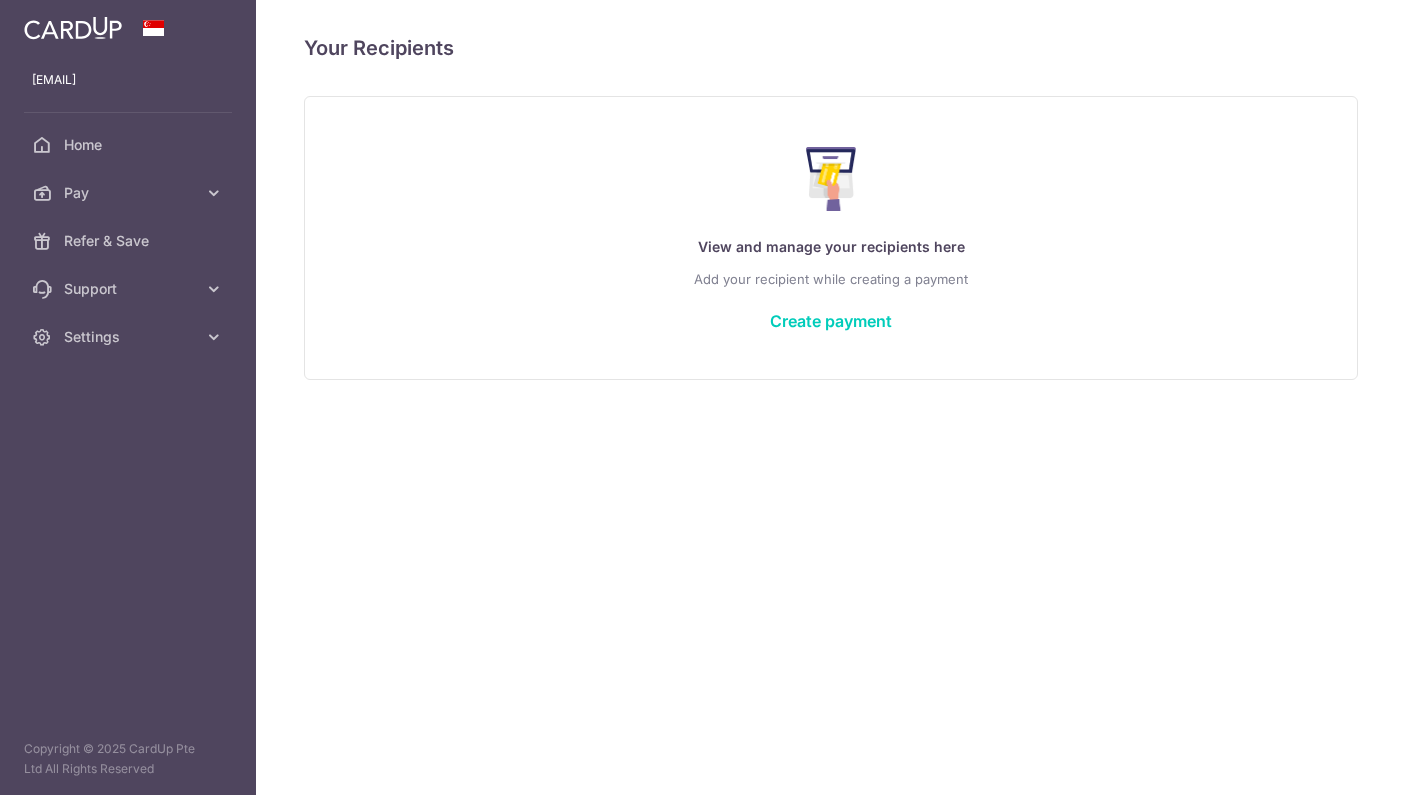 scroll, scrollTop: 0, scrollLeft: 0, axis: both 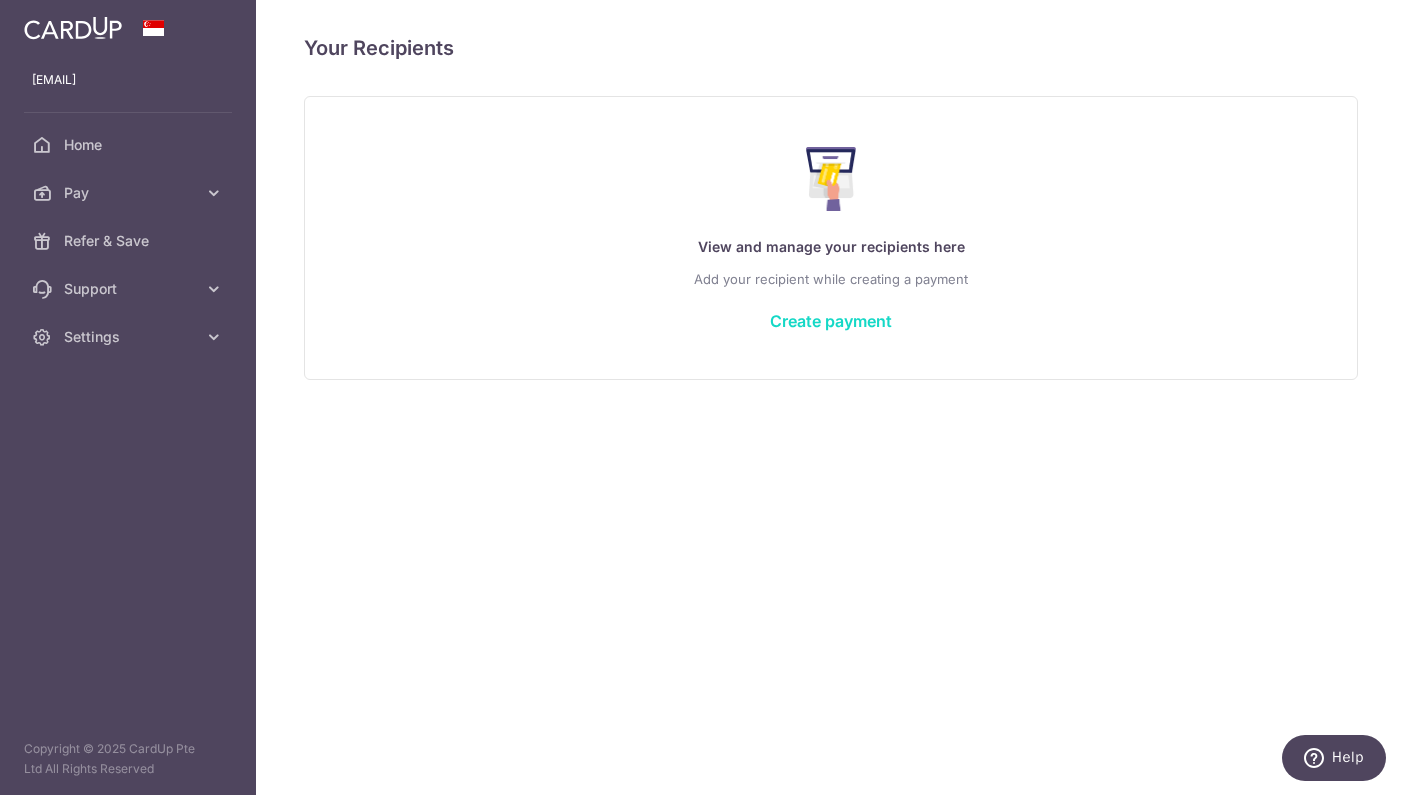 click on "Create payment" at bounding box center [831, 321] 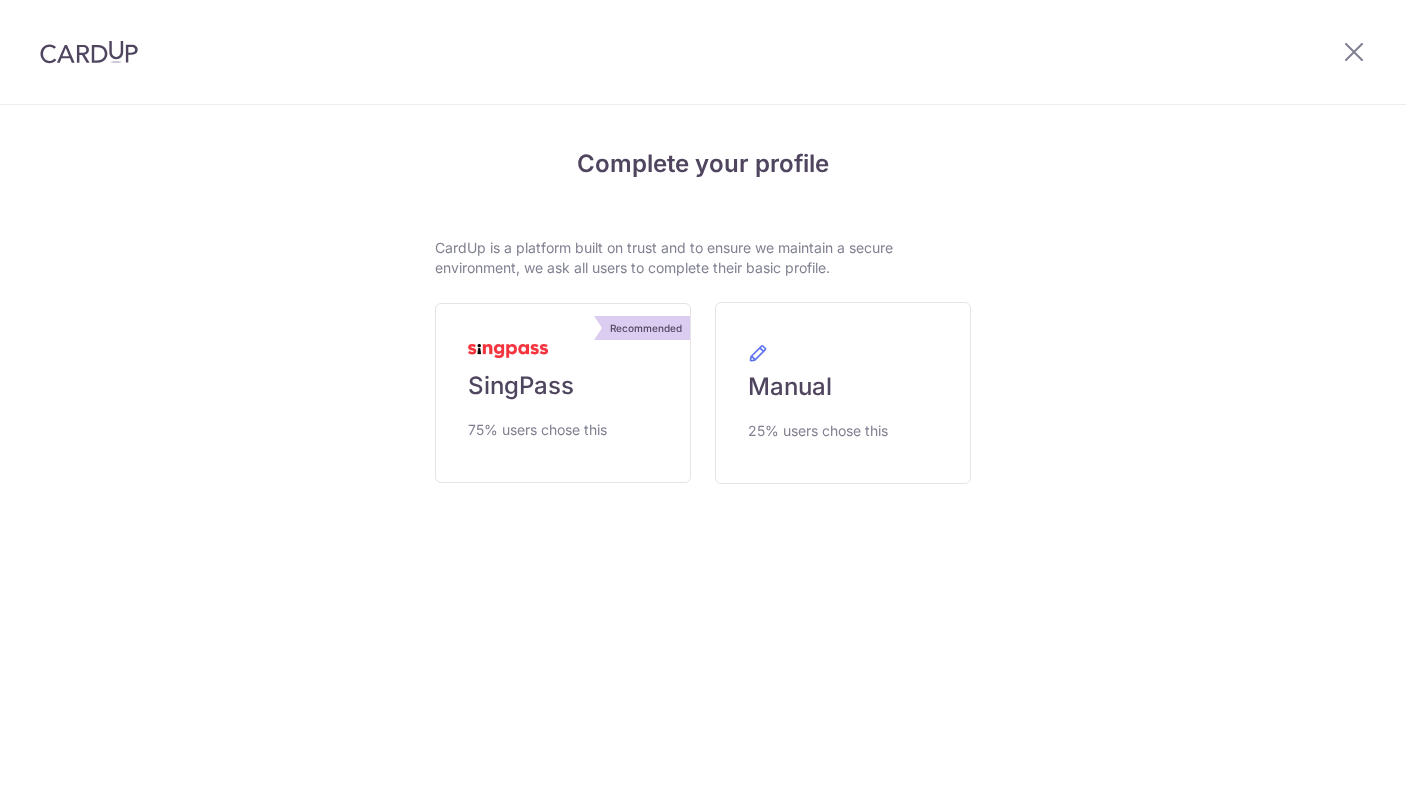 scroll, scrollTop: 0, scrollLeft: 0, axis: both 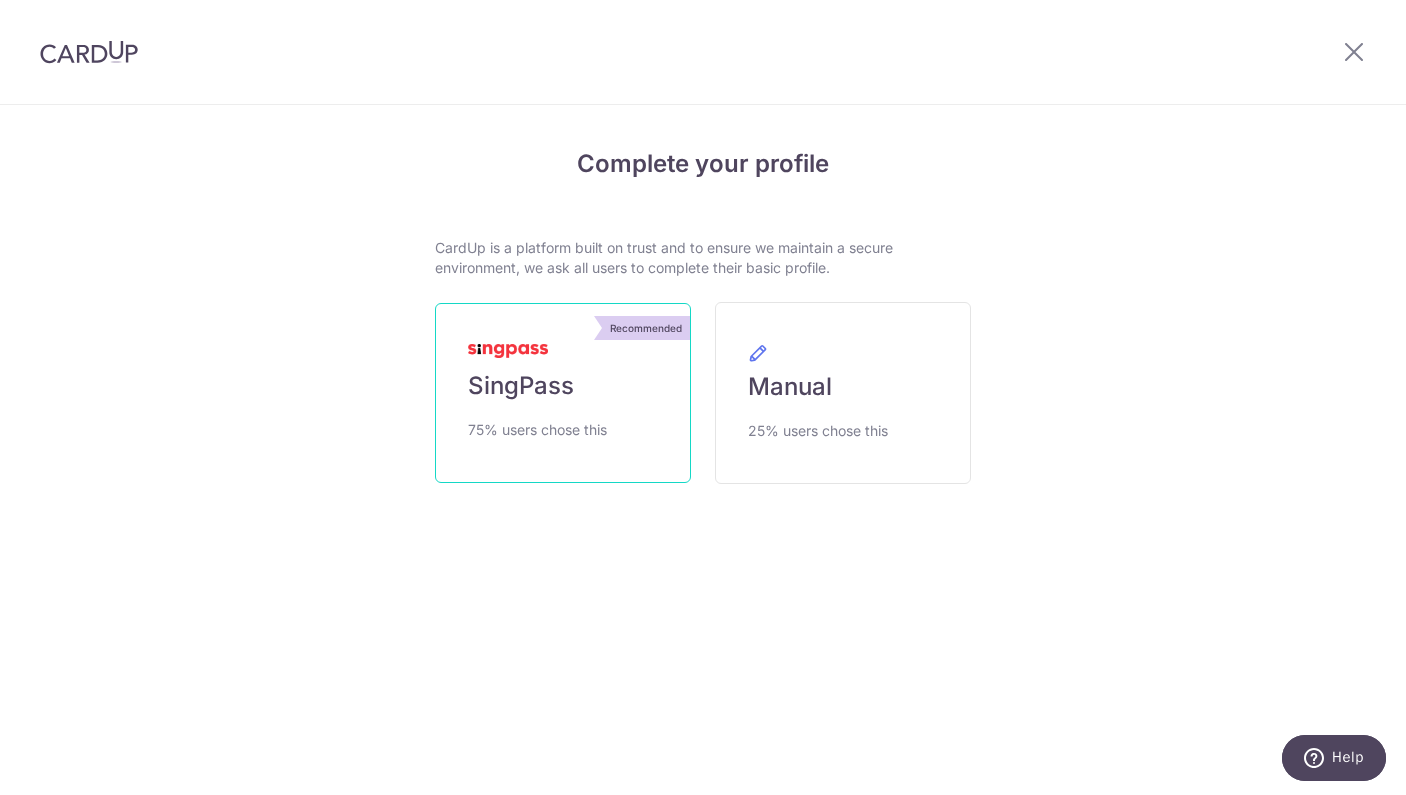 click on "Recommended
SingPass
75% users chose this" at bounding box center (563, 393) 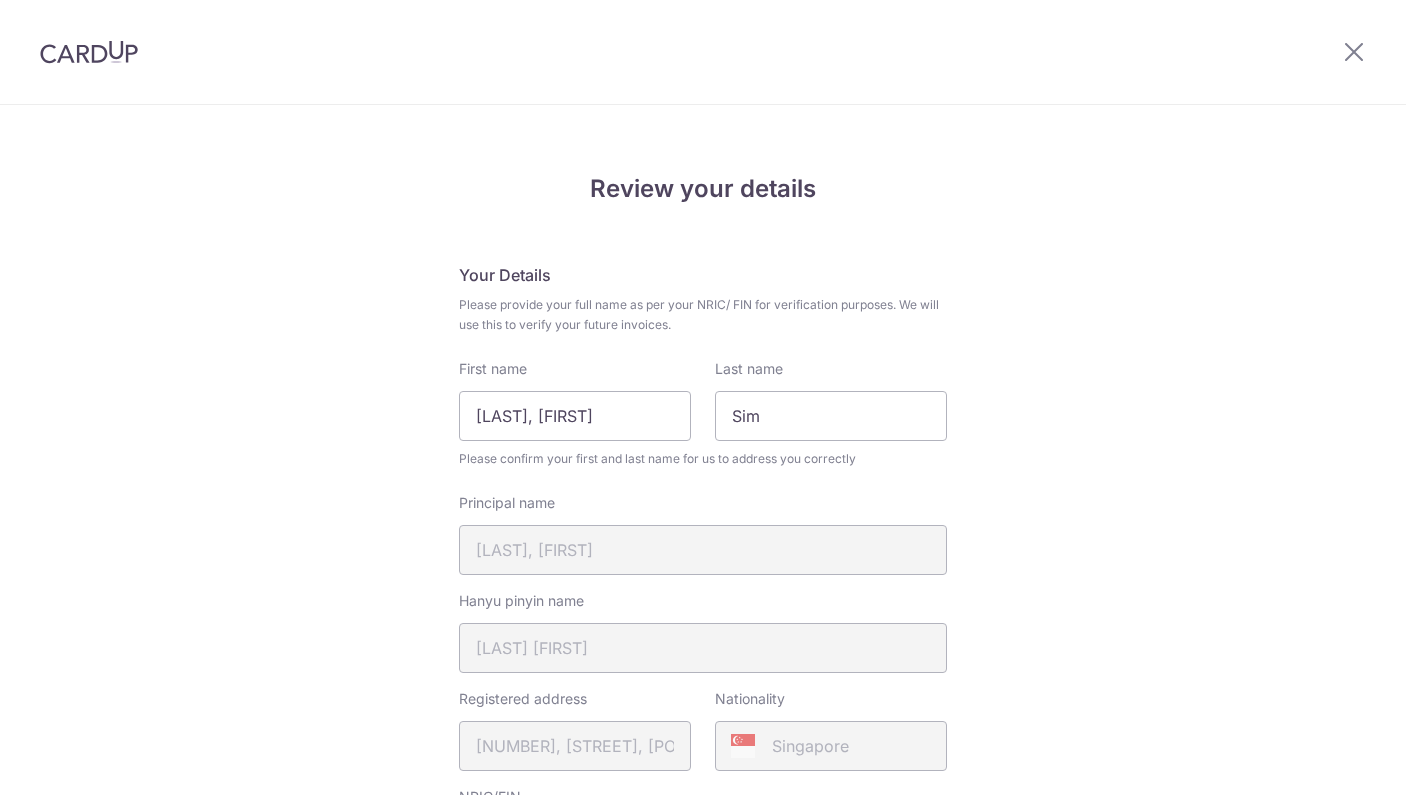 scroll, scrollTop: 0, scrollLeft: 0, axis: both 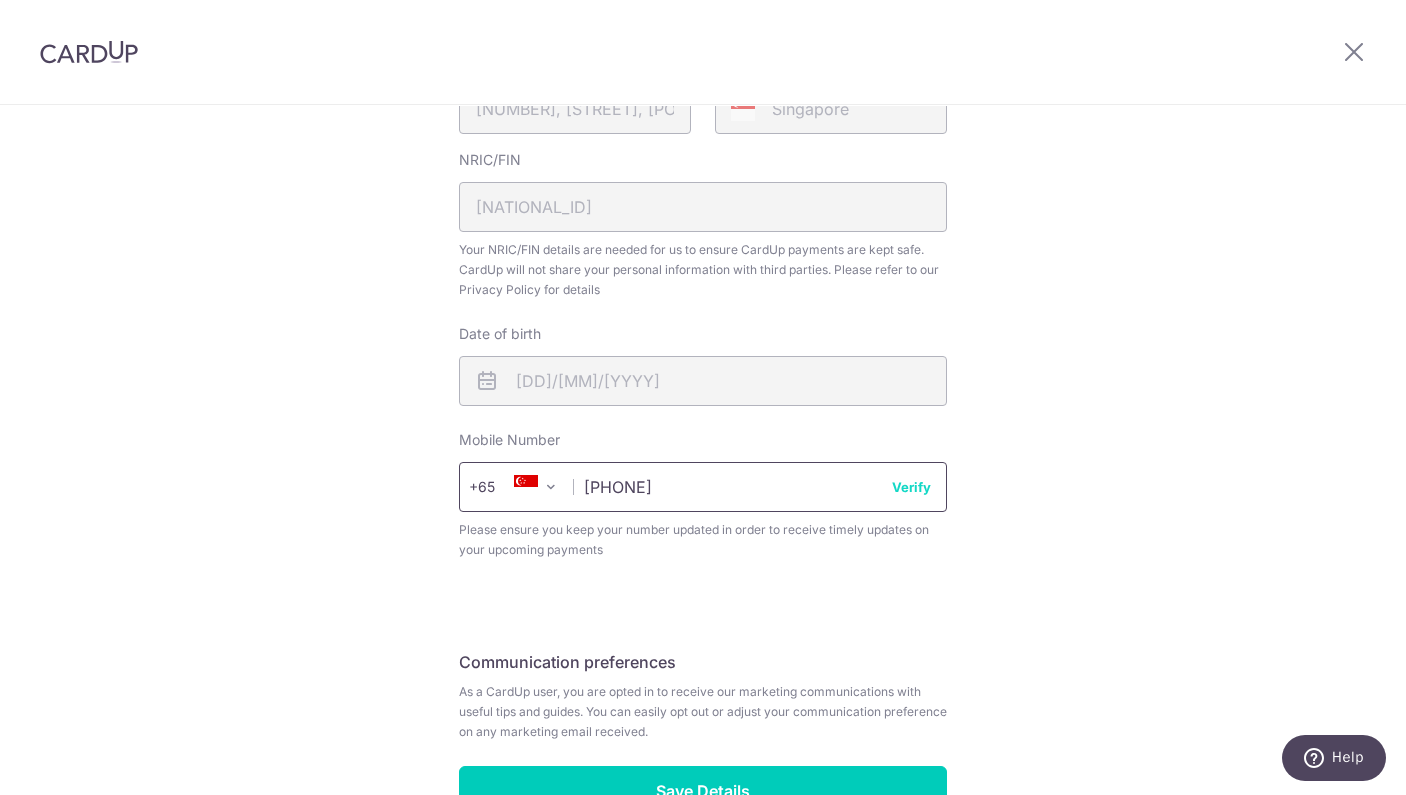 type on "91811185" 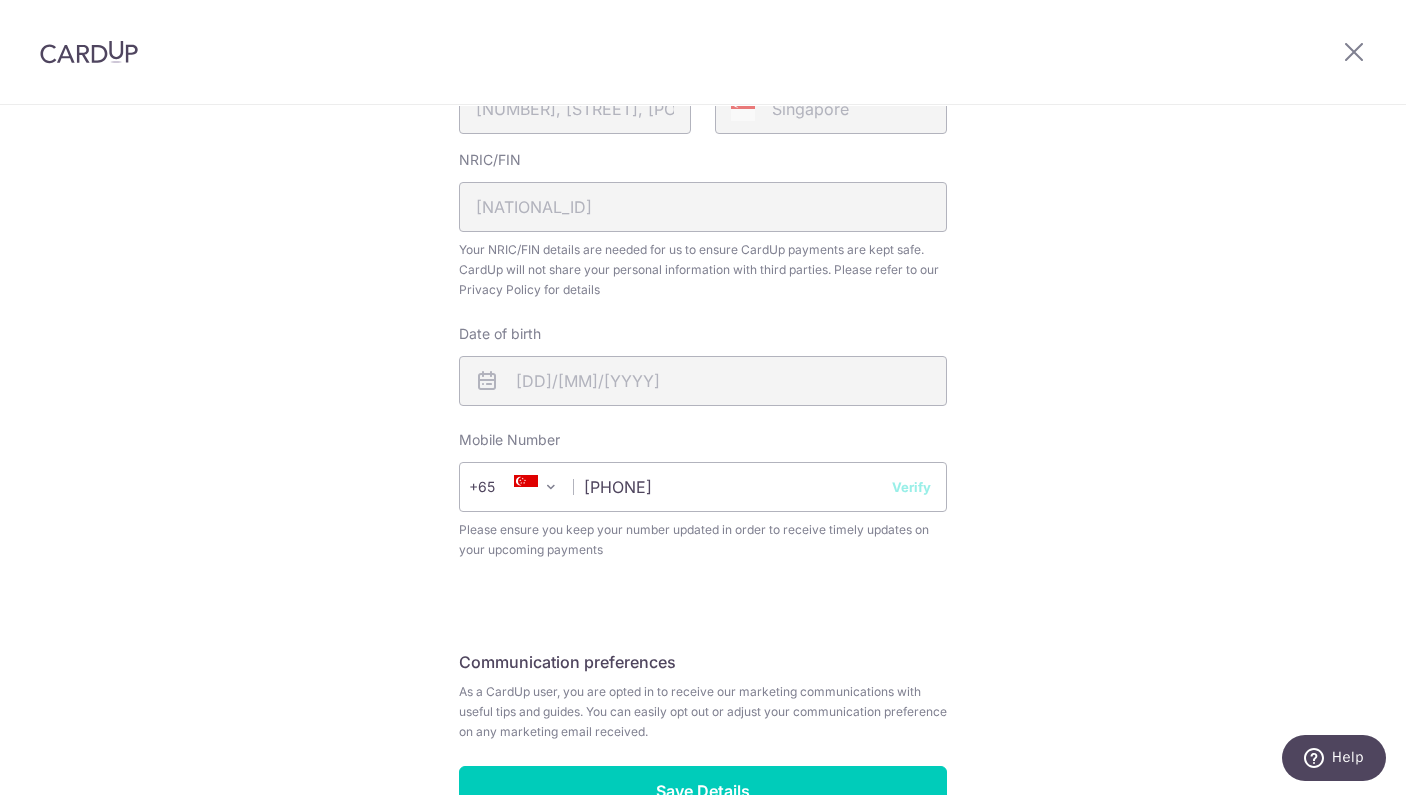 click on "Verify" at bounding box center (911, 487) 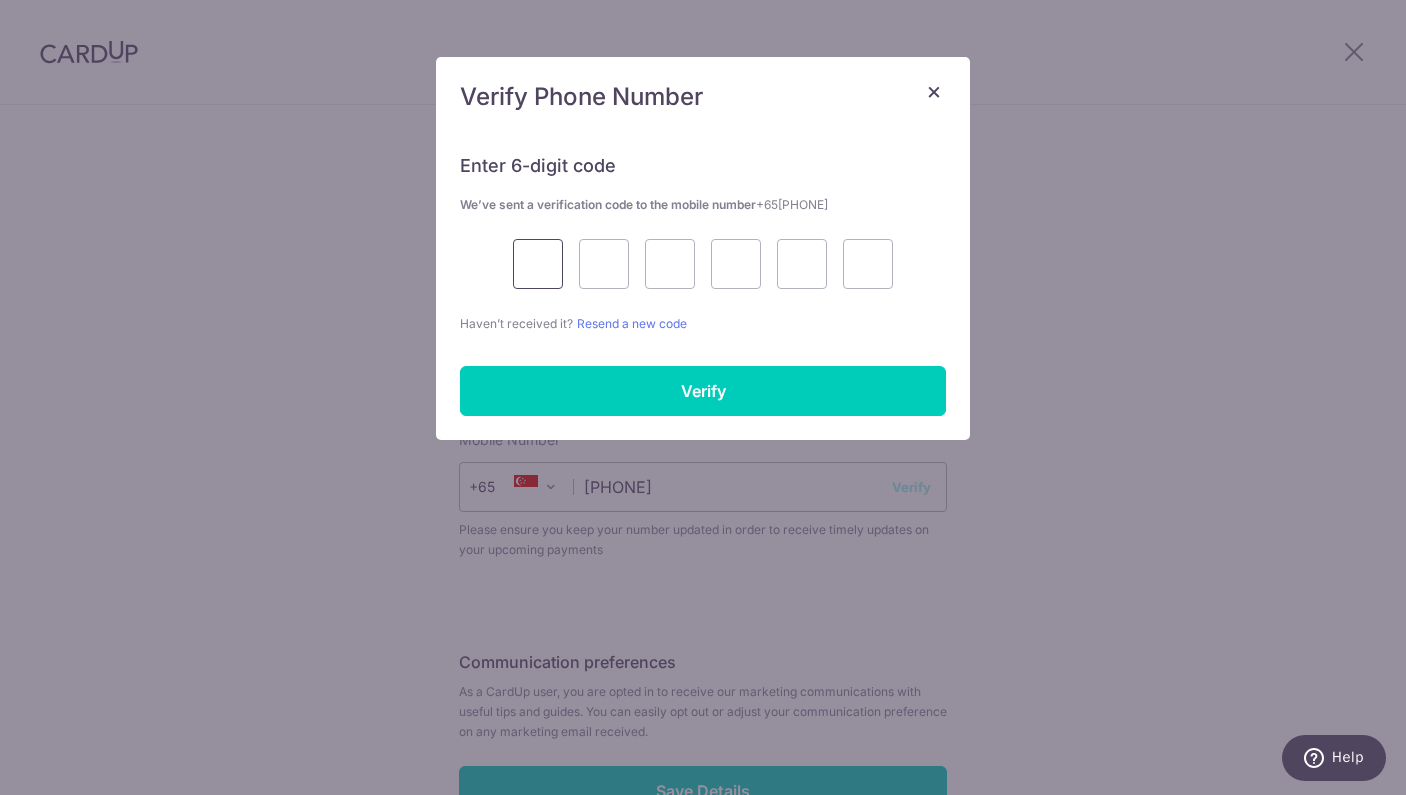 click at bounding box center [538, 264] 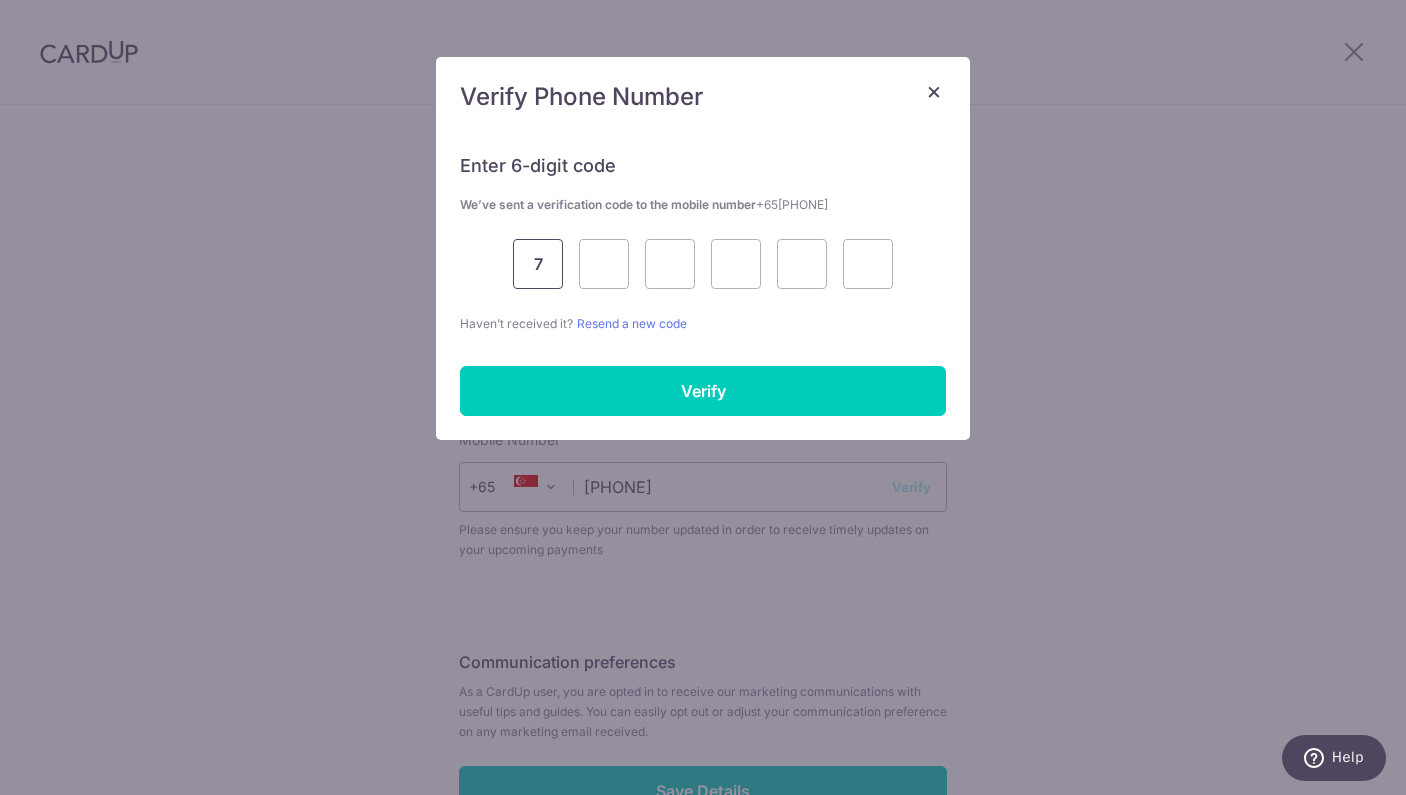 type on "7" 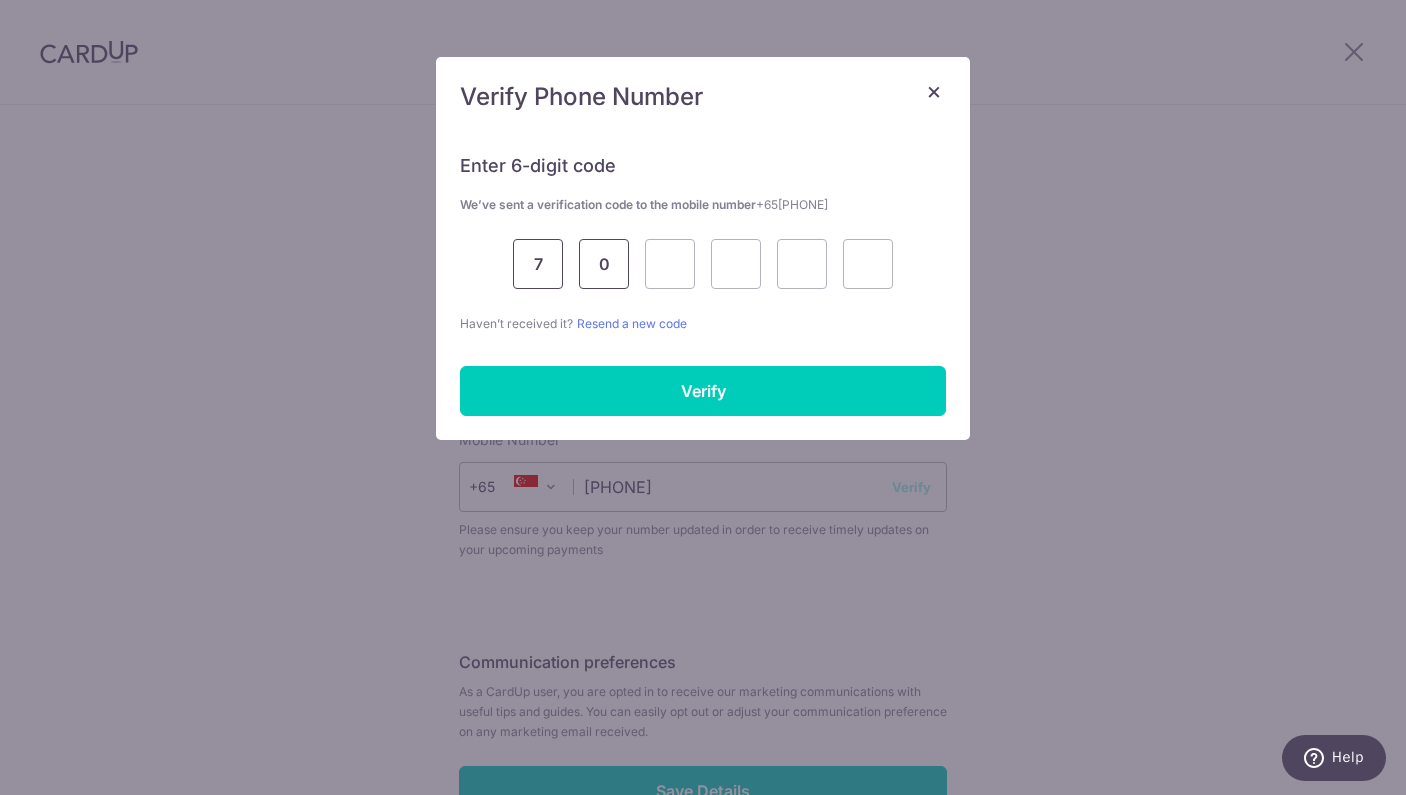 type on "0" 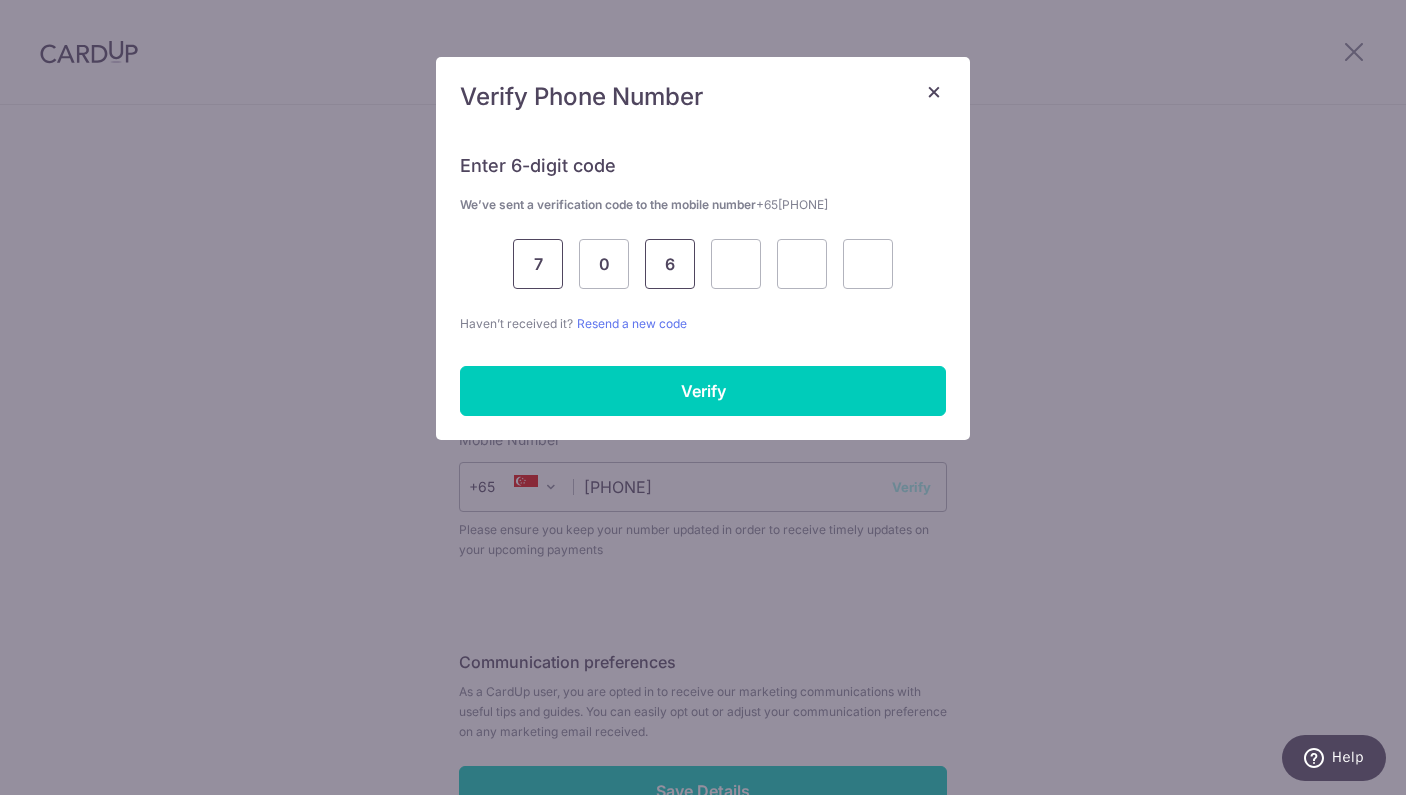 type on "6" 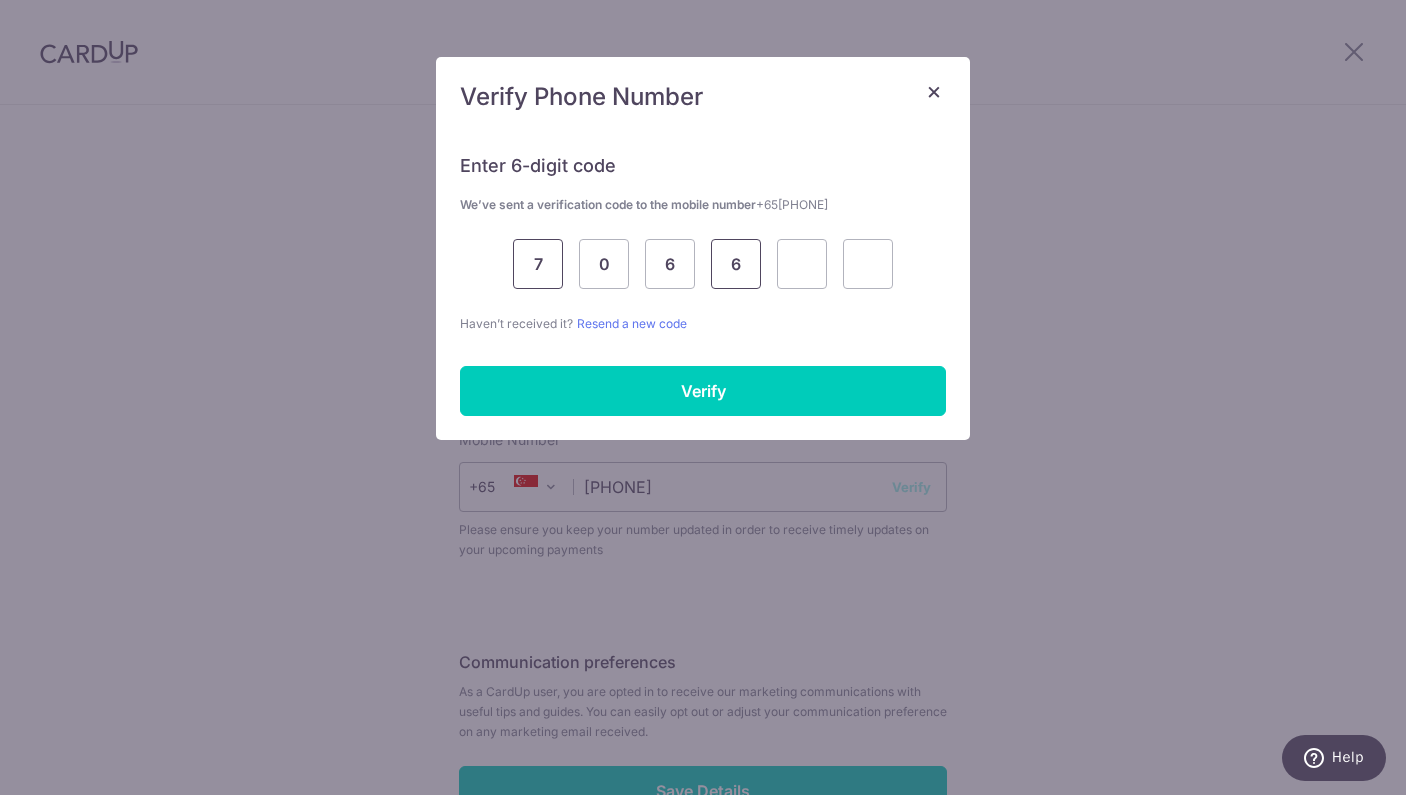 type on "6" 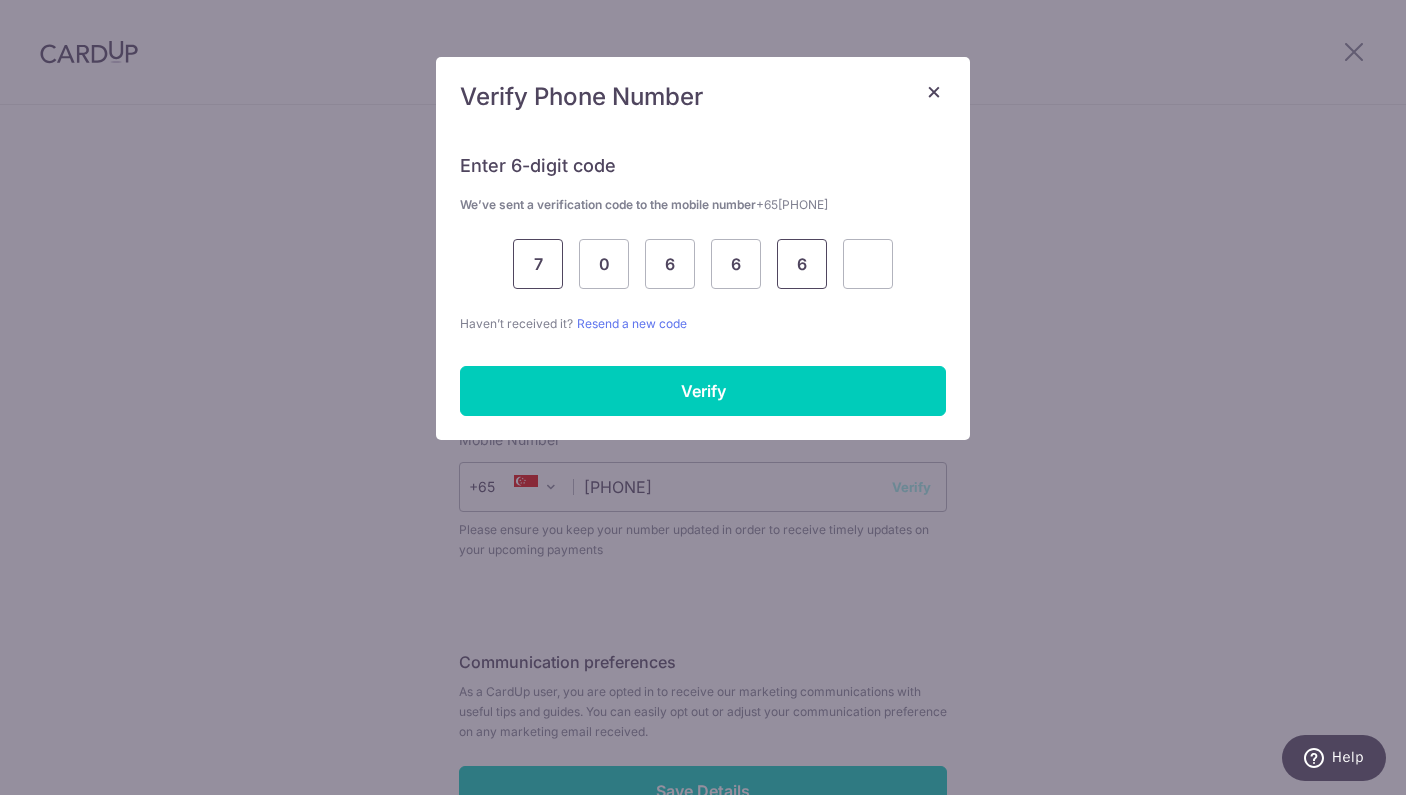 type on "6" 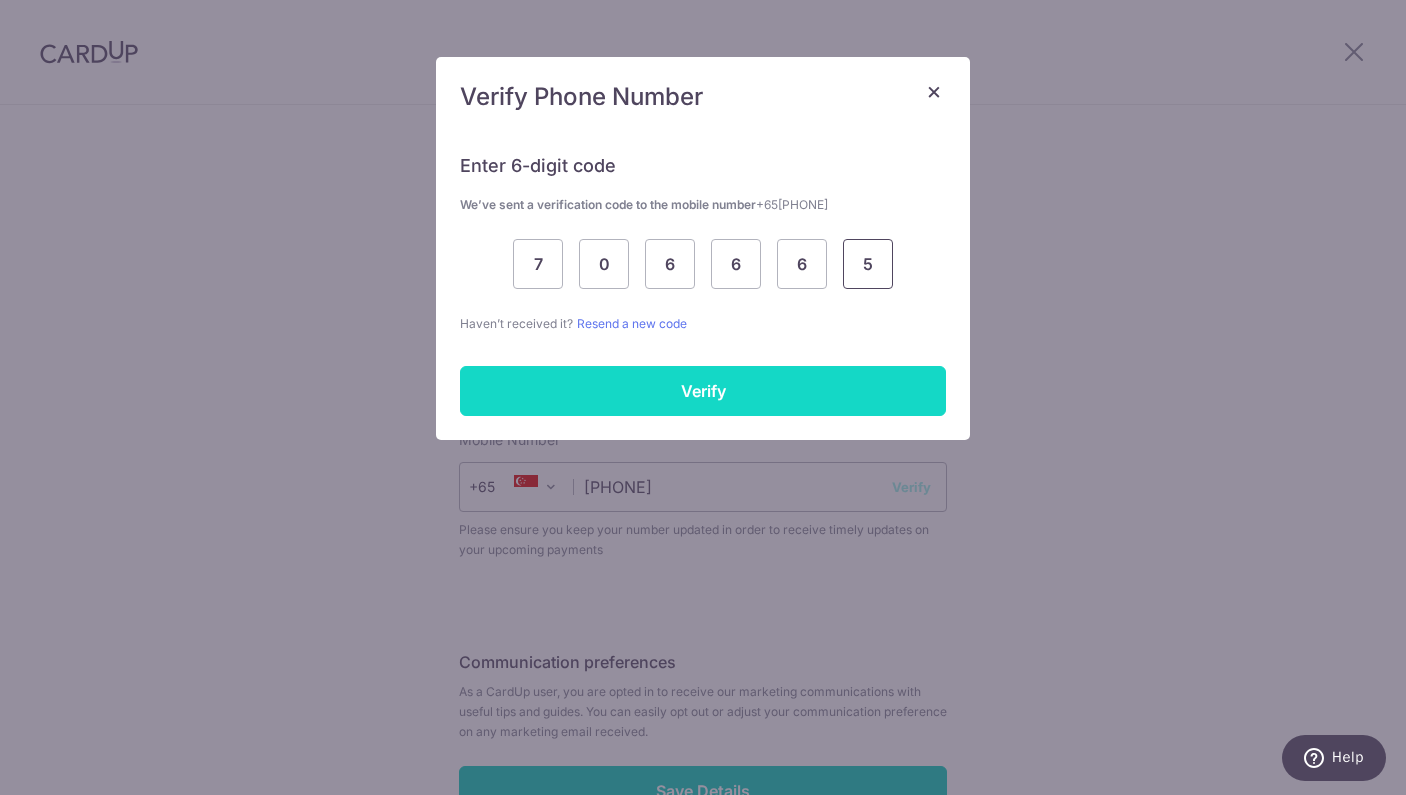 type on "5" 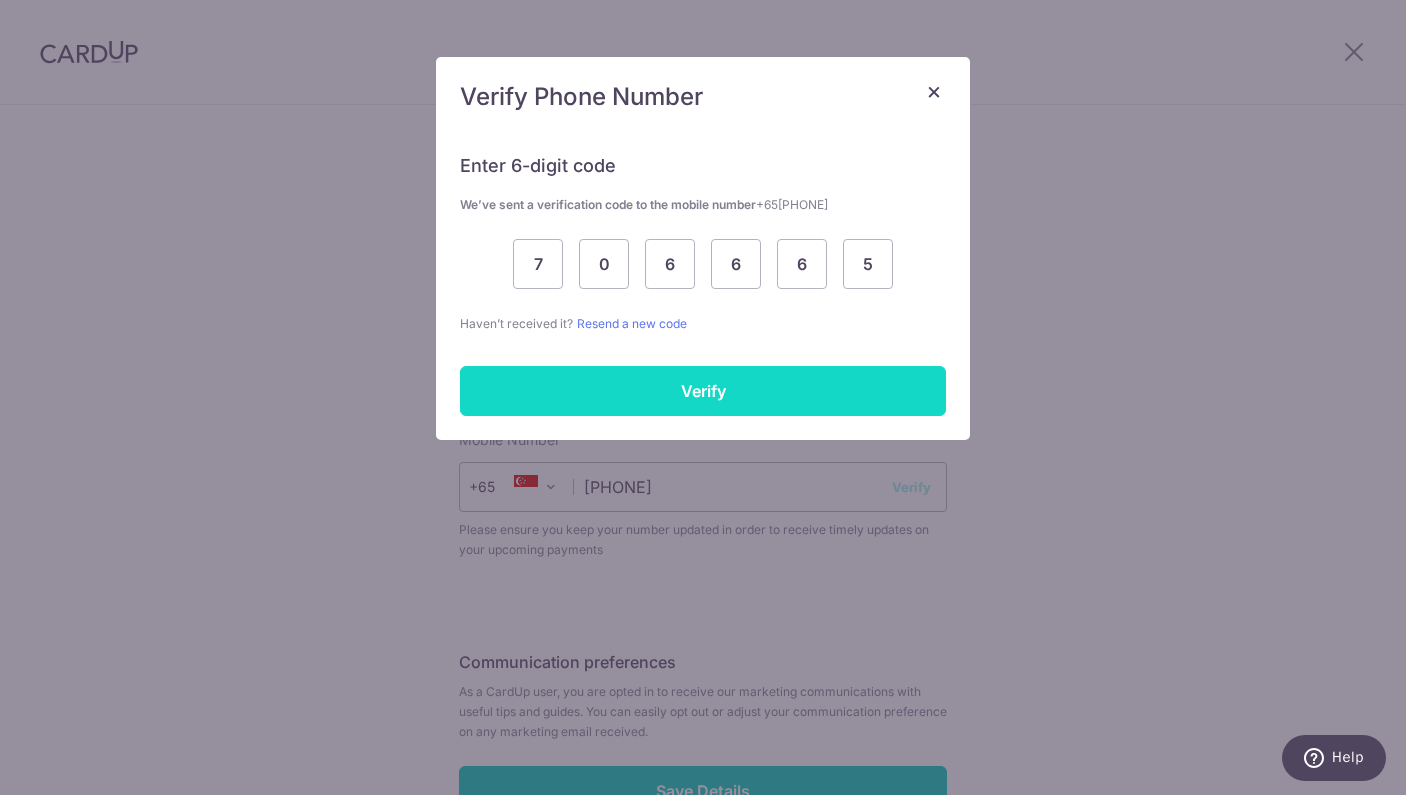 click on "Verify" at bounding box center [703, 391] 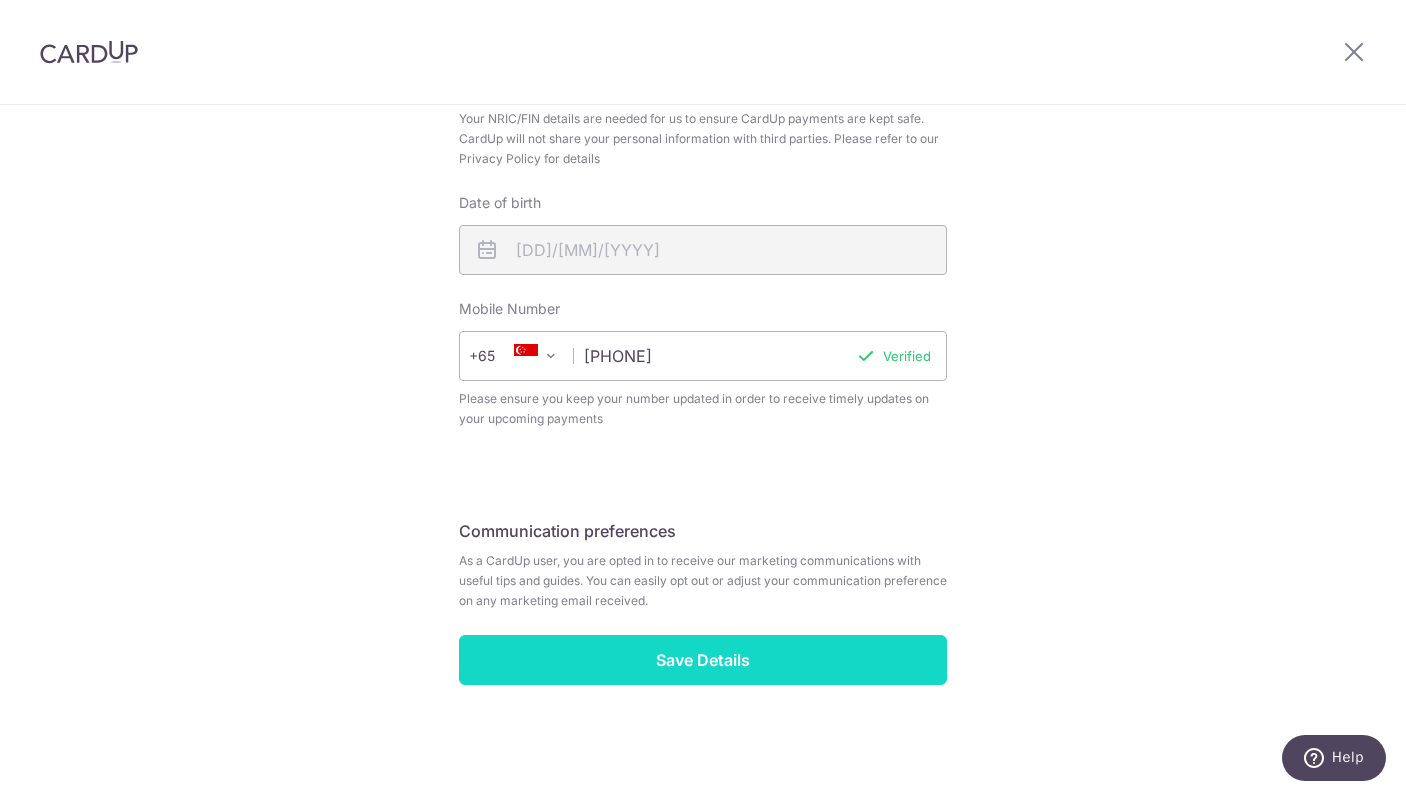 scroll, scrollTop: 768, scrollLeft: 0, axis: vertical 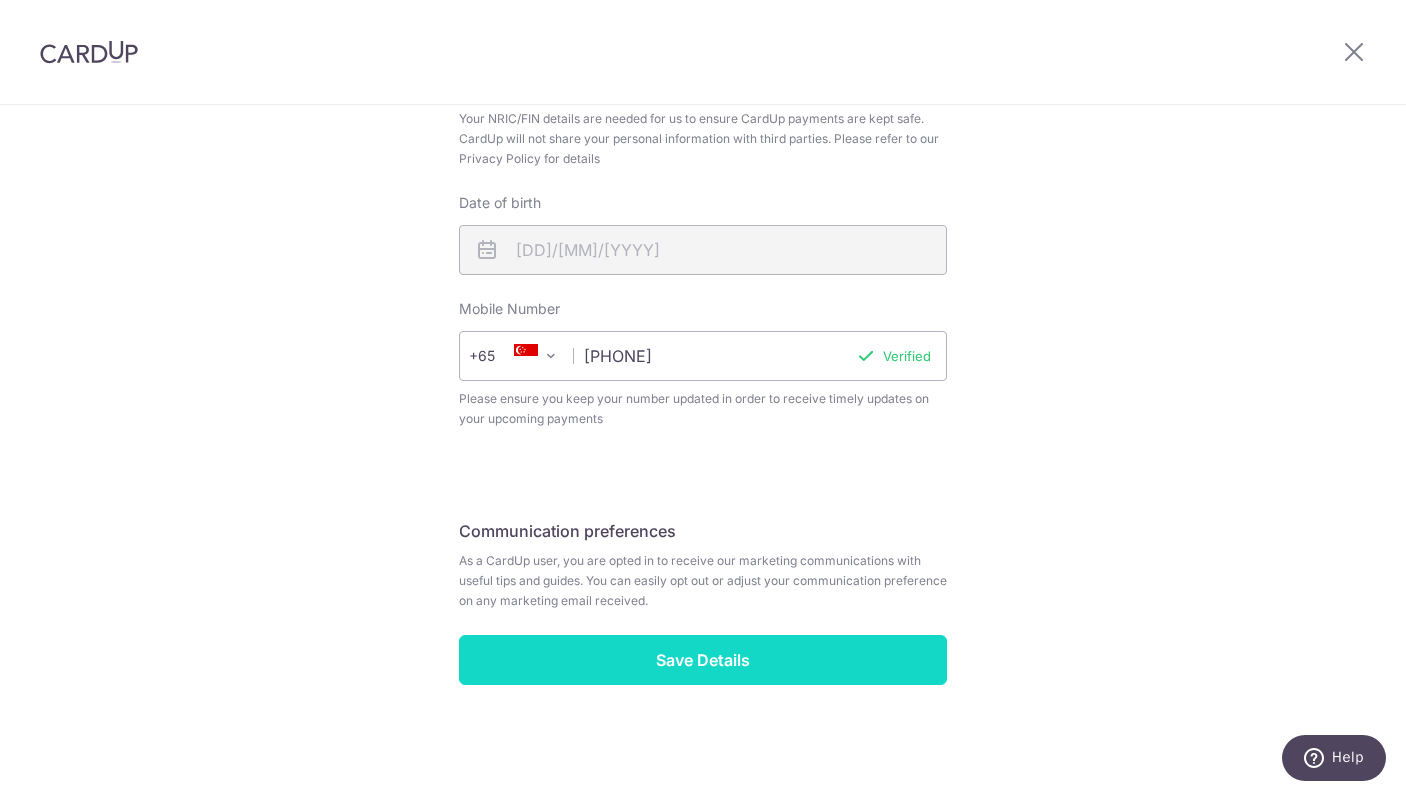 click on "Save Details" at bounding box center [703, 660] 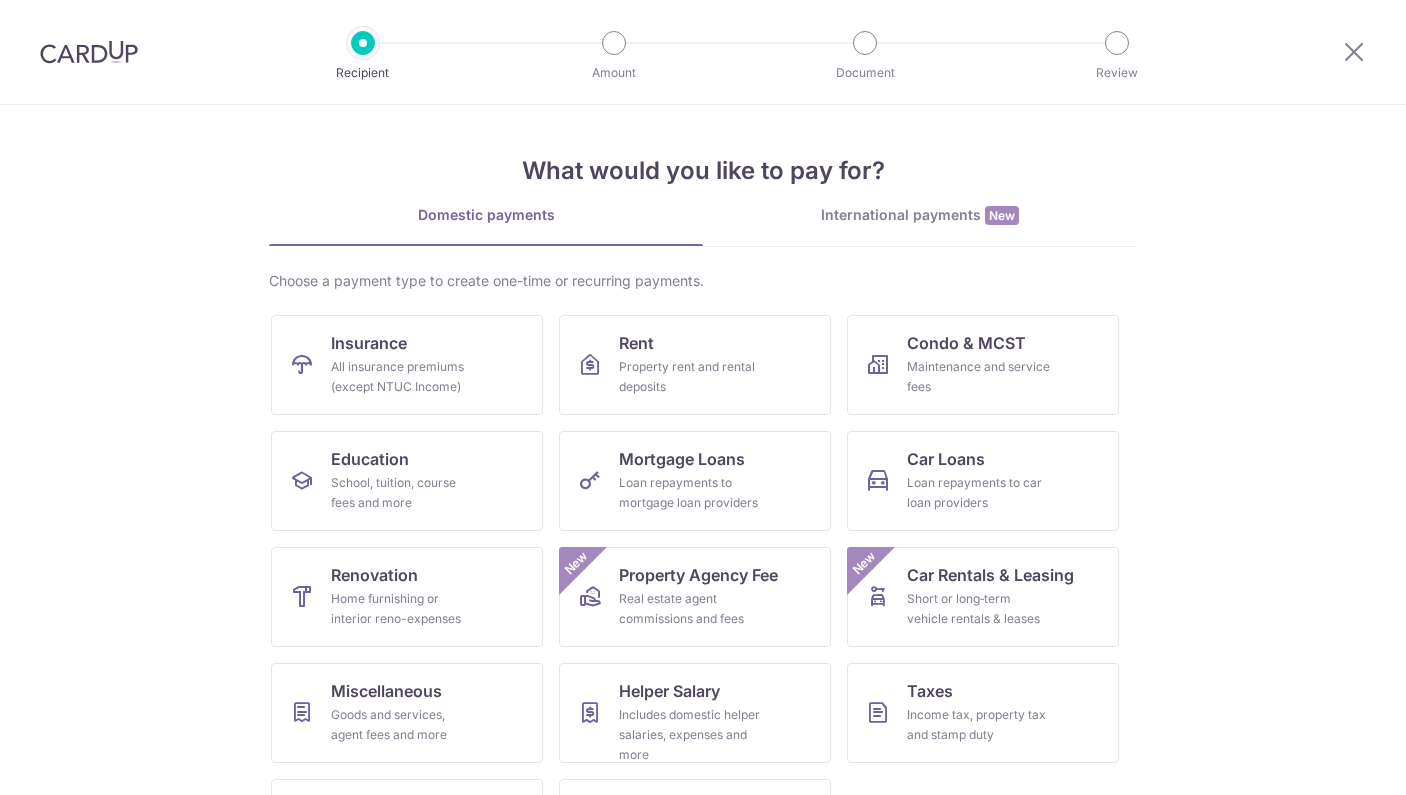 scroll, scrollTop: 0, scrollLeft: 0, axis: both 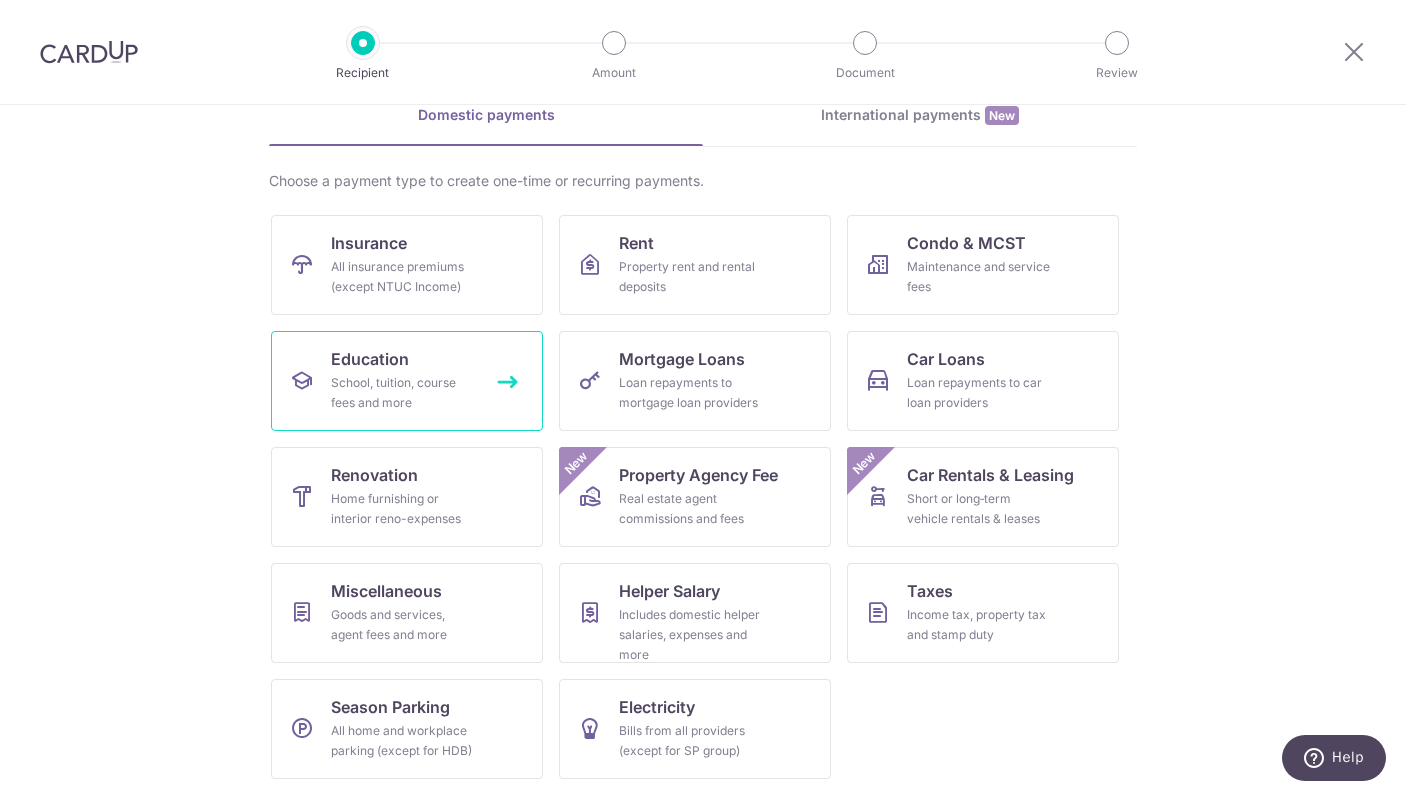 click on "School, tuition, course fees and more" at bounding box center (403, 393) 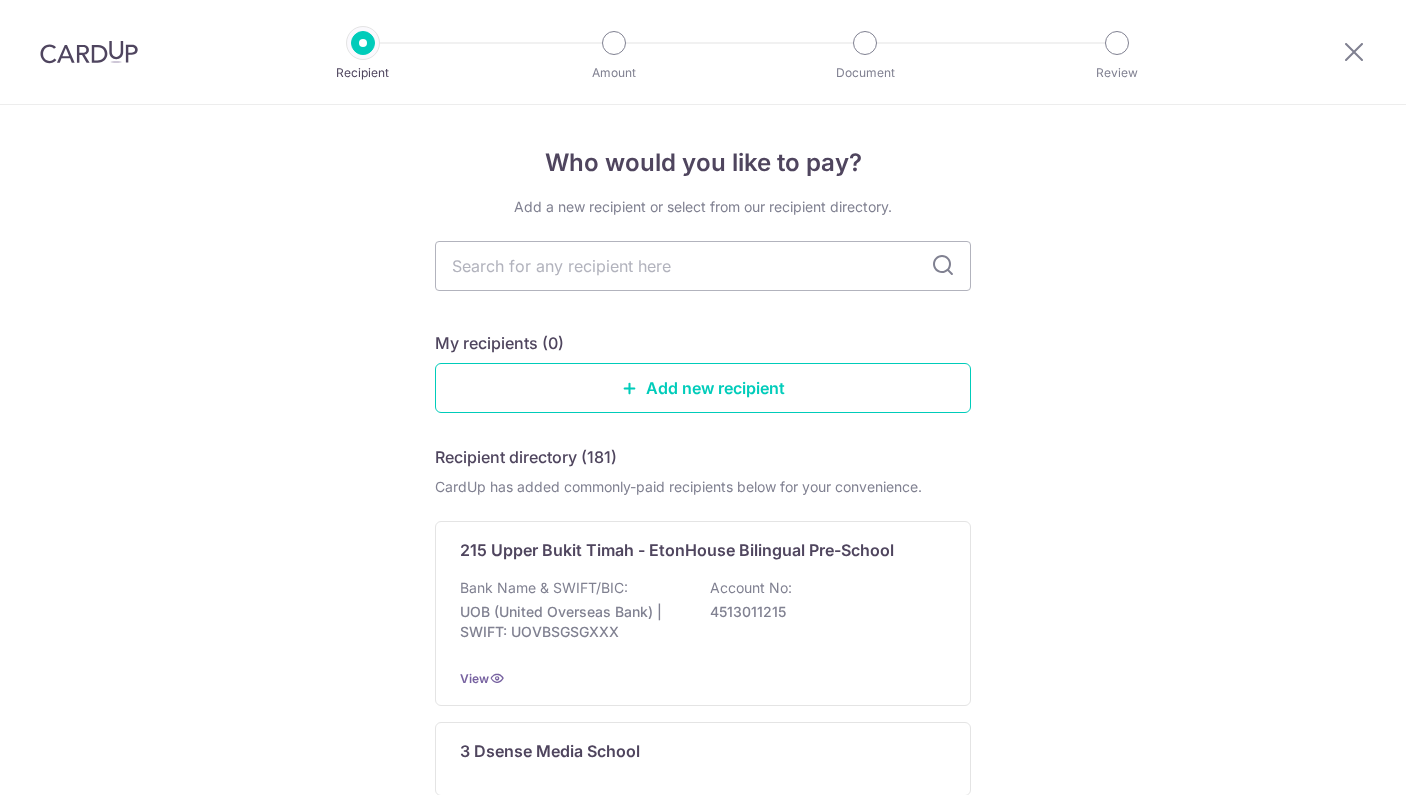 scroll, scrollTop: 0, scrollLeft: 0, axis: both 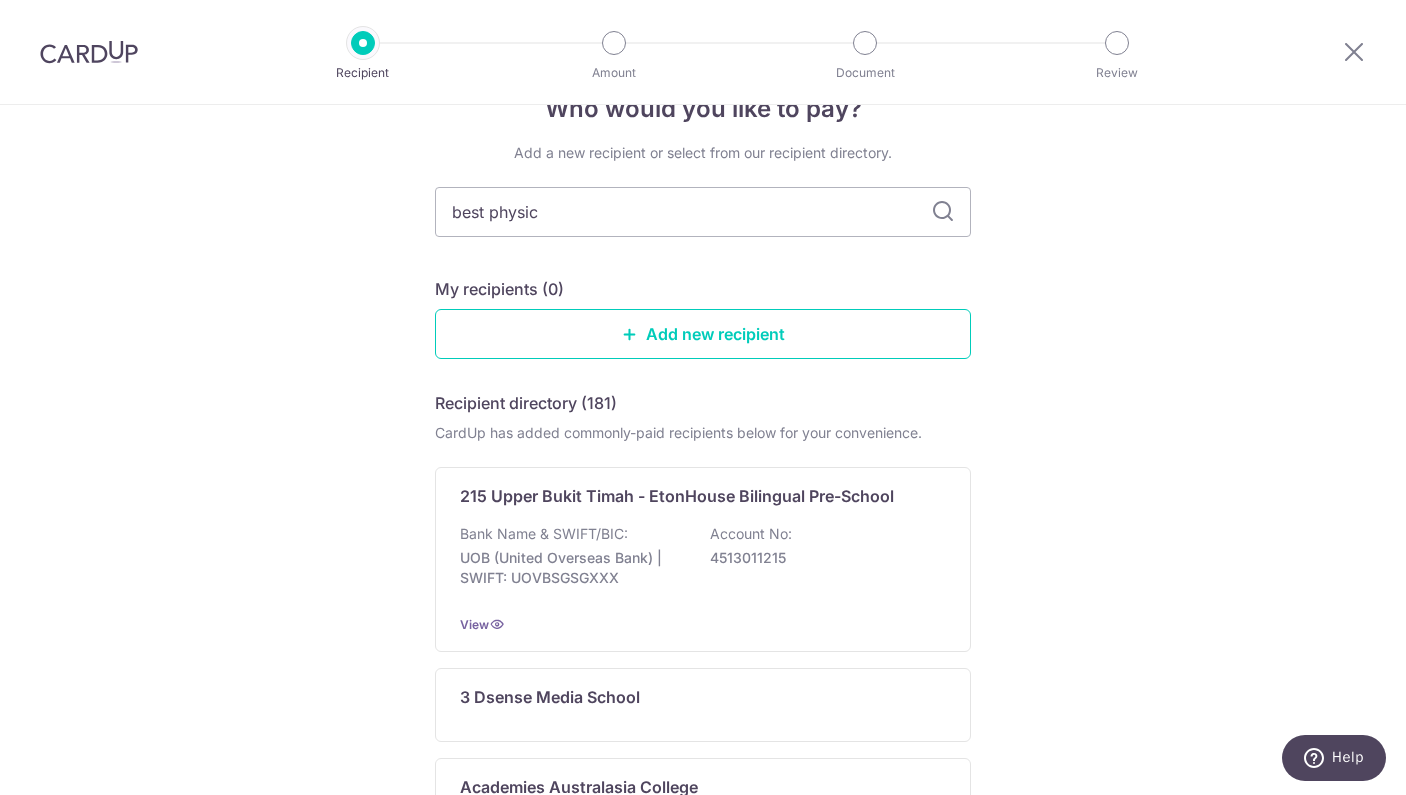 type on "best physics" 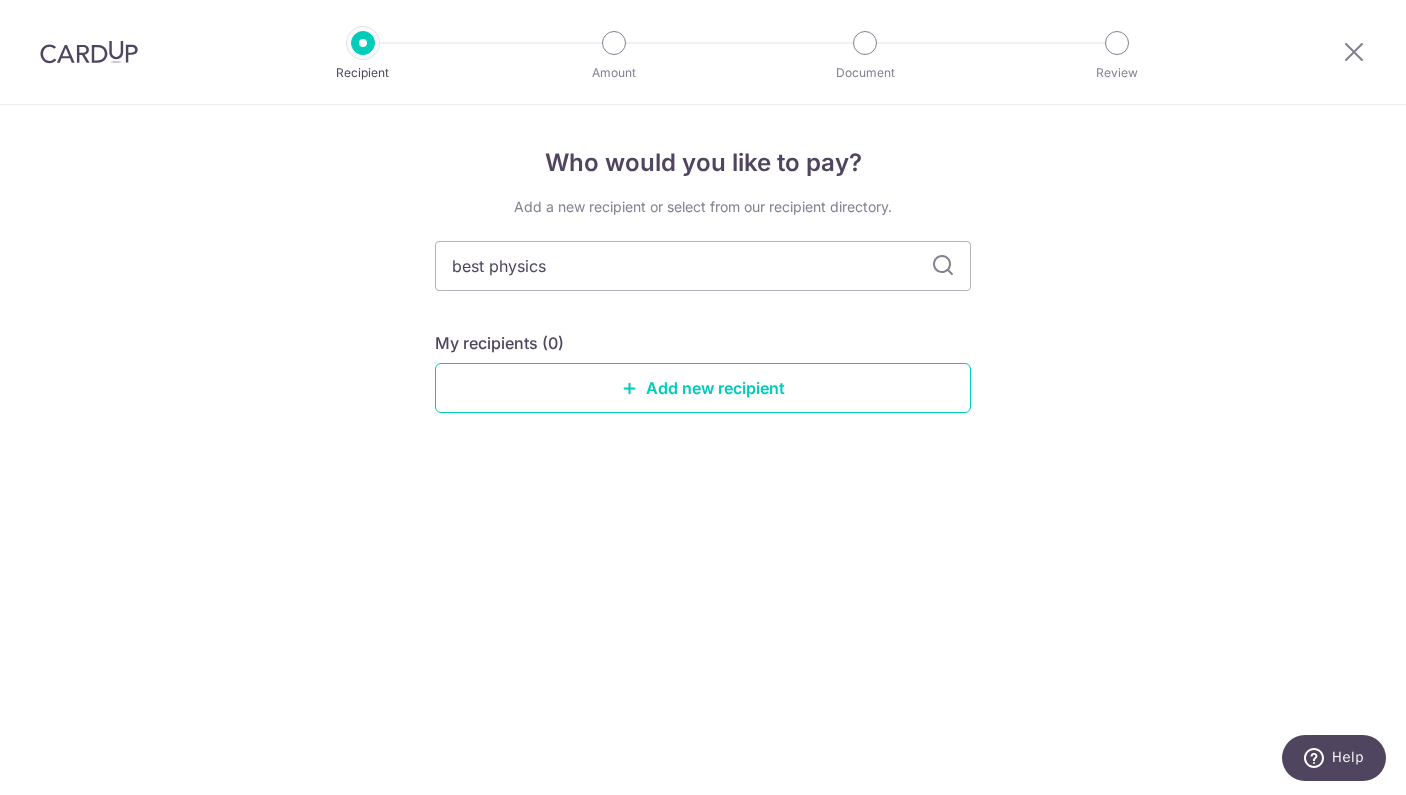 scroll, scrollTop: 0, scrollLeft: 0, axis: both 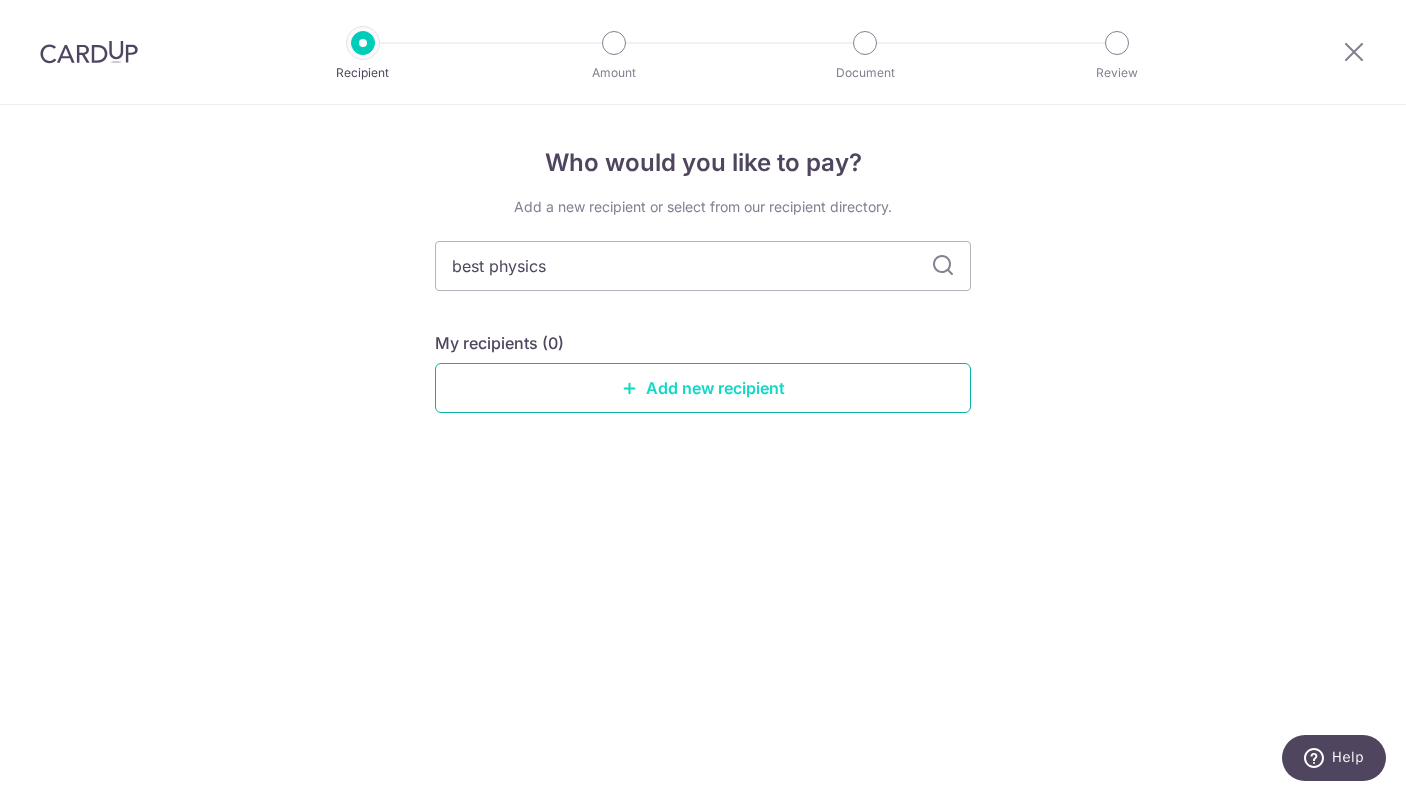 click at bounding box center [630, 388] 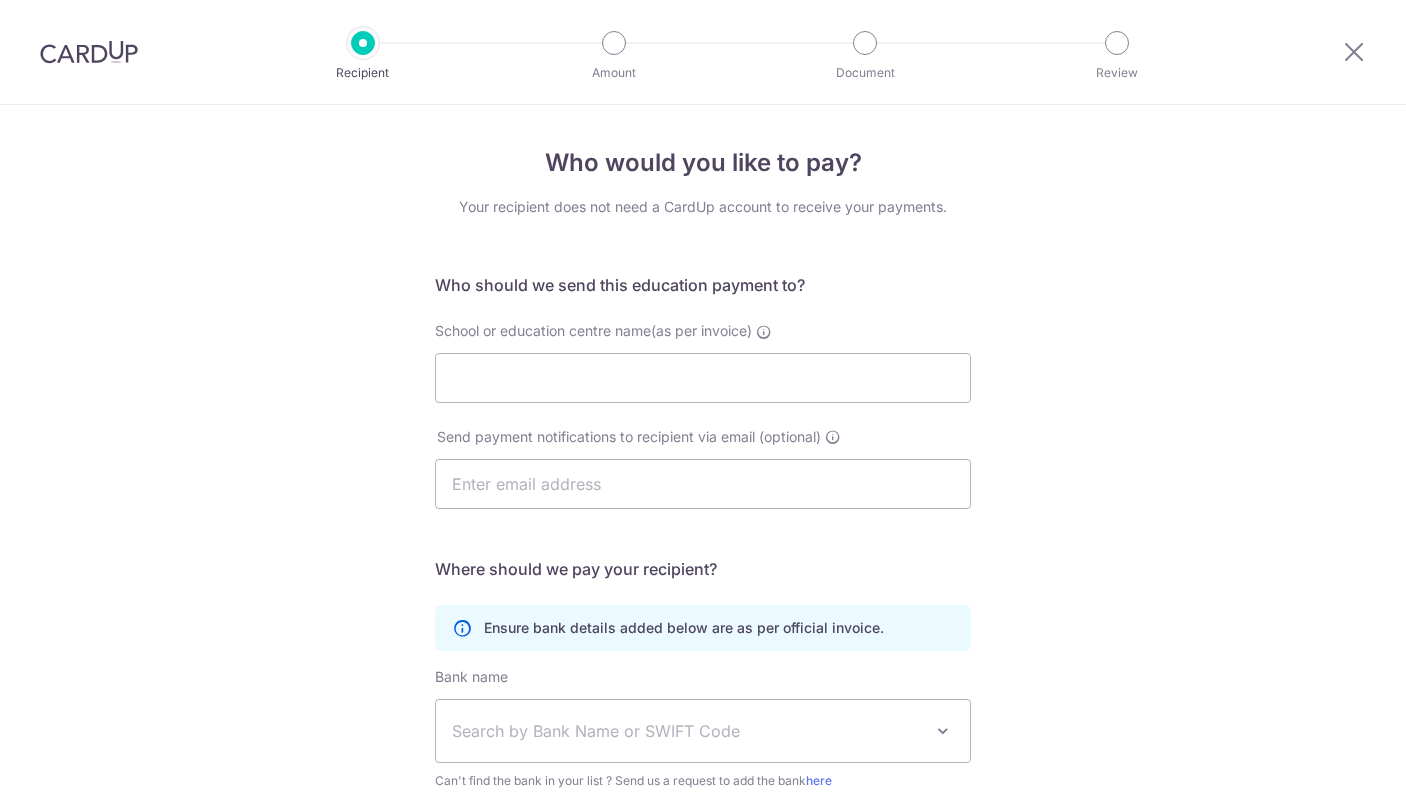 scroll, scrollTop: 0, scrollLeft: 0, axis: both 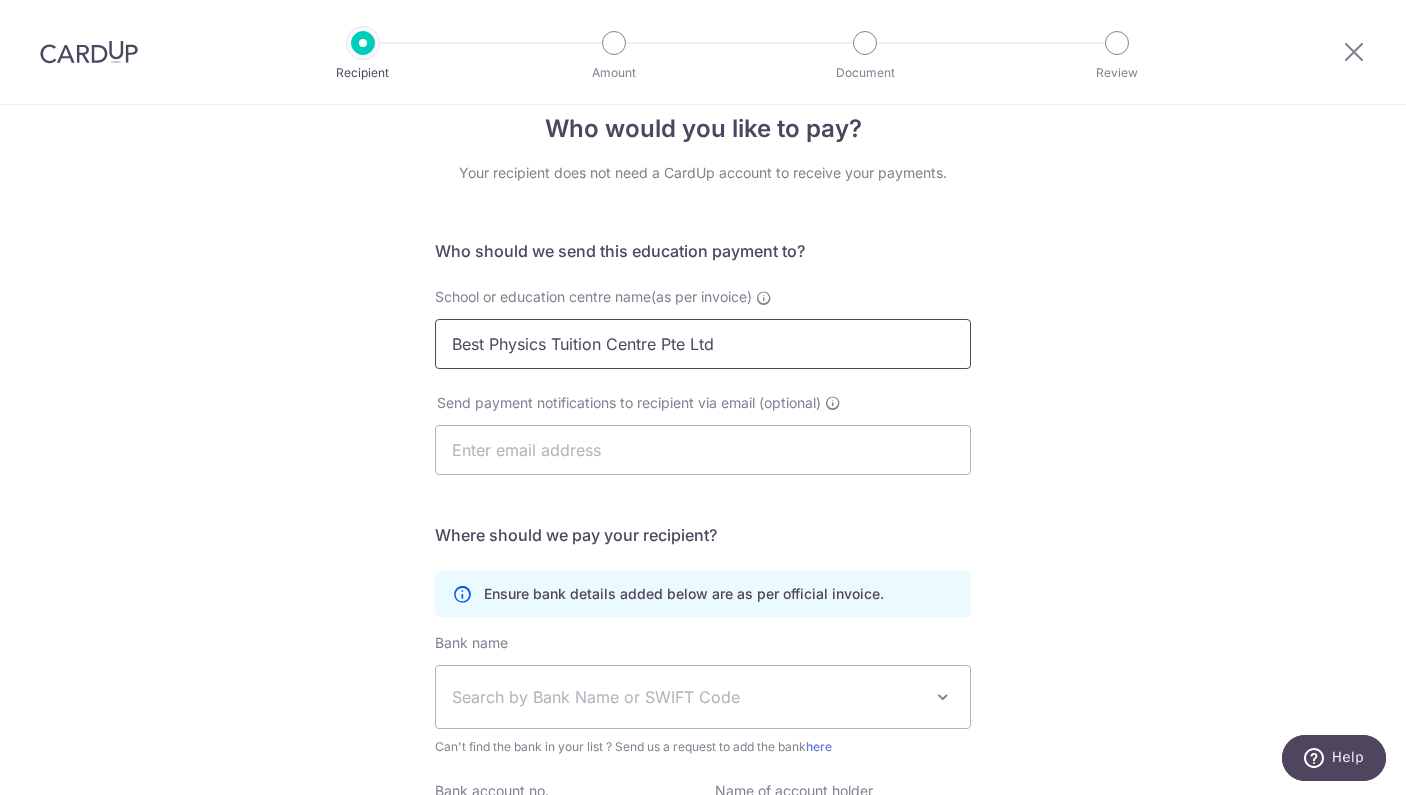 type on "Best Physics Tuition Centre Pte Ltd" 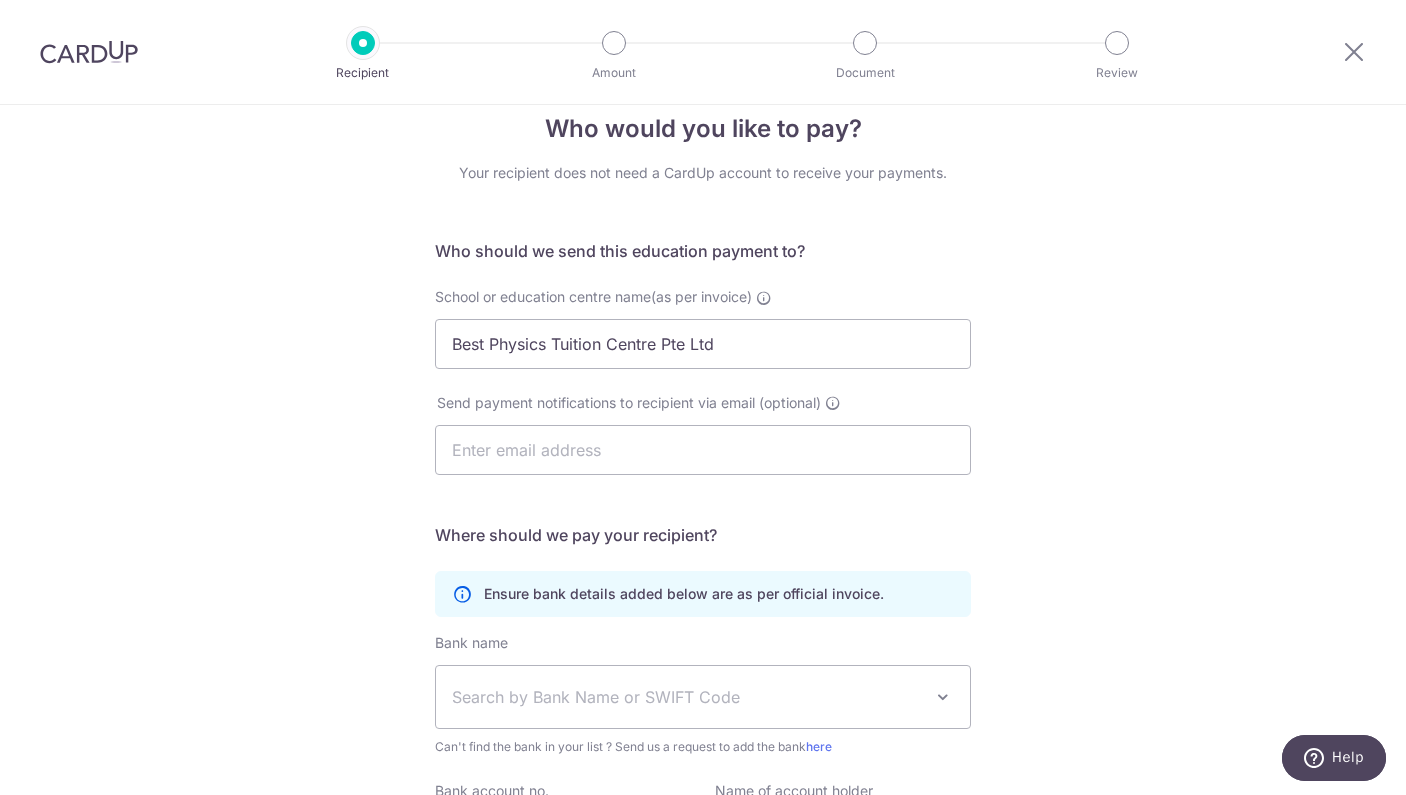 click on "Who should we send this education payment to?
School or education centre name(as per invoice)
Best Physics Tuition Centre Pte Ltd
Send payment notifications to recipient via email (optional)
Translation missing: en.no key
URL
Telephone
Where should we pay your recipient?" at bounding box center (703, 584) 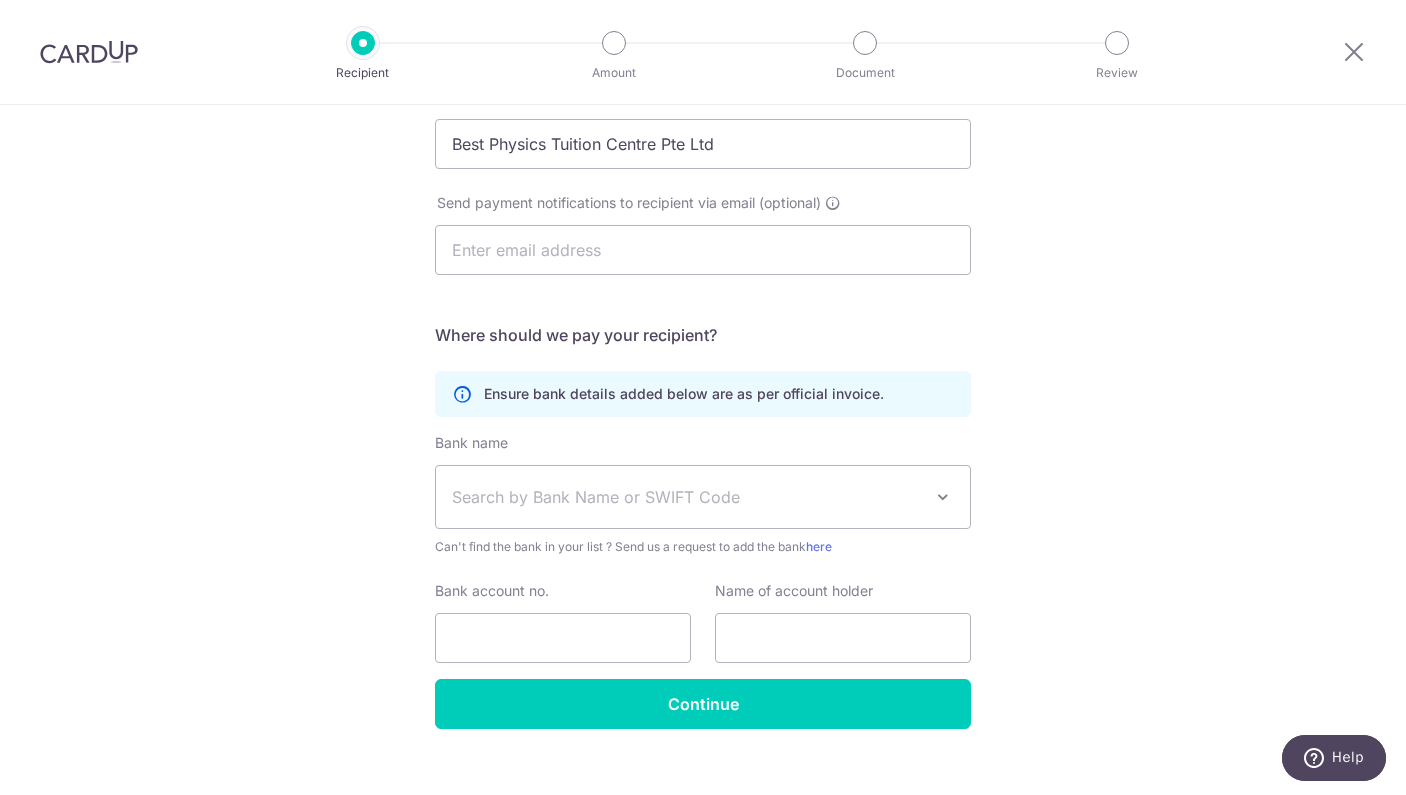 scroll, scrollTop: 238, scrollLeft: 0, axis: vertical 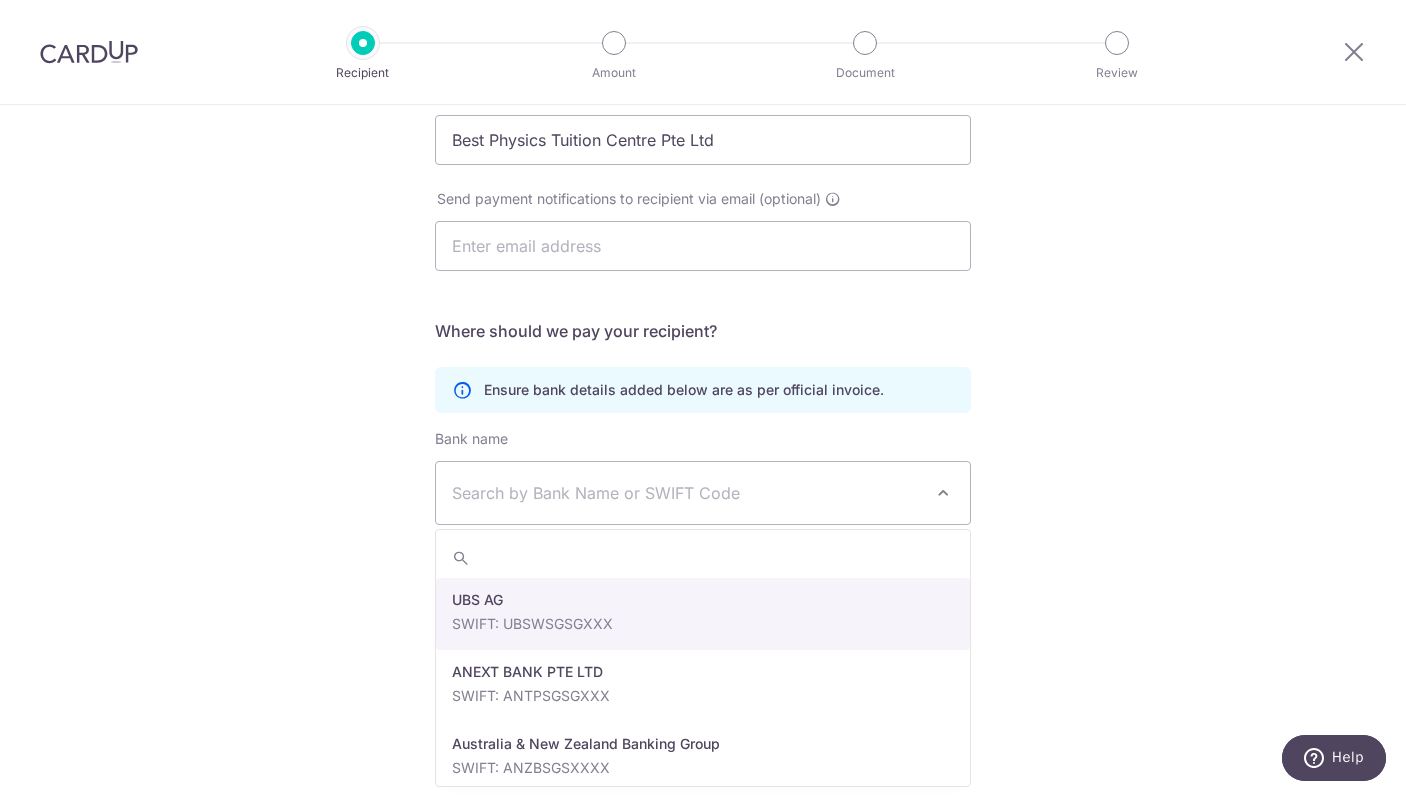 click at bounding box center (943, 493) 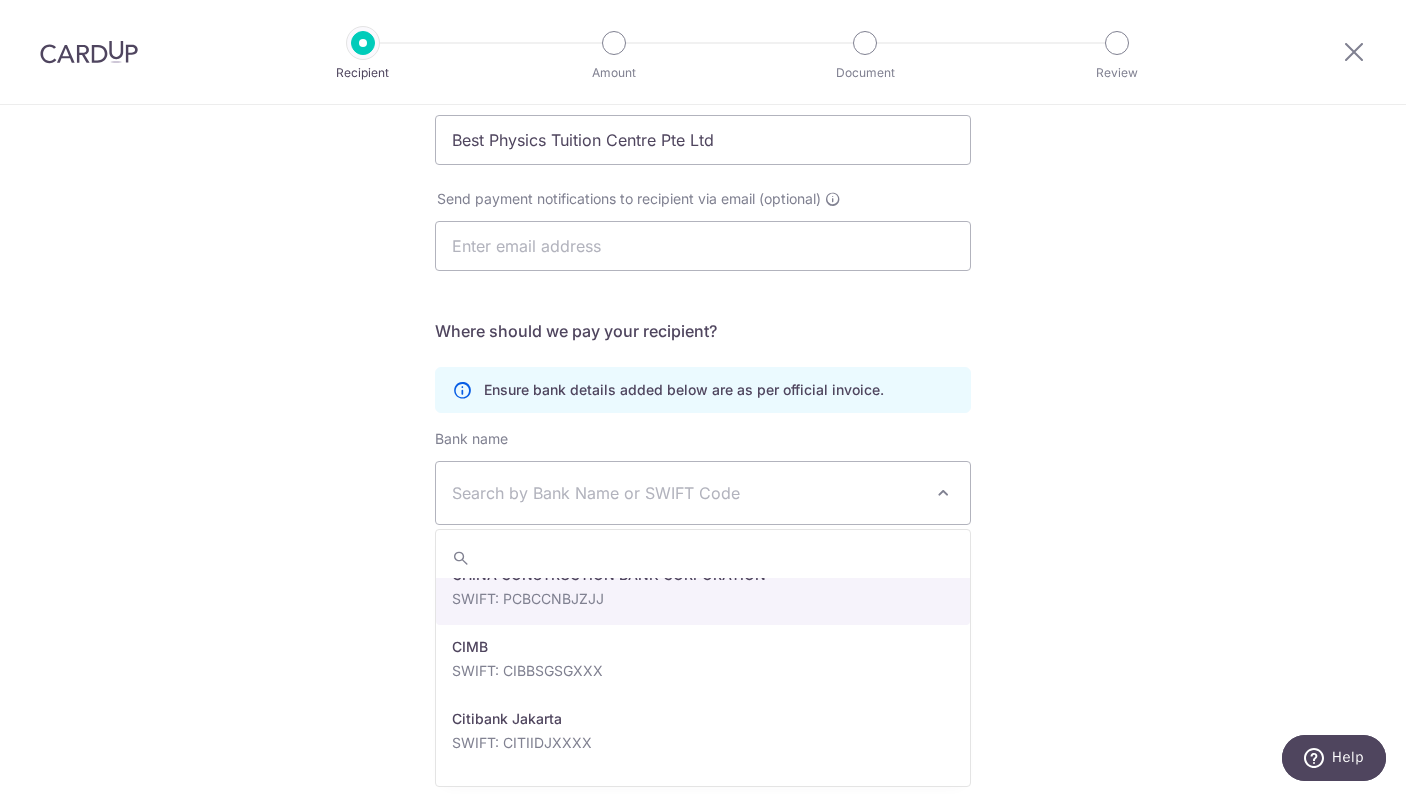 scroll, scrollTop: 702, scrollLeft: 0, axis: vertical 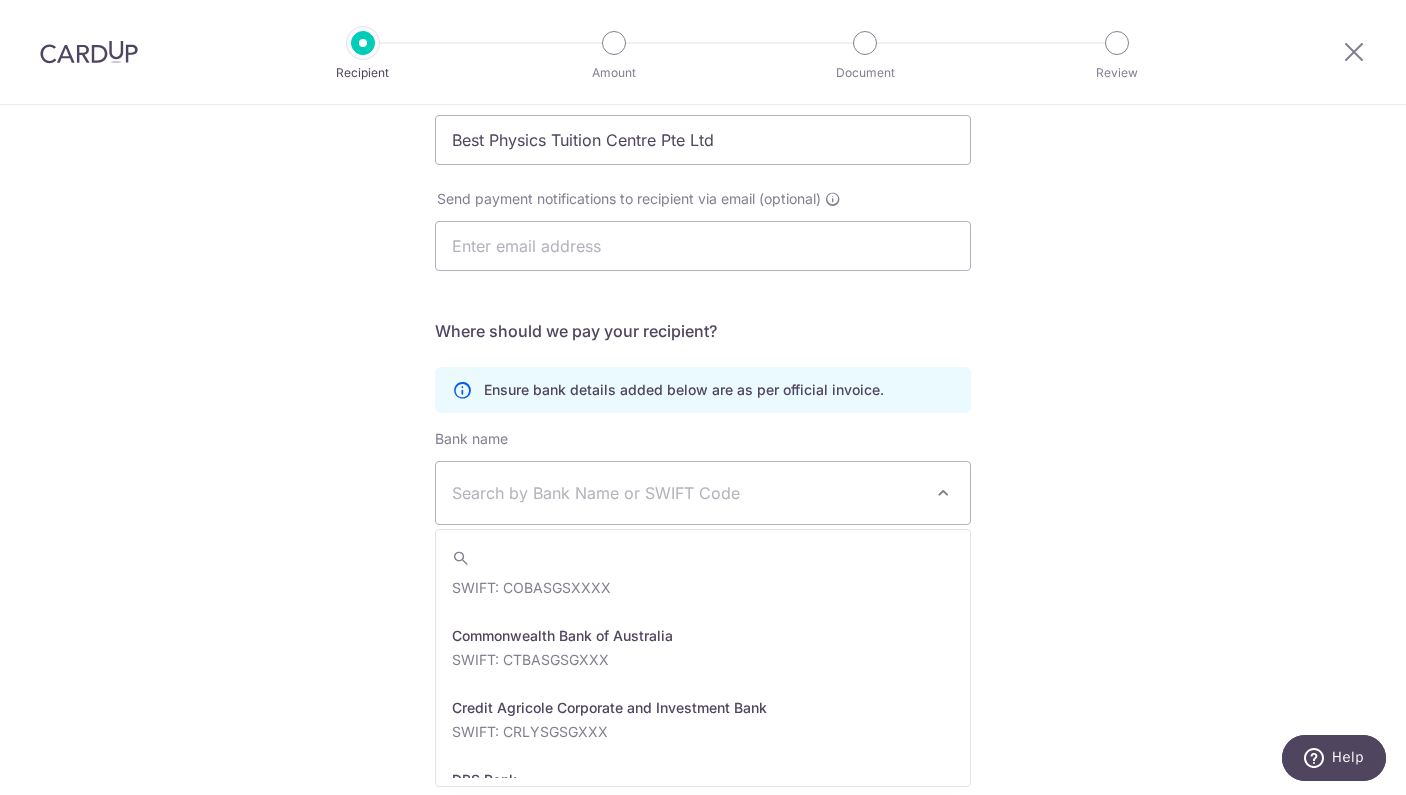 click on "Who would you like to pay?
Your recipient does not need a CardUp account to receive your payments.
Who should we send this education payment to?
School or education centre name(as per invoice)
Best Physics Tuition Centre Pte Ltd
Send payment notifications to recipient via email (optional)
Translation missing: en.no key
URL
Telephone" at bounding box center (703, 343) 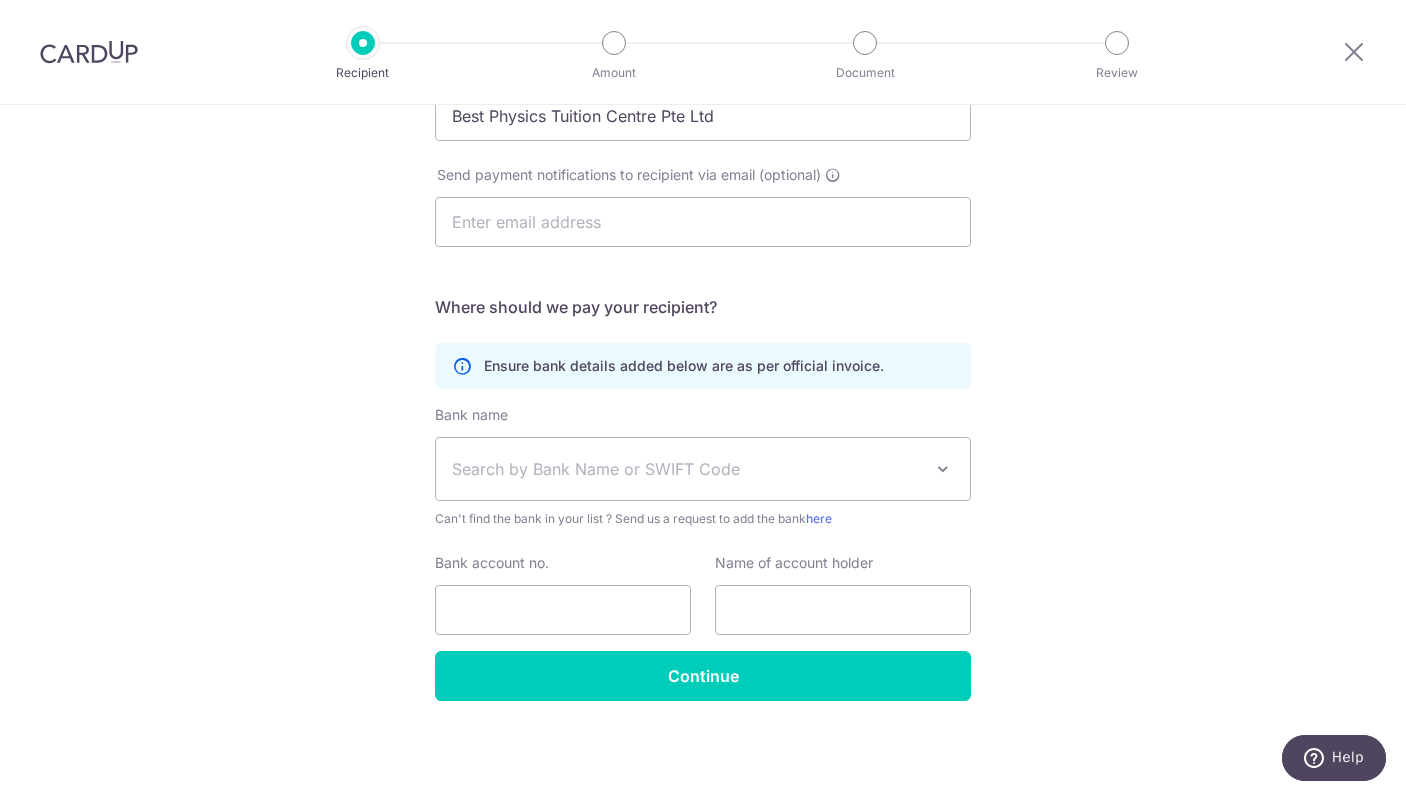 scroll, scrollTop: 262, scrollLeft: 0, axis: vertical 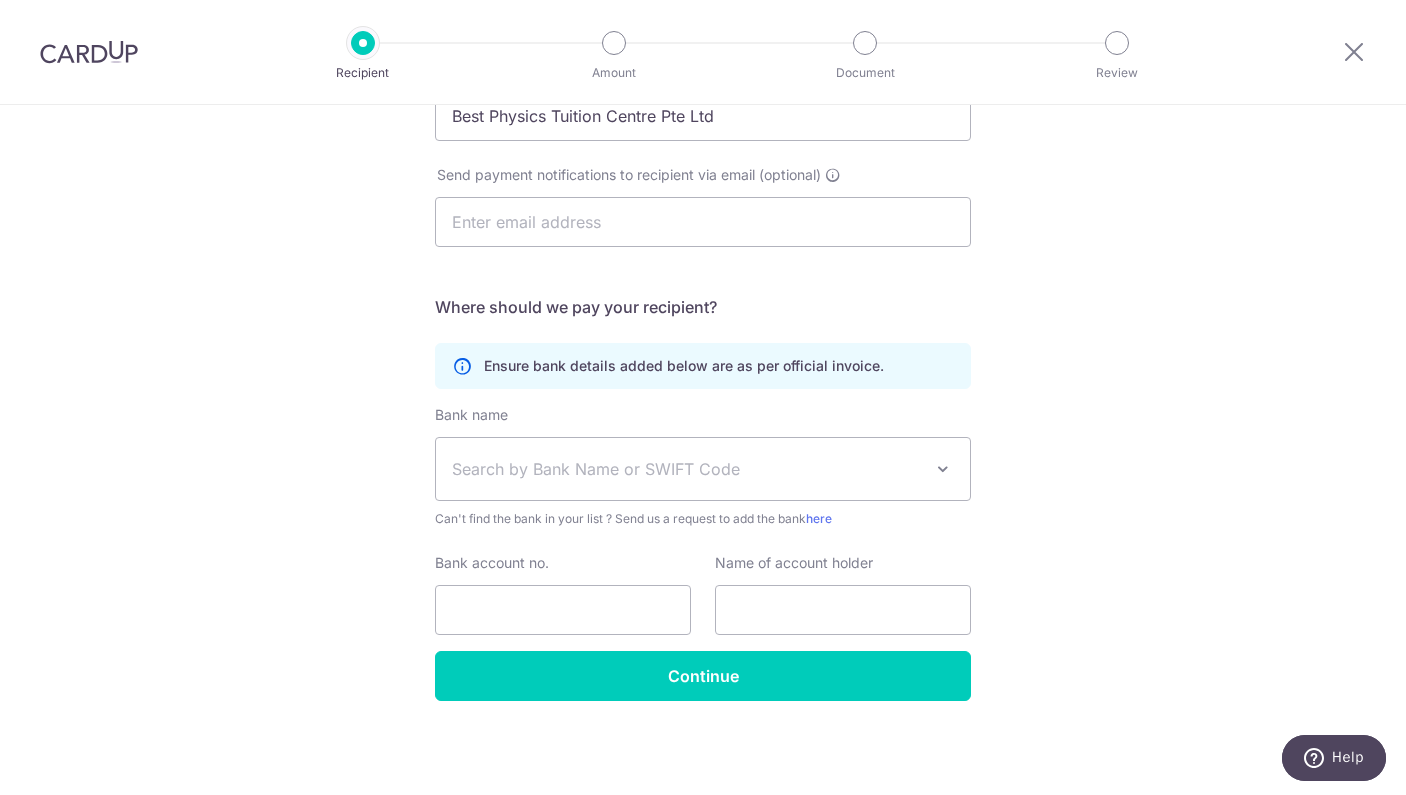 click on "Search by Bank Name or SWIFT Code" at bounding box center [687, 469] 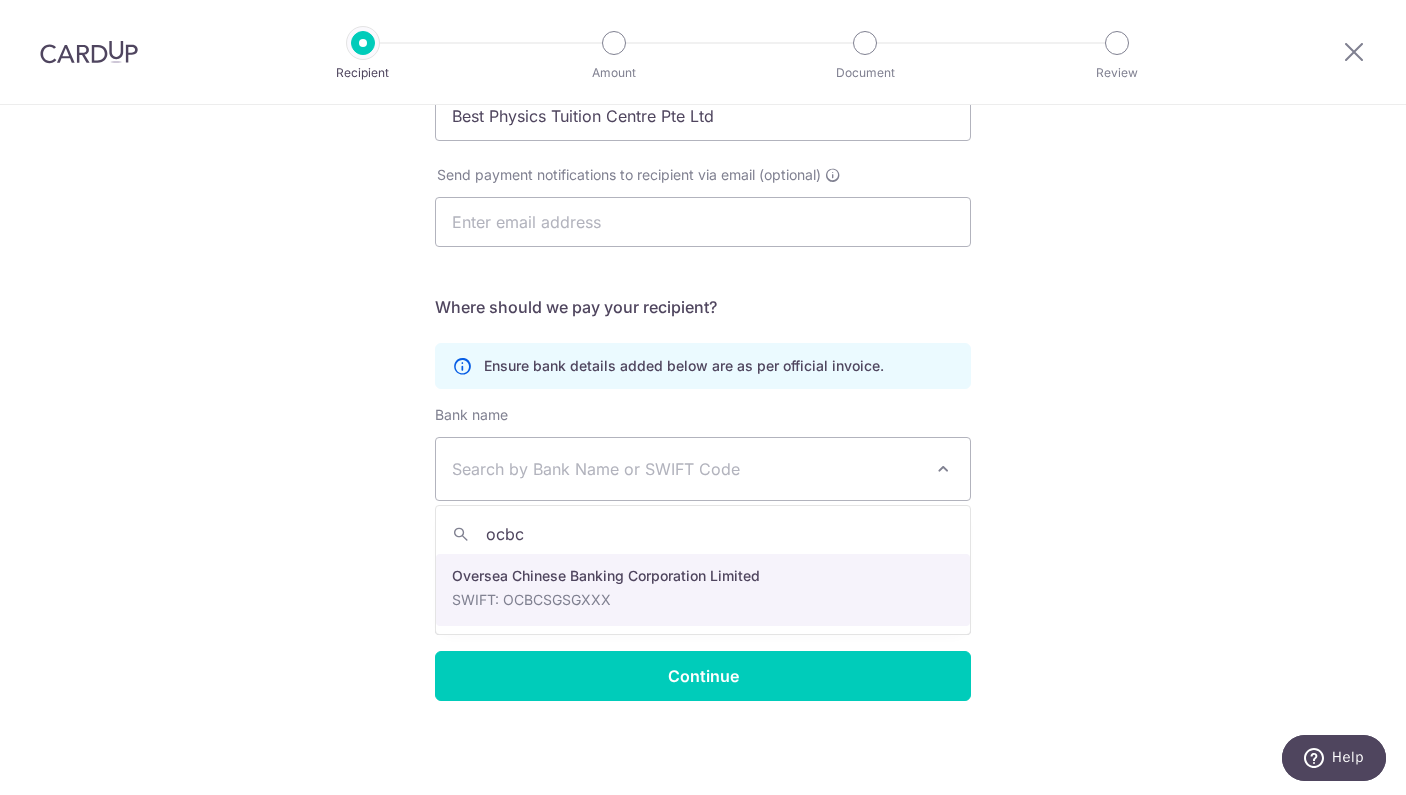 type on "ocbc" 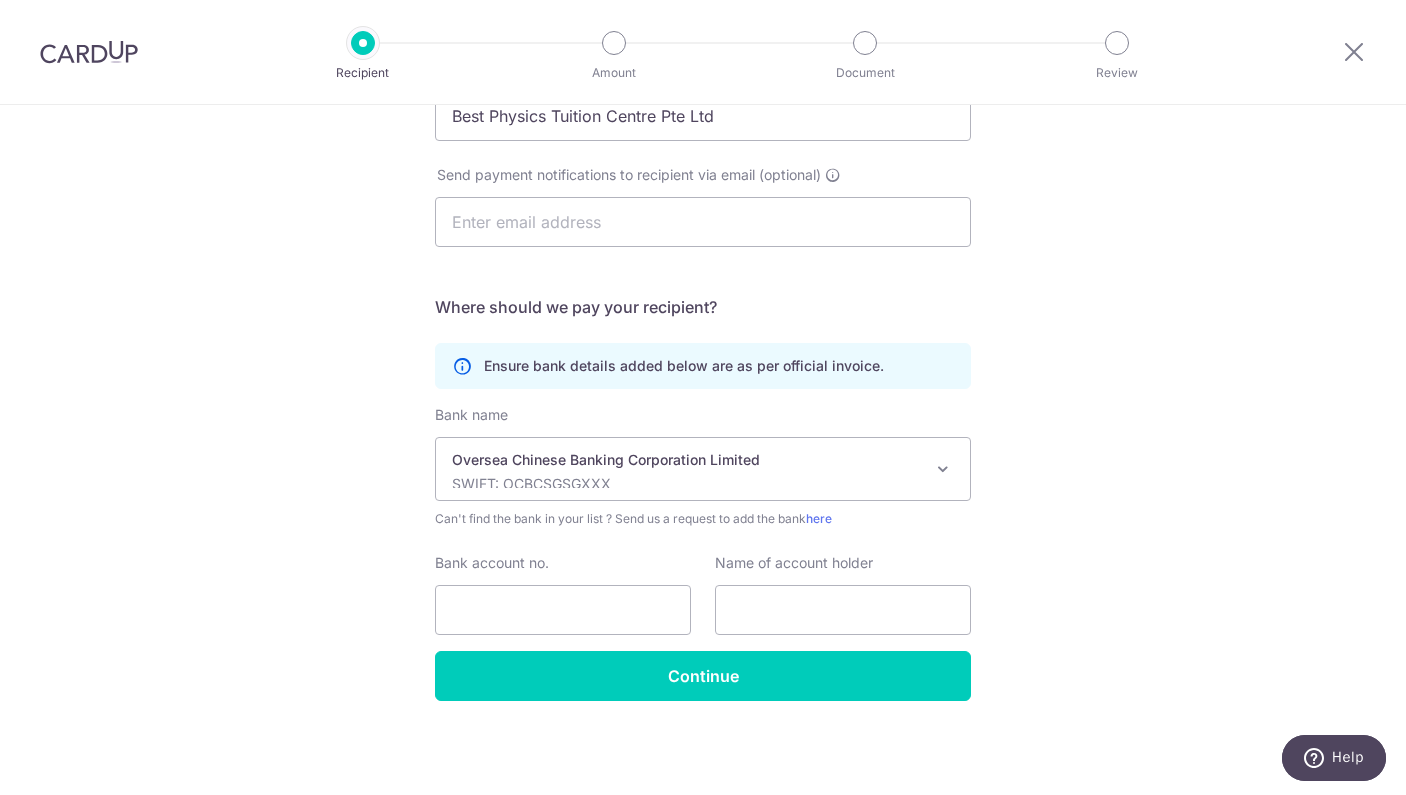 select on "12" 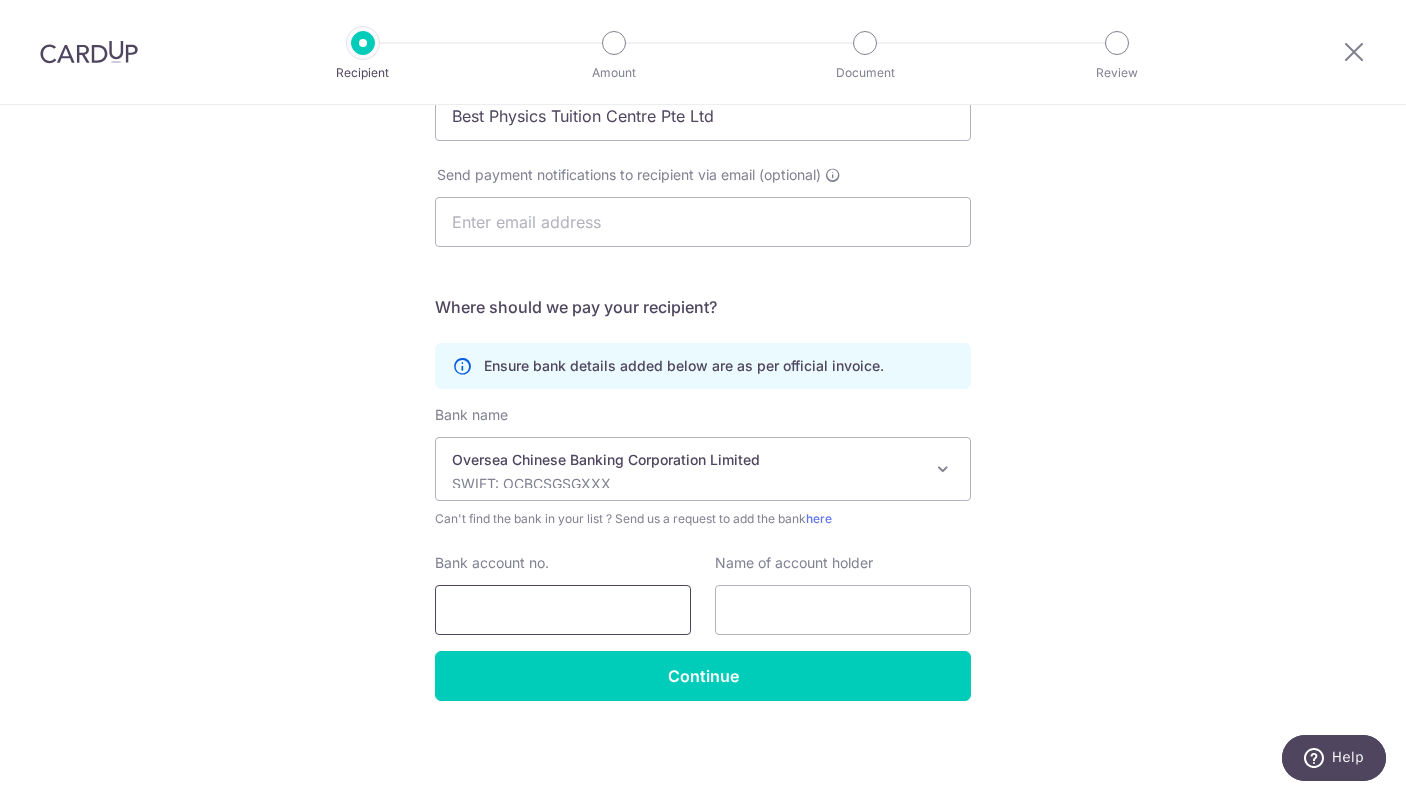 click on "Bank account no." at bounding box center (563, 610) 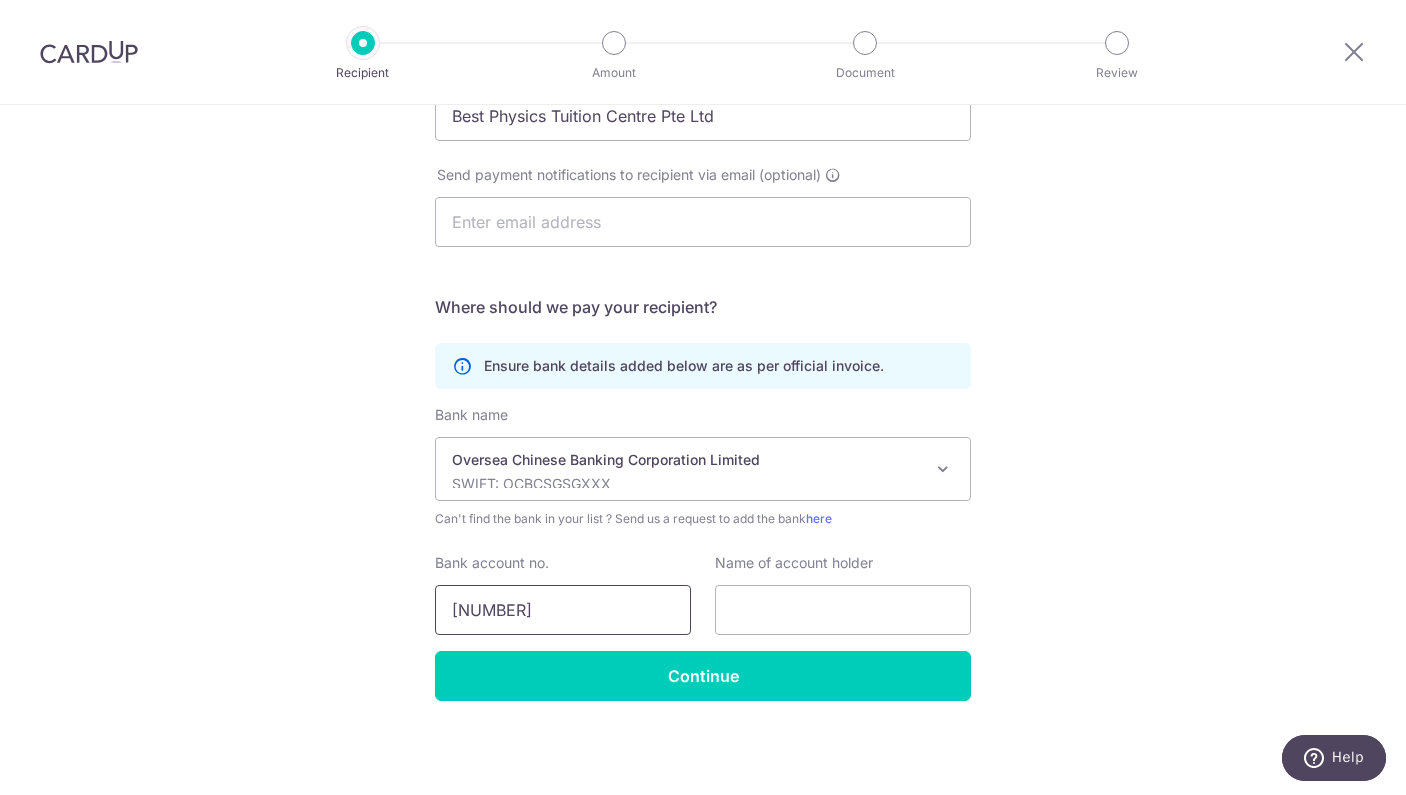 click on "712-514587-001" at bounding box center (563, 610) 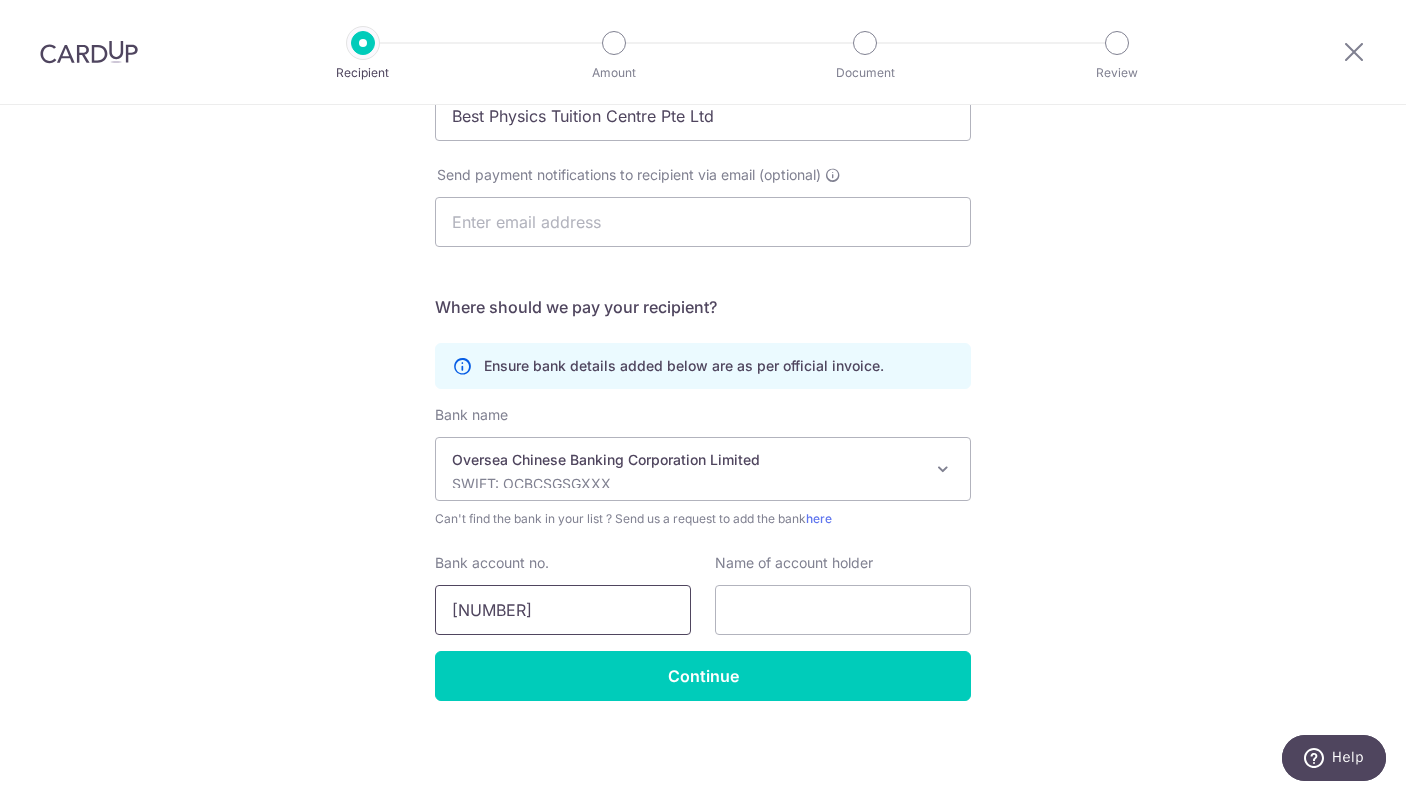 click on "712514587-001" at bounding box center [563, 610] 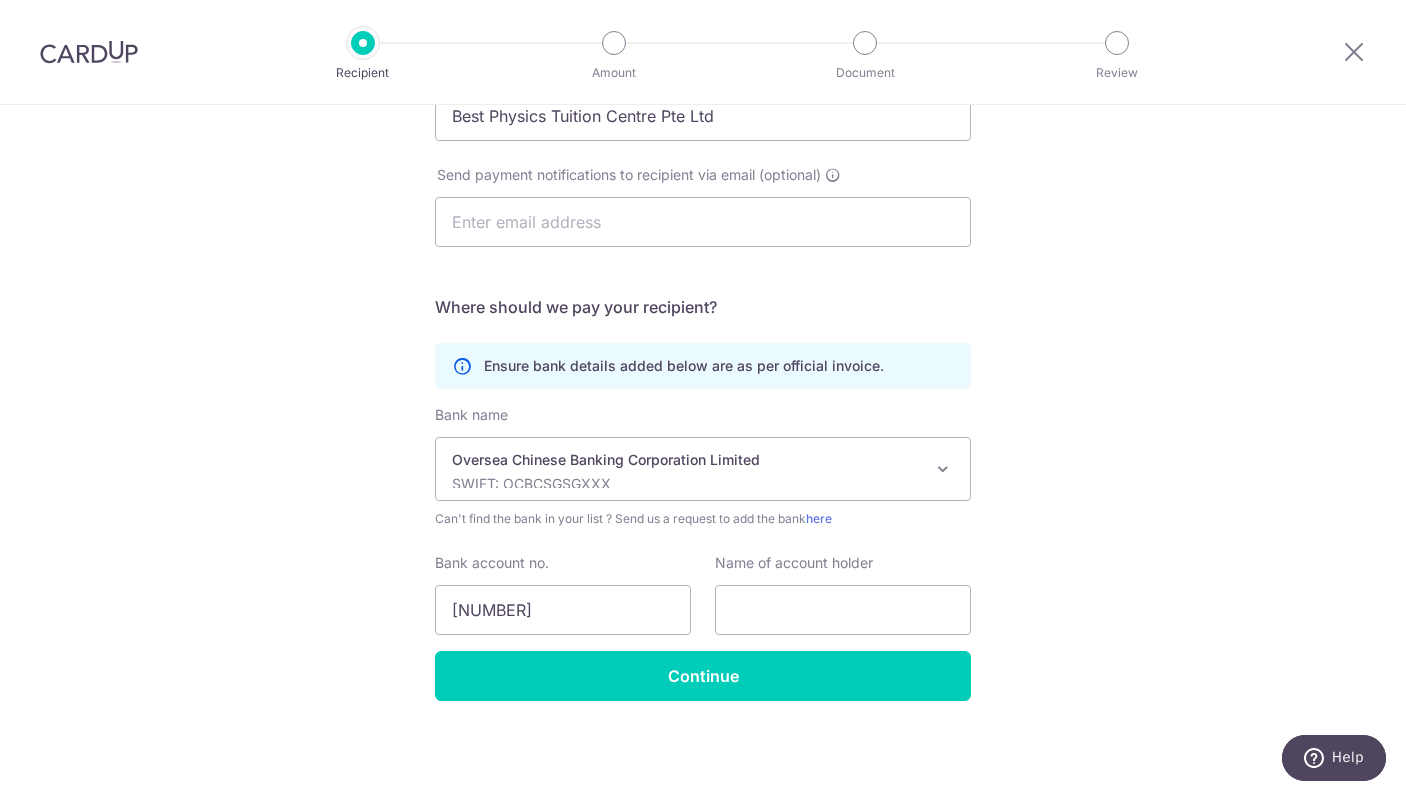 click on "Who would you like to pay?
Your recipient does not need a CardUp account to receive your payments.
Who should we send this education payment to?
School or education centre name(as per invoice)
Best Physics Tuition Centre Pte Ltd
Send payment notifications to recipient via email (optional)
Translation missing: en.no key
URL
Telephone" at bounding box center (703, 319) 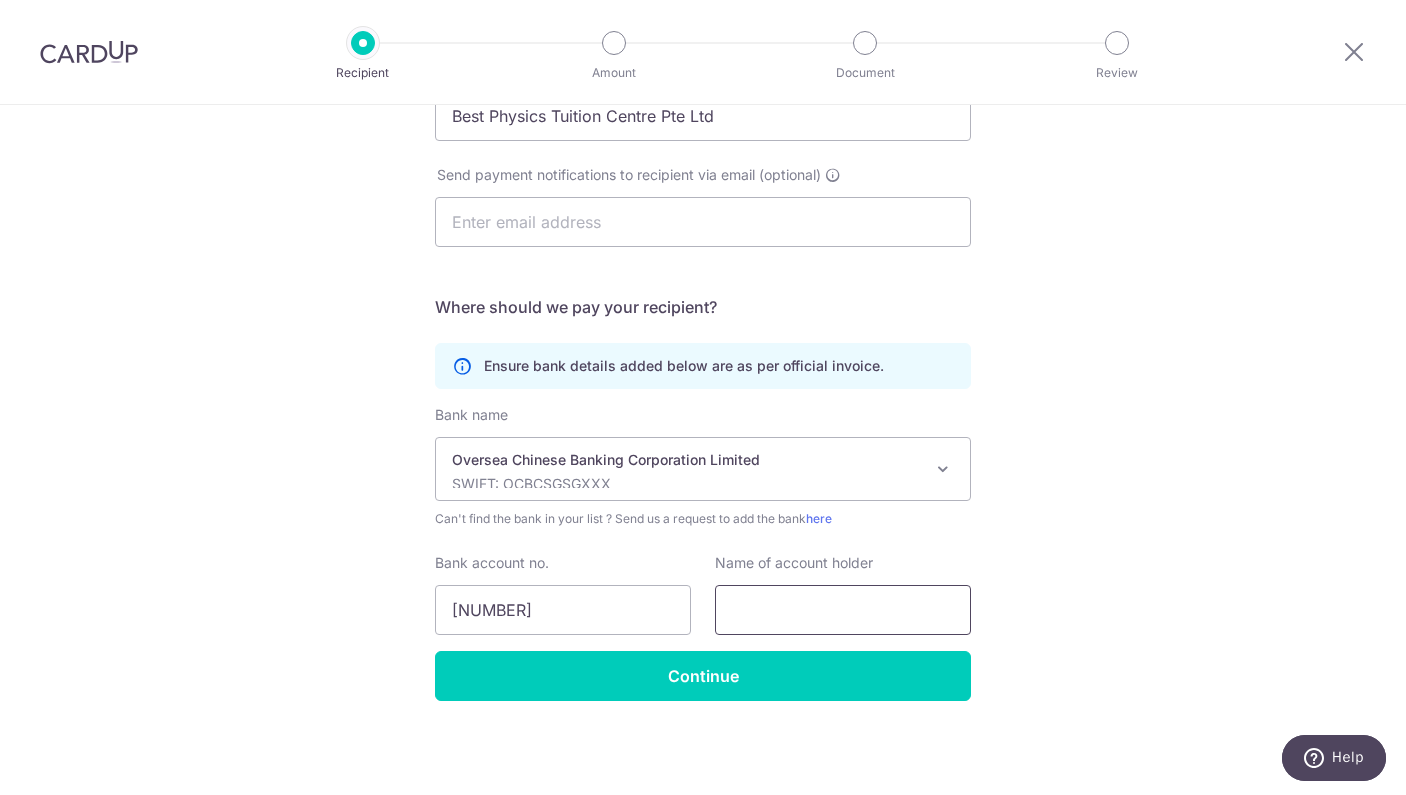paste on "Best Physics Tuition Centre Pte Ltd" 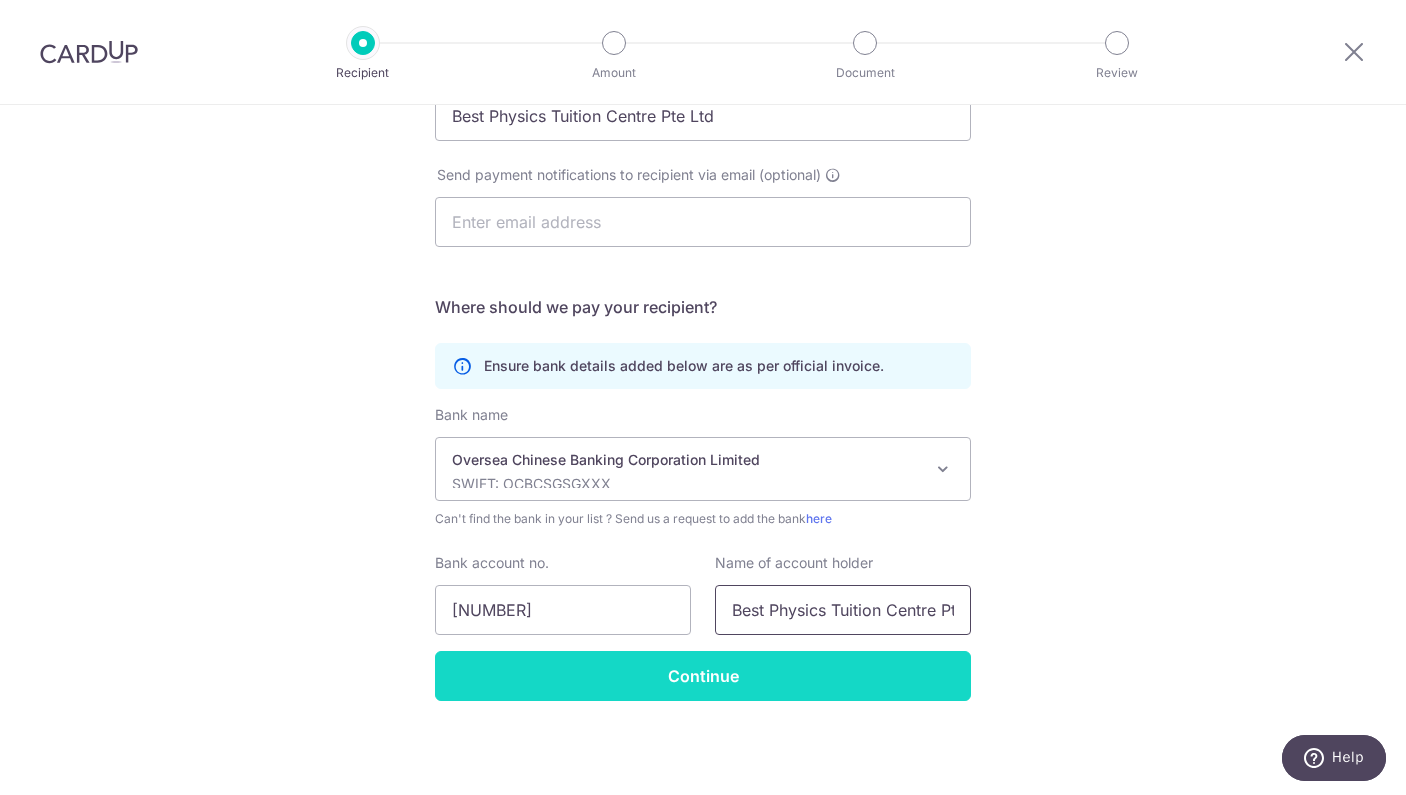 type on "Best Physics Tuition Centre Pte Ltd" 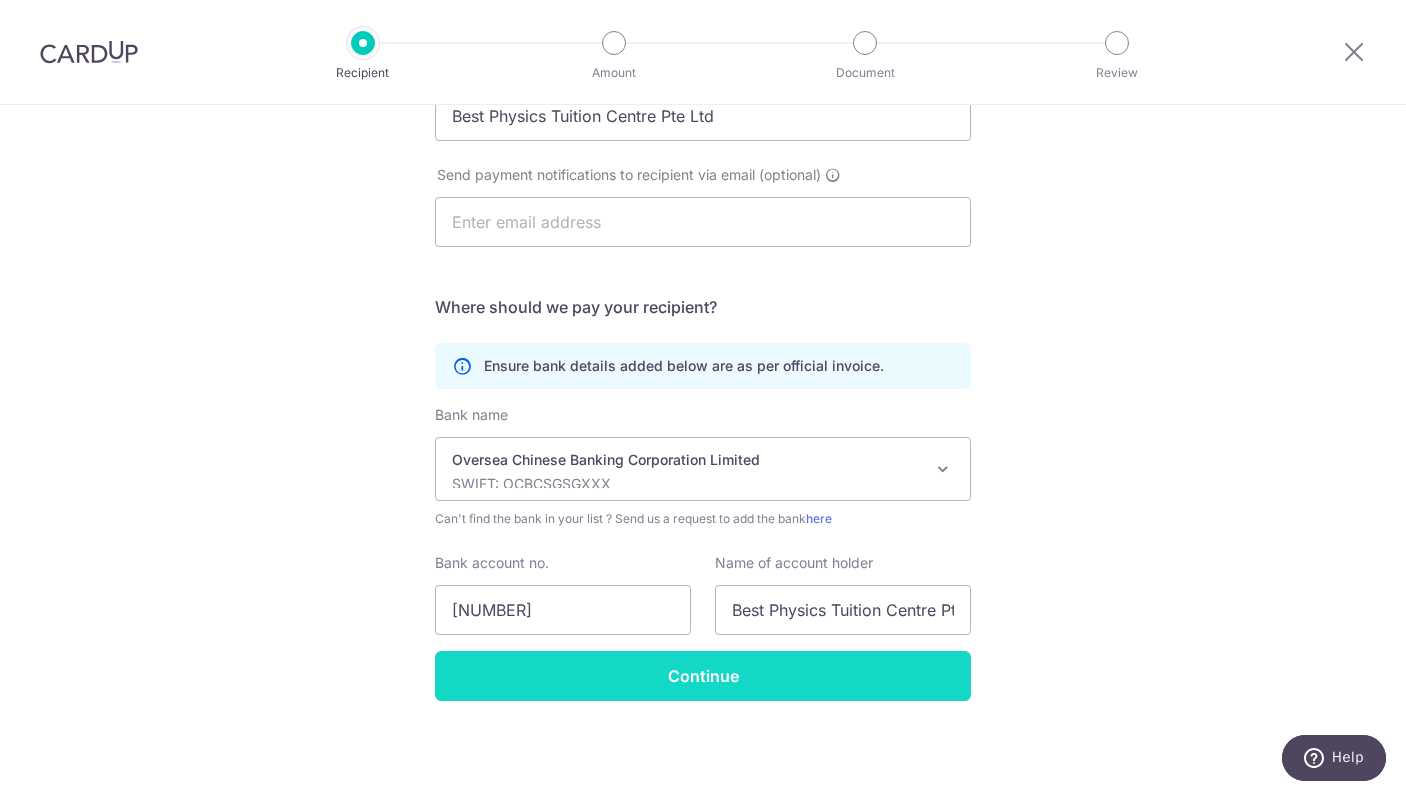 click on "Continue" at bounding box center (703, 676) 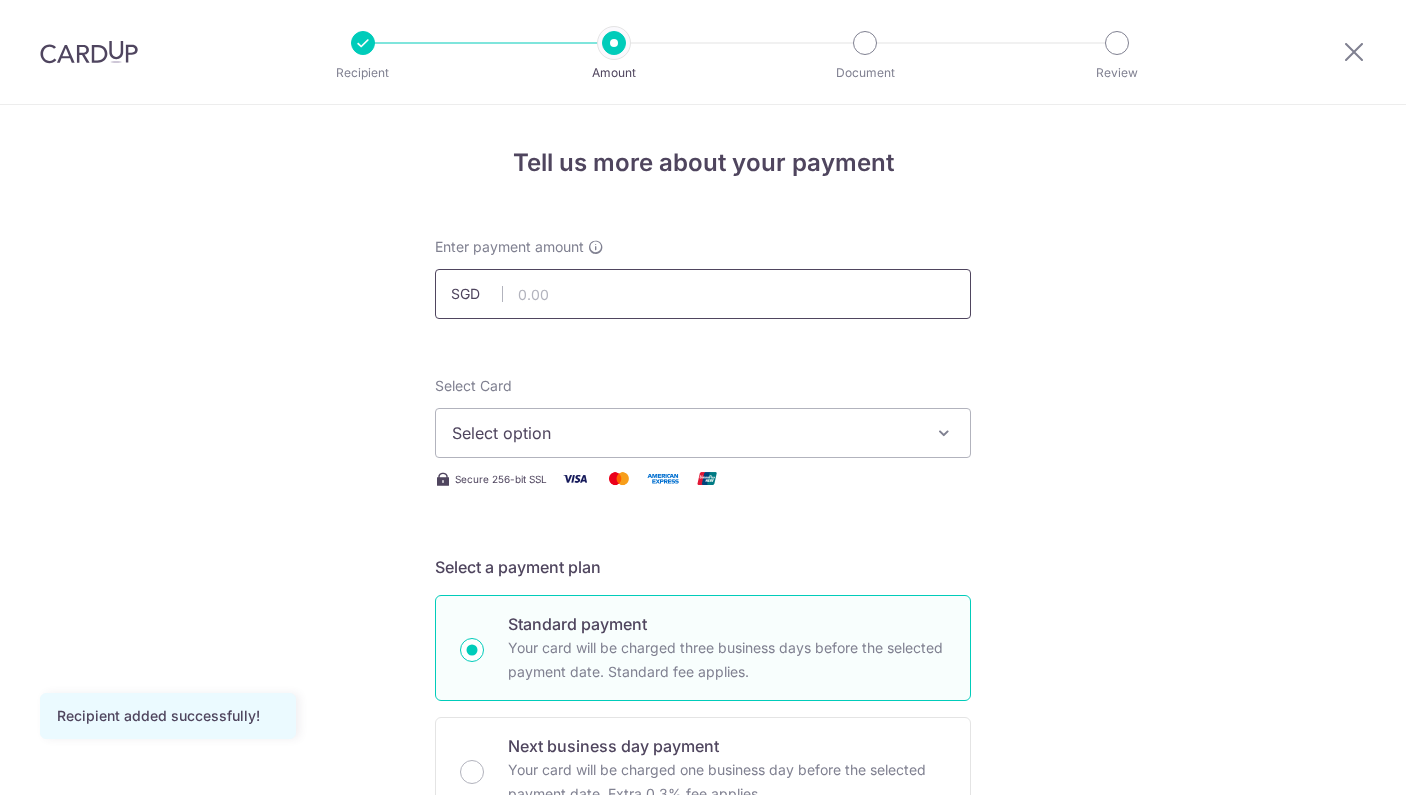 scroll, scrollTop: 0, scrollLeft: 0, axis: both 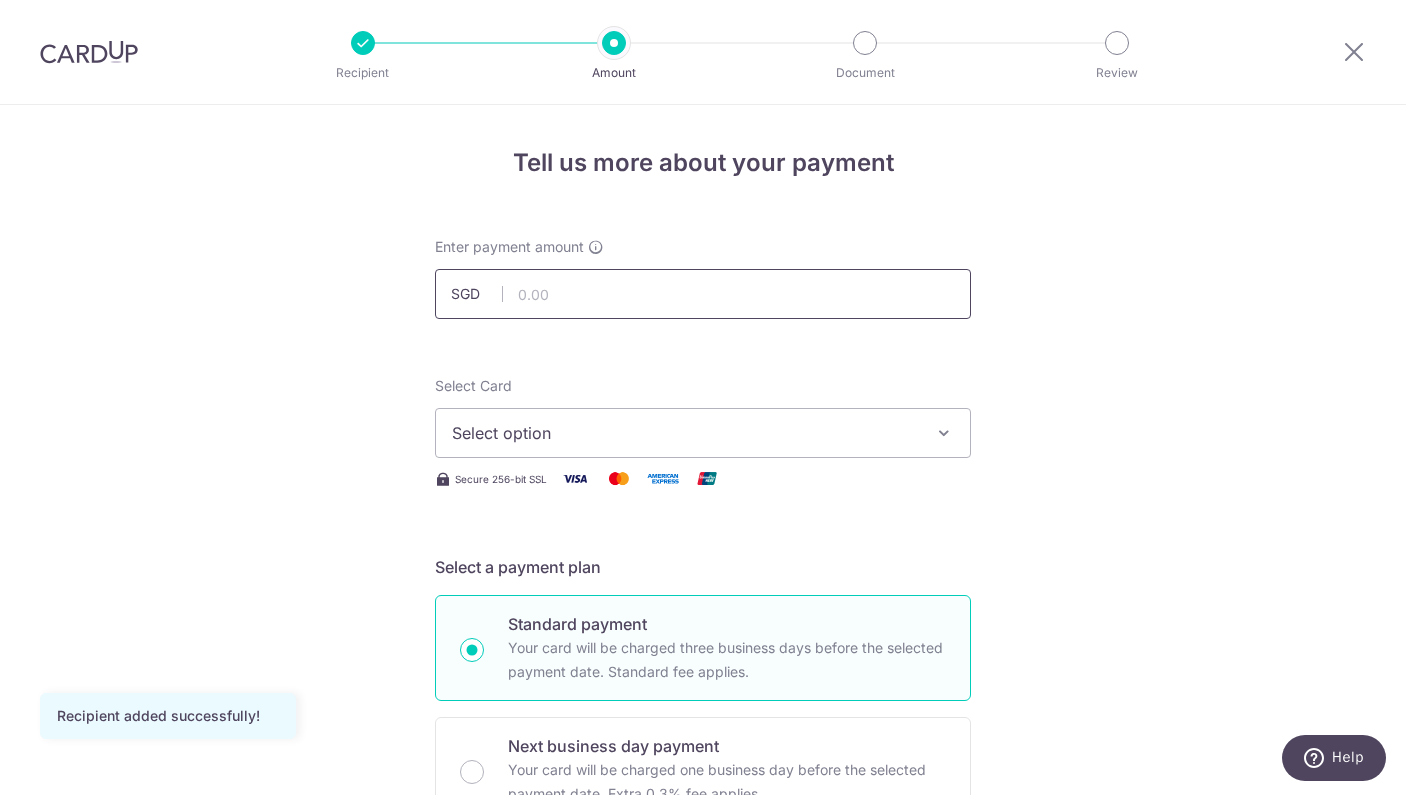 click at bounding box center [703, 294] 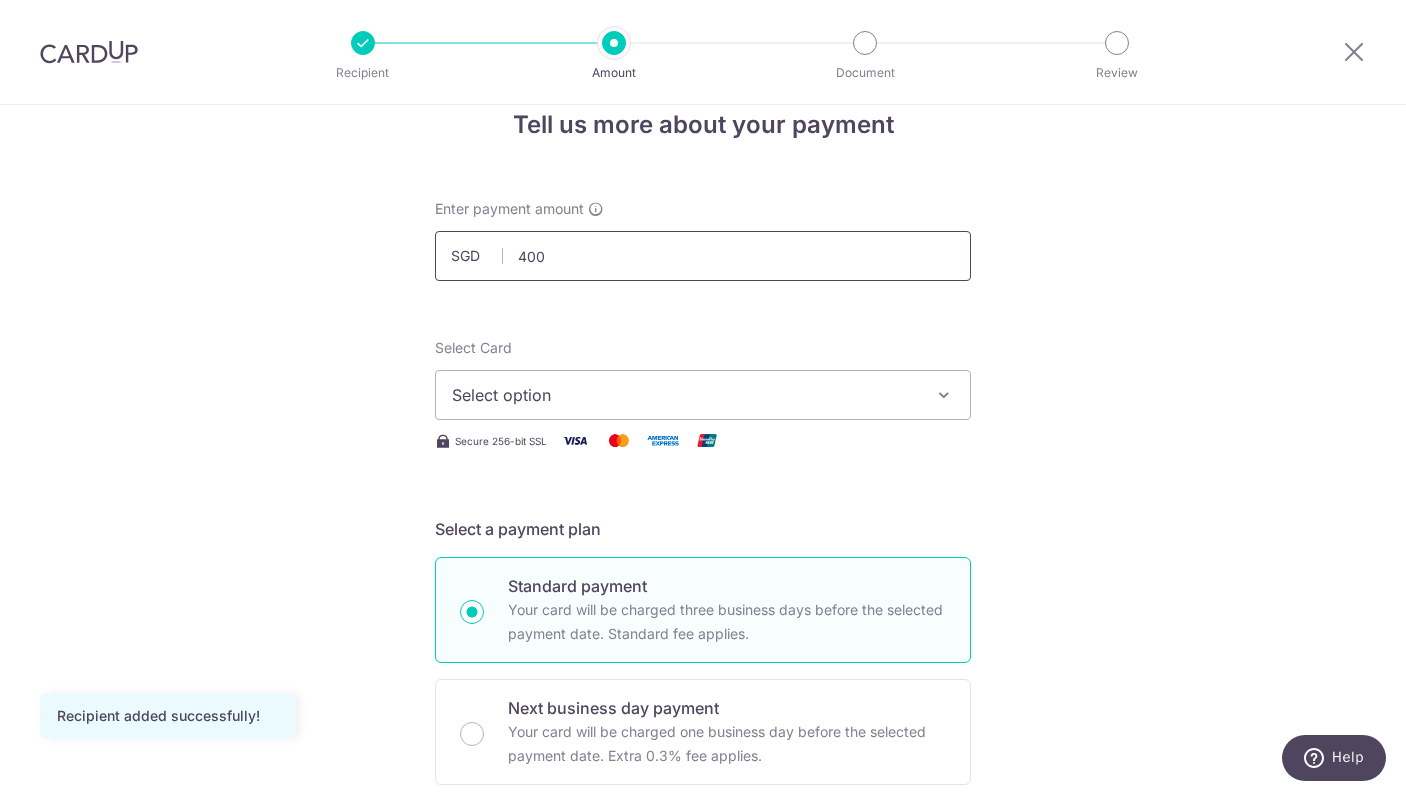 scroll, scrollTop: 41, scrollLeft: 0, axis: vertical 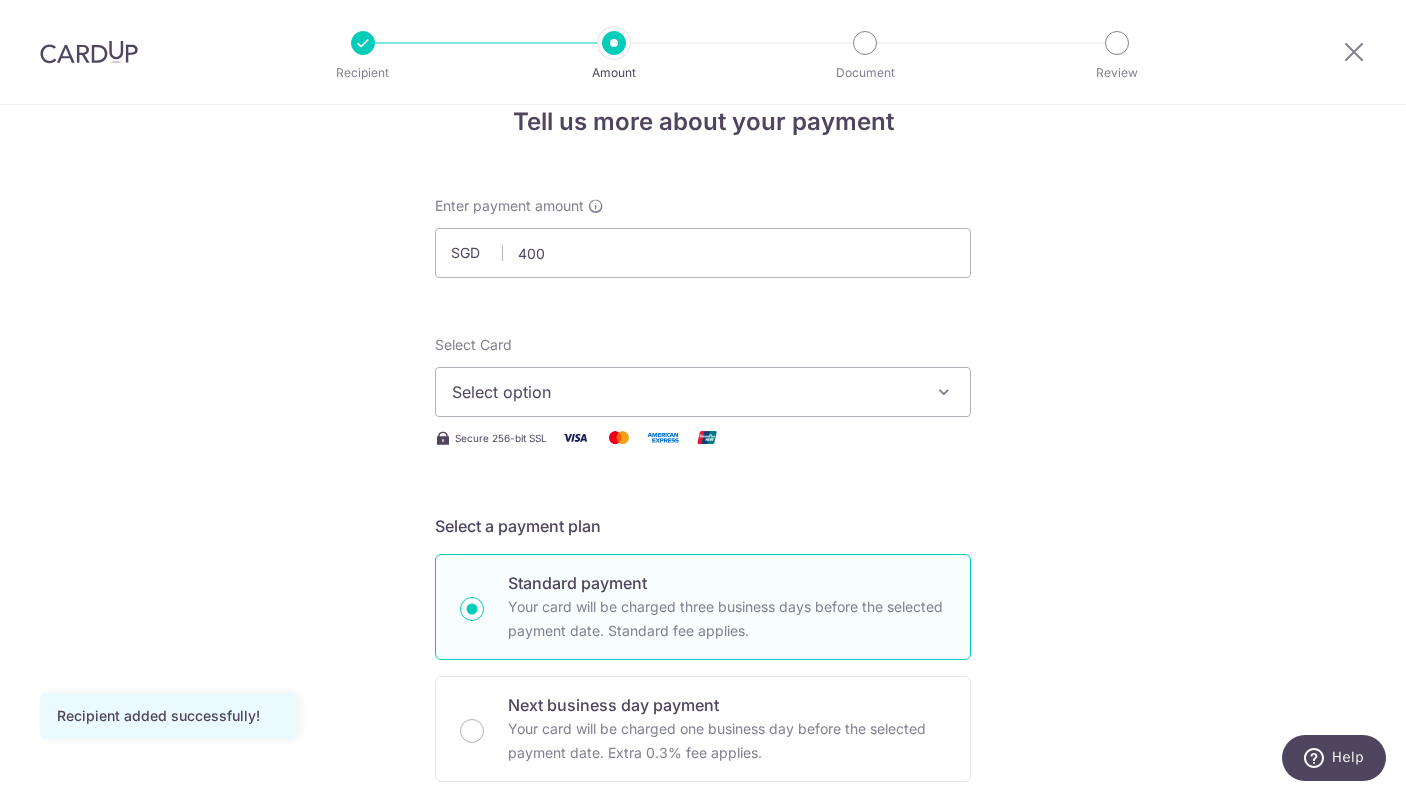 type on "400.00" 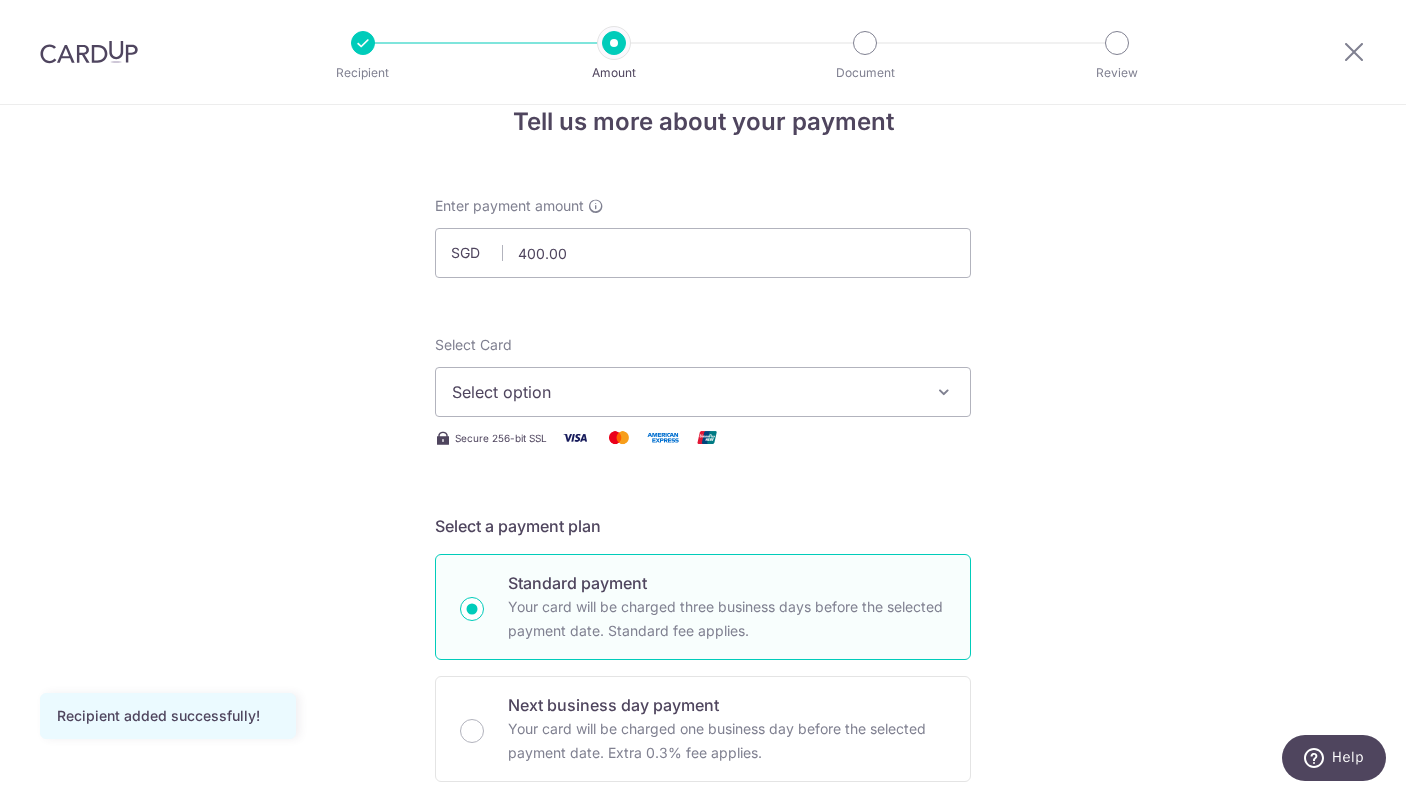 click at bounding box center [944, 392] 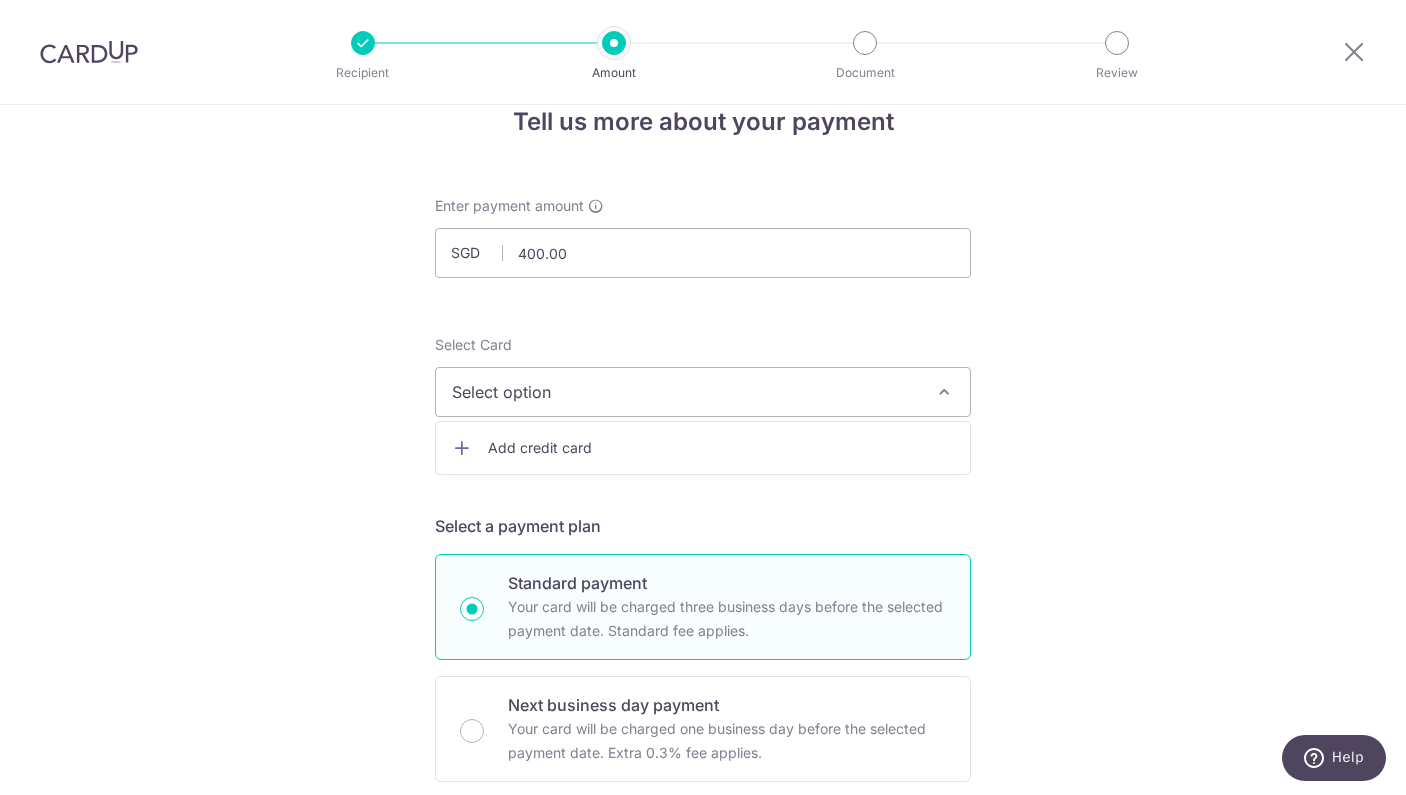 click on "Add credit card" at bounding box center (721, 448) 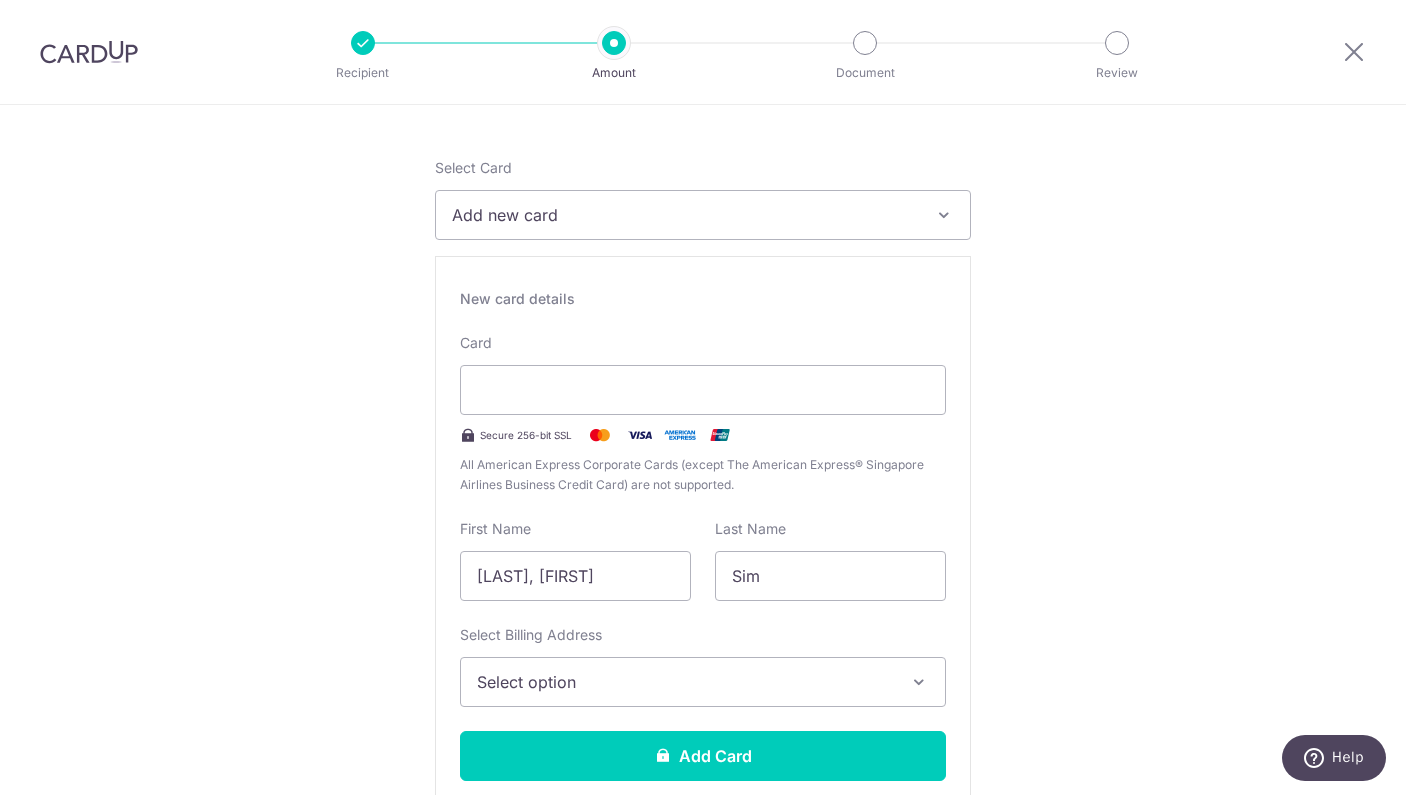 scroll, scrollTop: 390, scrollLeft: 0, axis: vertical 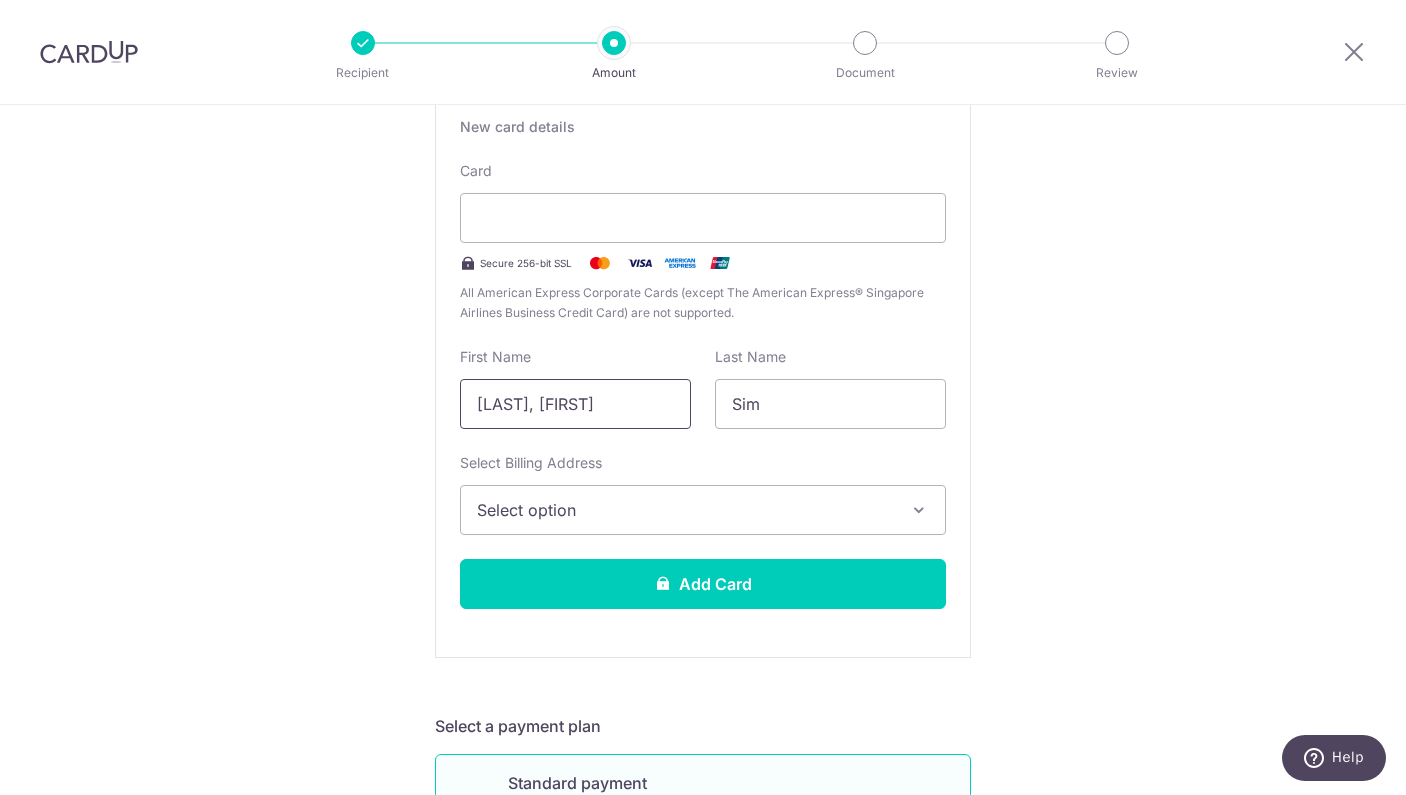 click on "[LAST], [FIRST]" at bounding box center (575, 404) 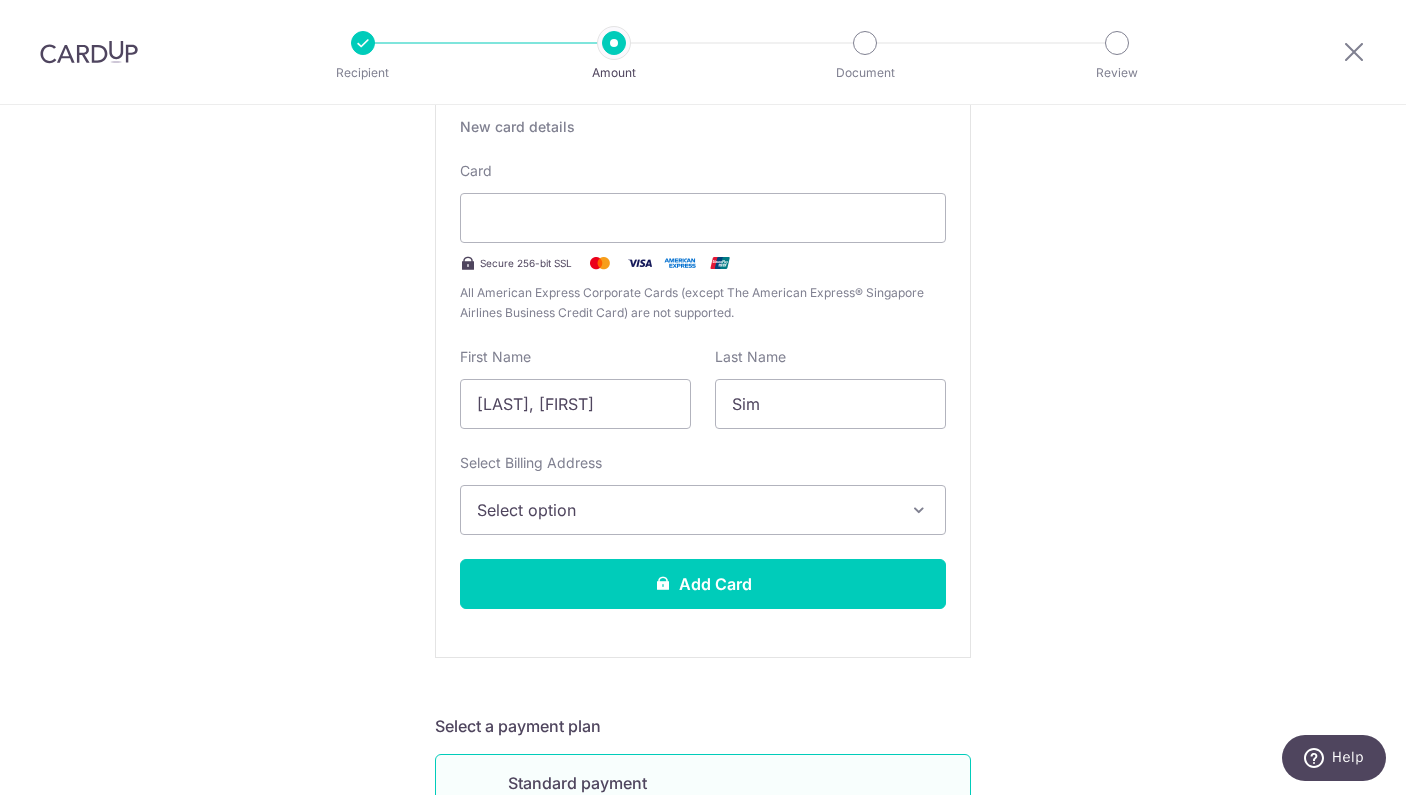 click on "Select option" at bounding box center [685, 510] 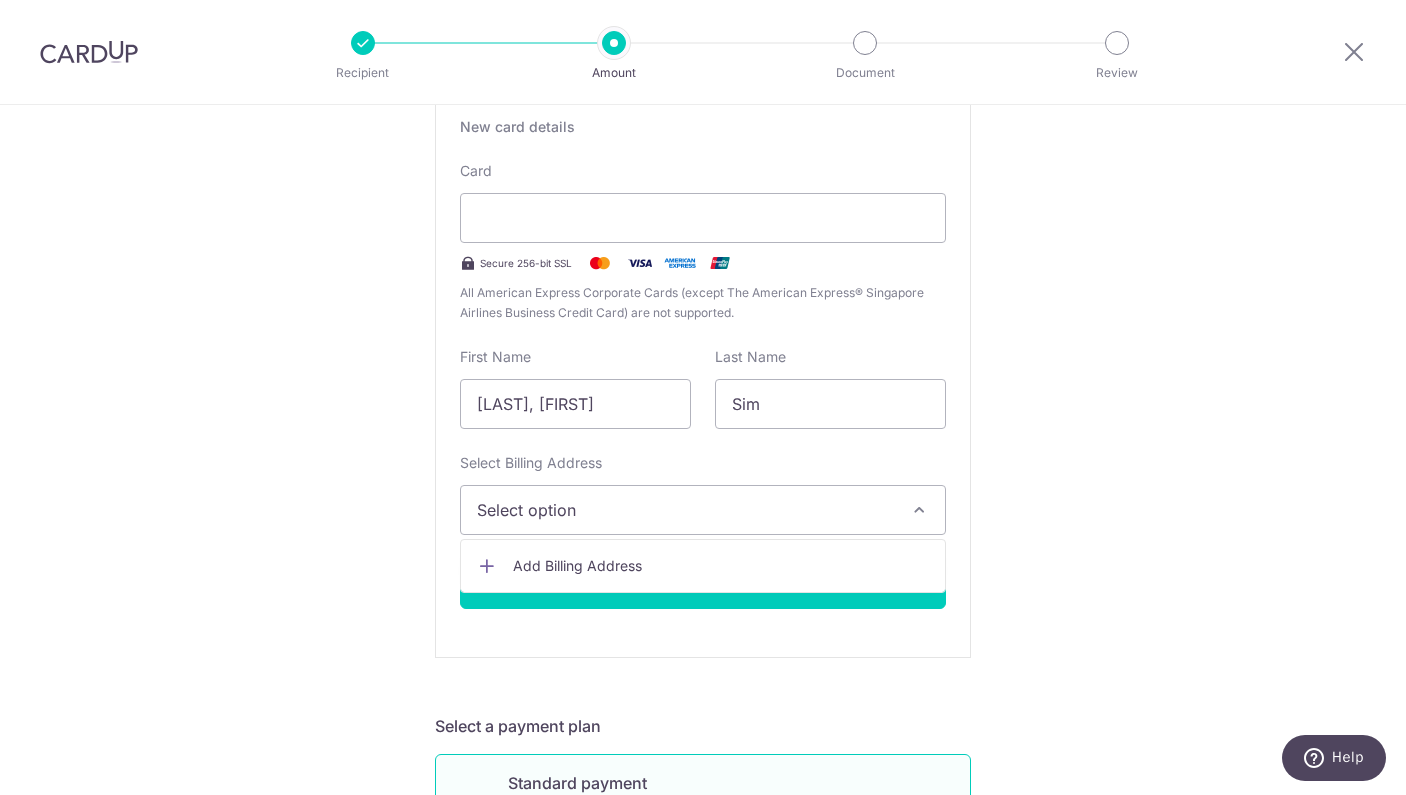 click on "Recipient added successfully!
Select Card
Add new card
Add credit card
Secure 256-bit SSL
Text
New card details
Card
Secure 256-bit SSL" at bounding box center [703, 894] 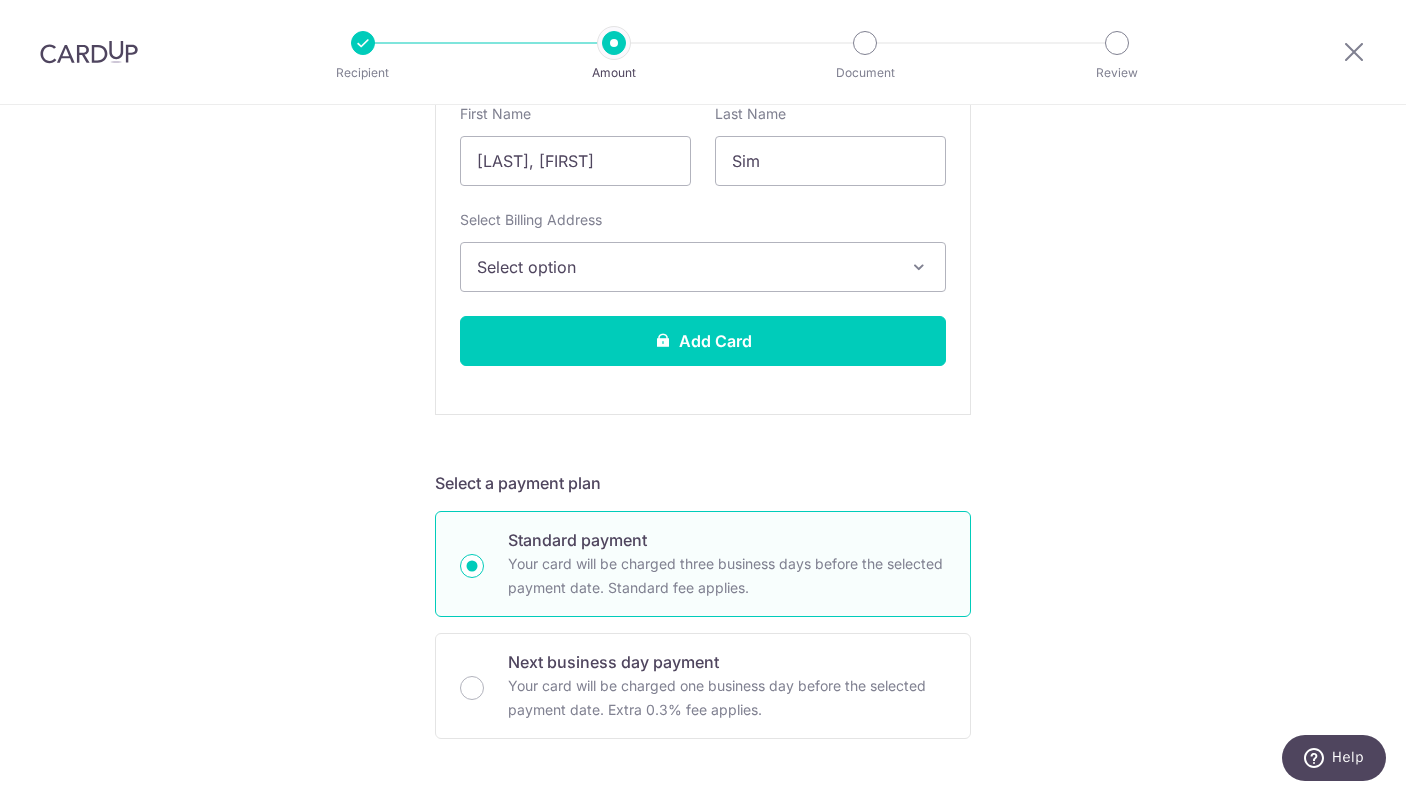 scroll, scrollTop: 634, scrollLeft: 0, axis: vertical 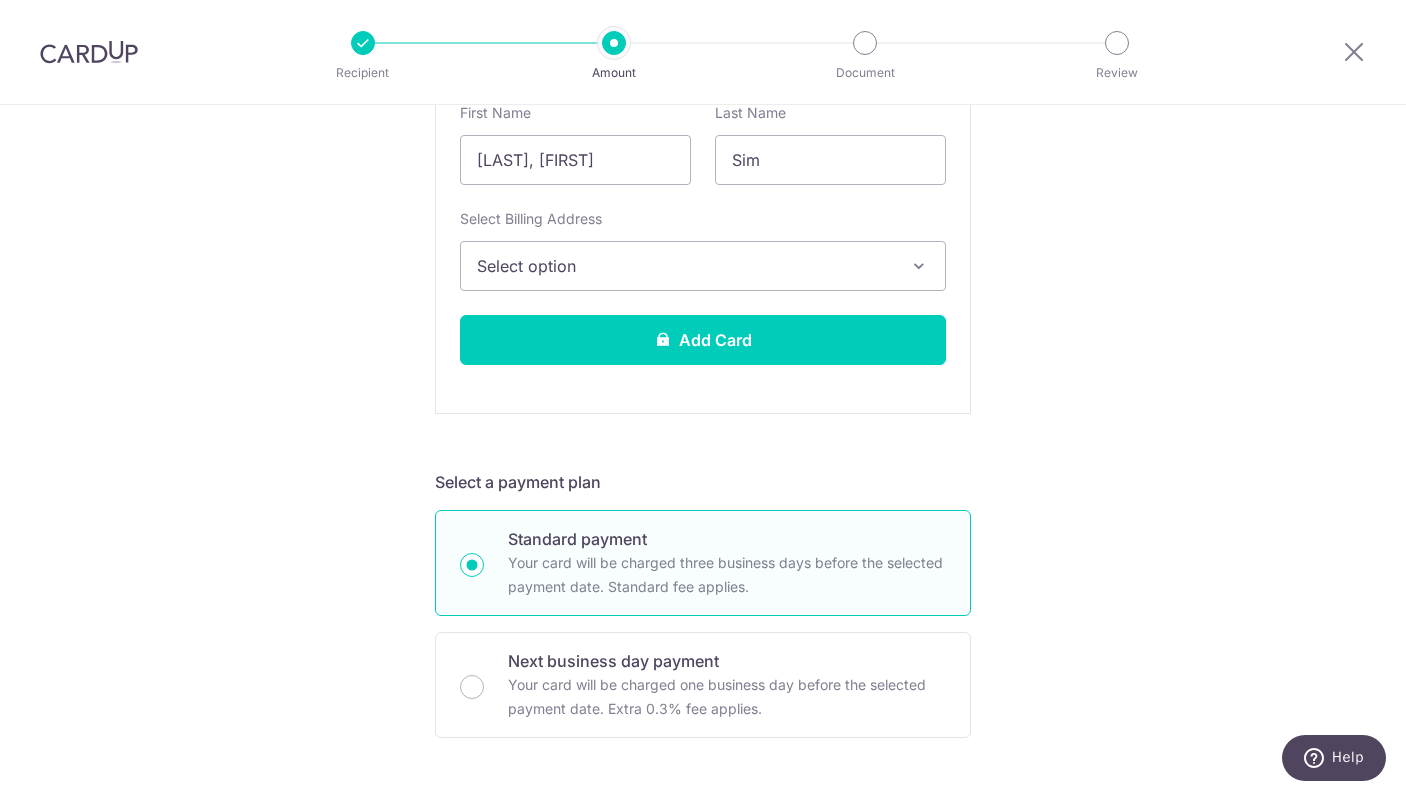 click on "Select option" at bounding box center (685, 266) 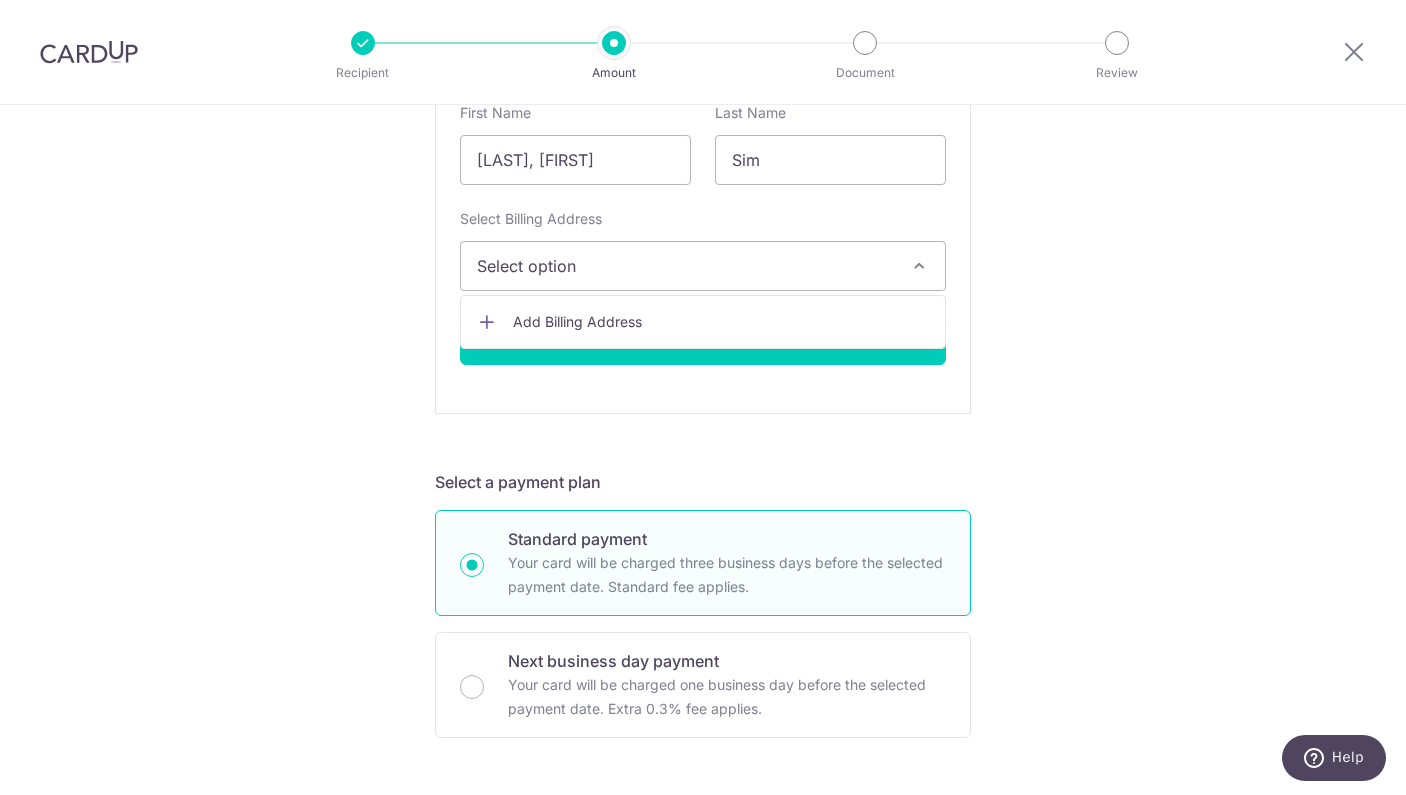 click on "Select option" at bounding box center [685, 266] 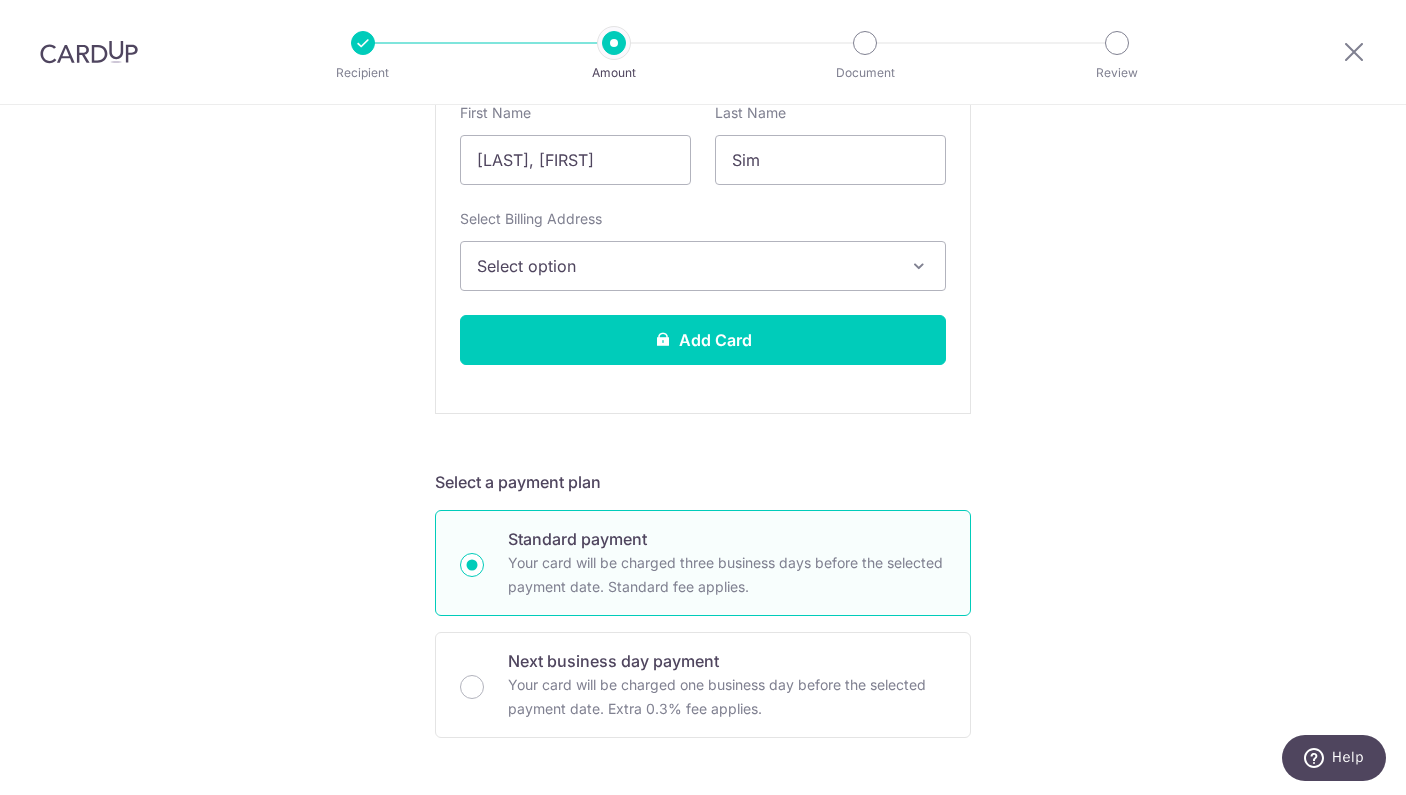 click on "Select option" at bounding box center (685, 266) 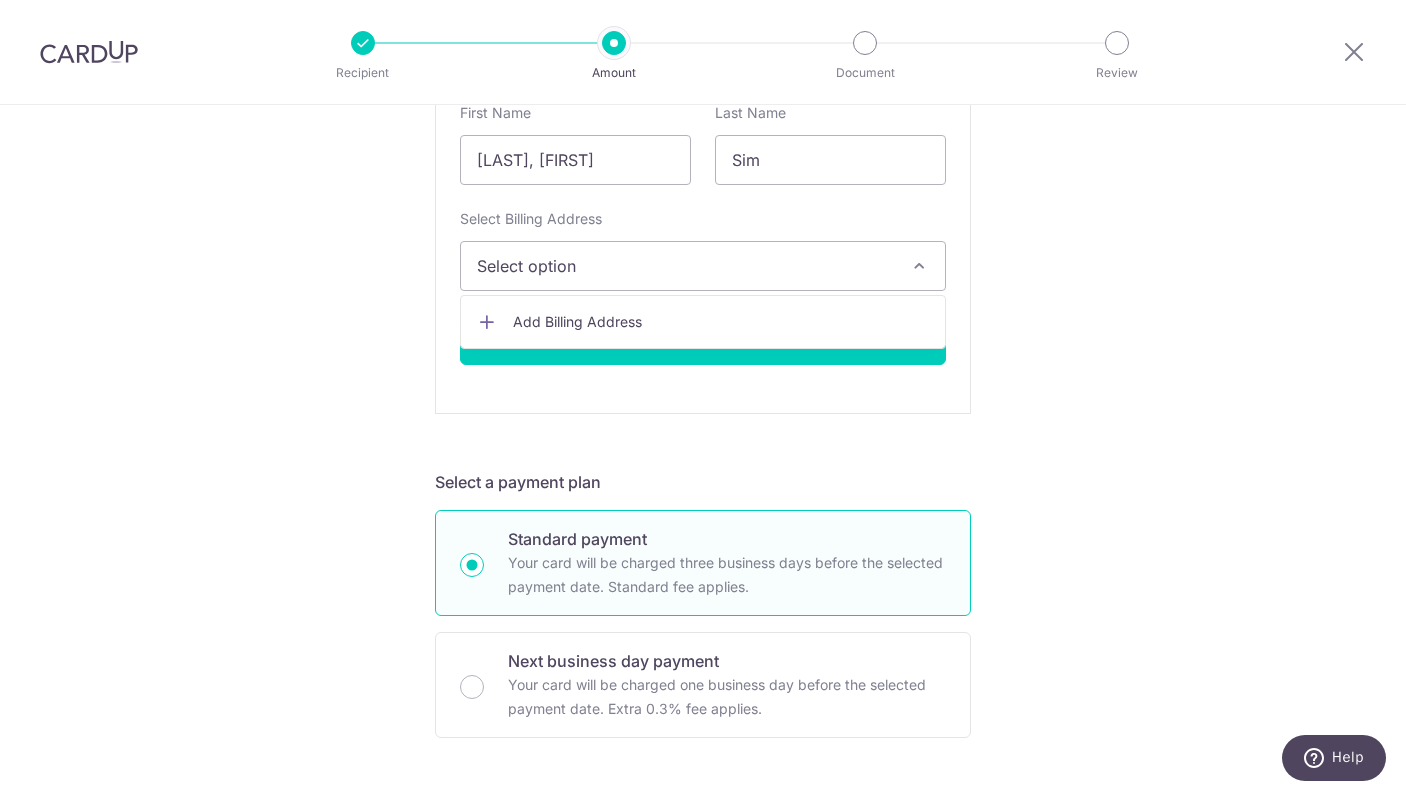 type 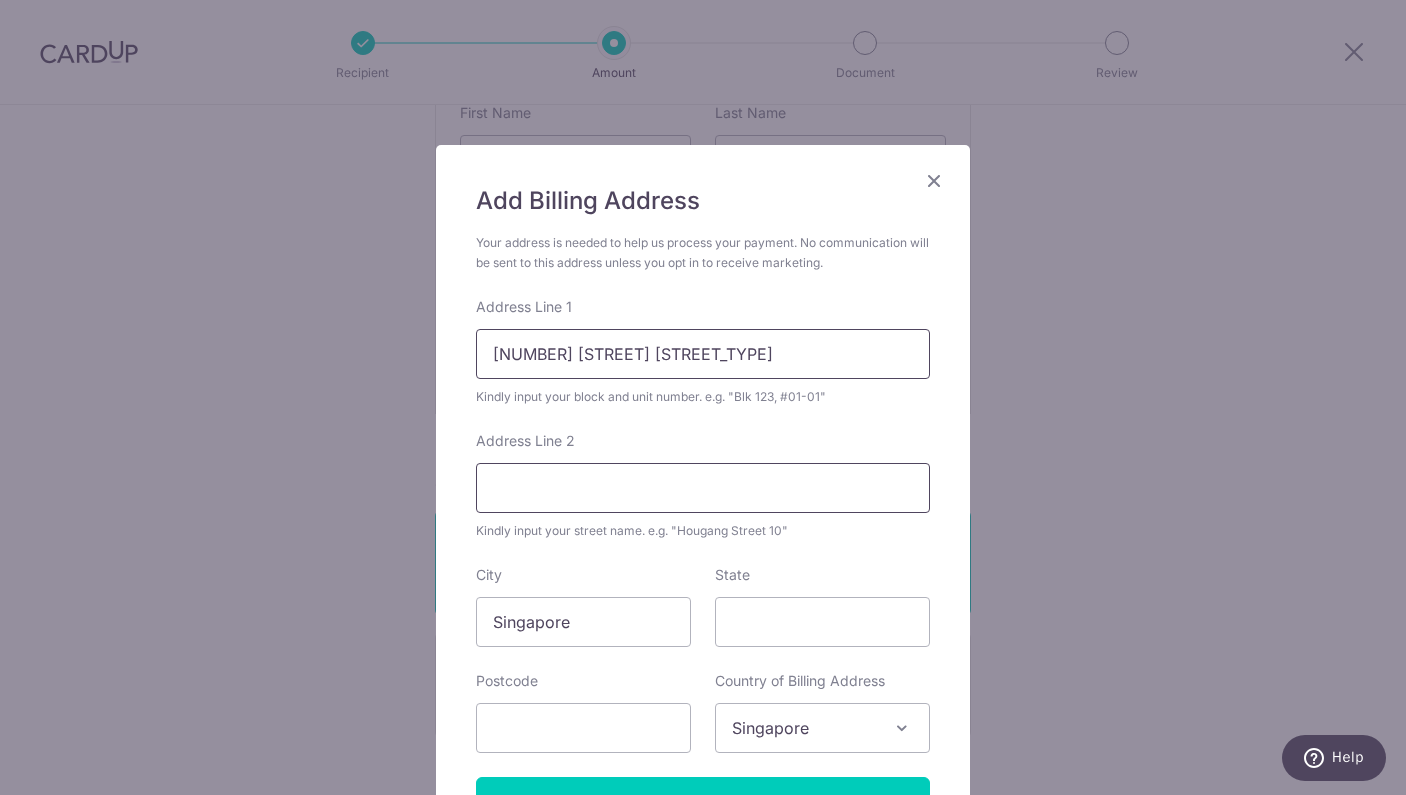 type on "60 Chestnut Avenue" 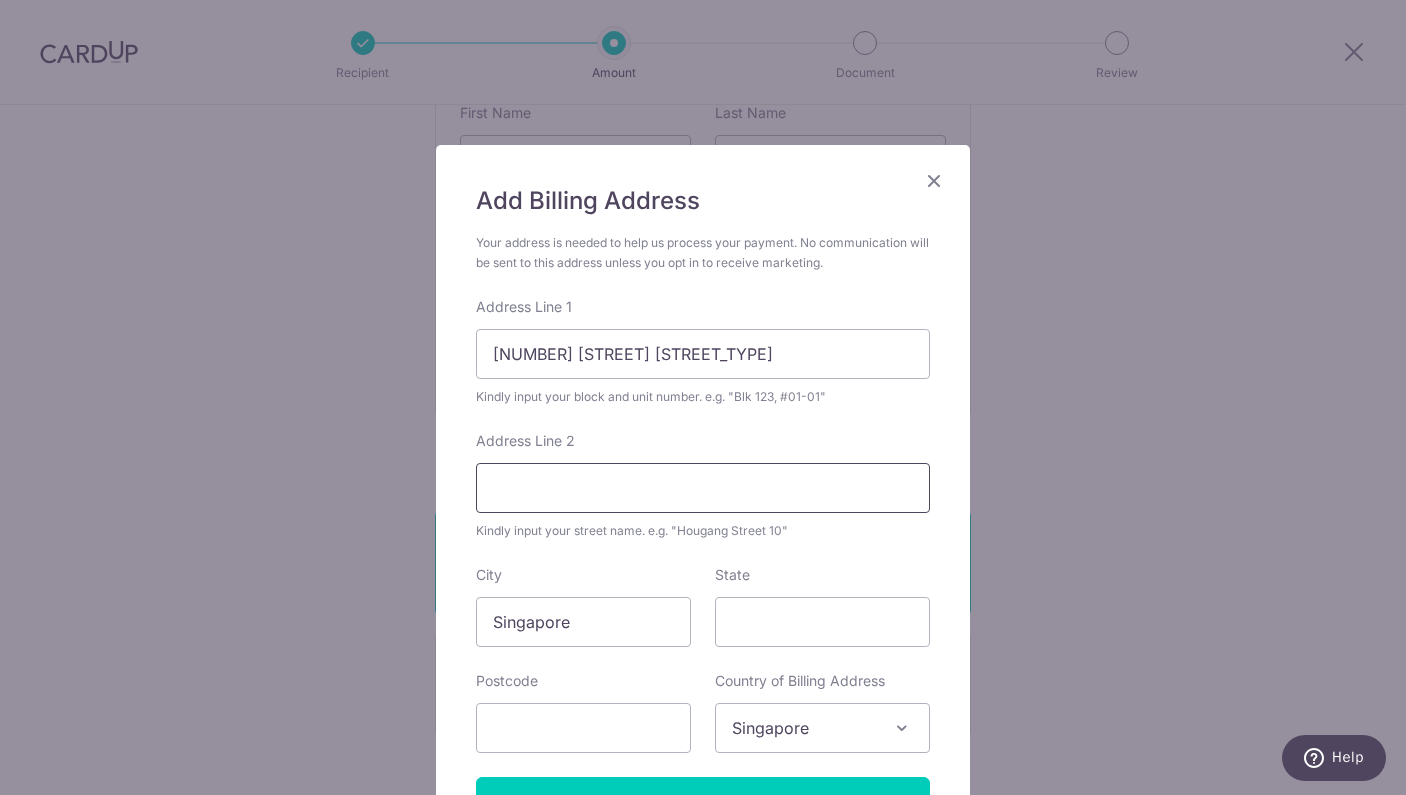 scroll, scrollTop: 64, scrollLeft: 0, axis: vertical 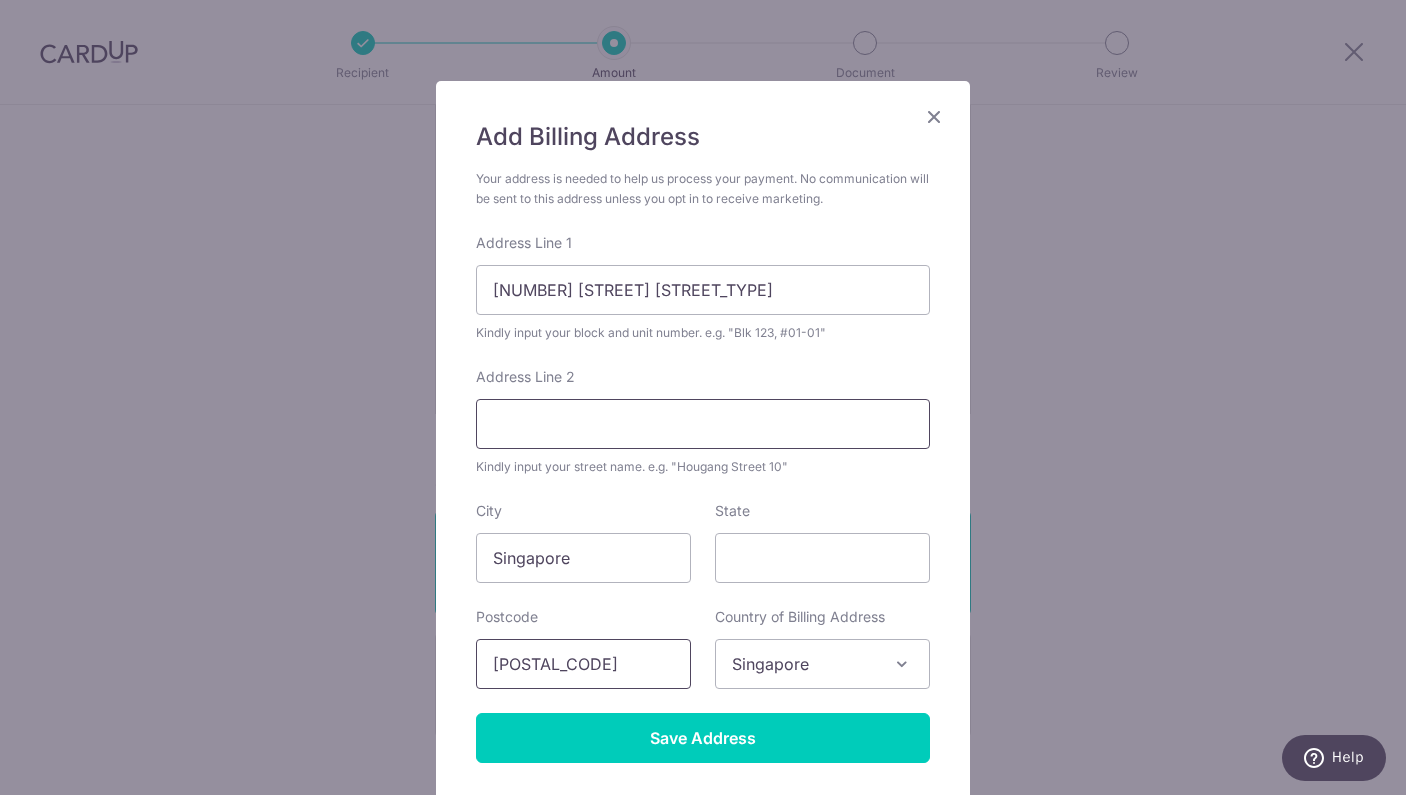 type on "679517" 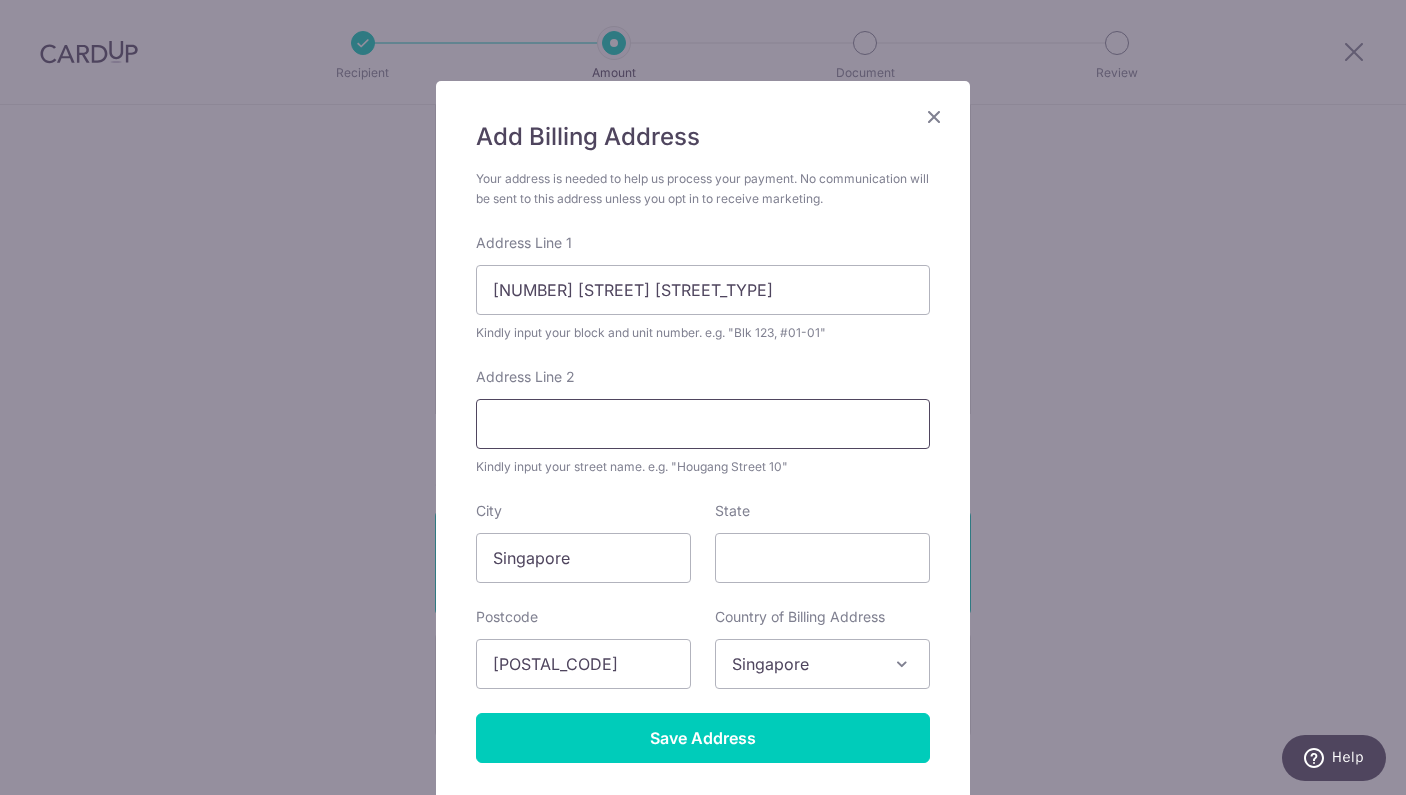 click on "Address Line 2" at bounding box center (703, 424) 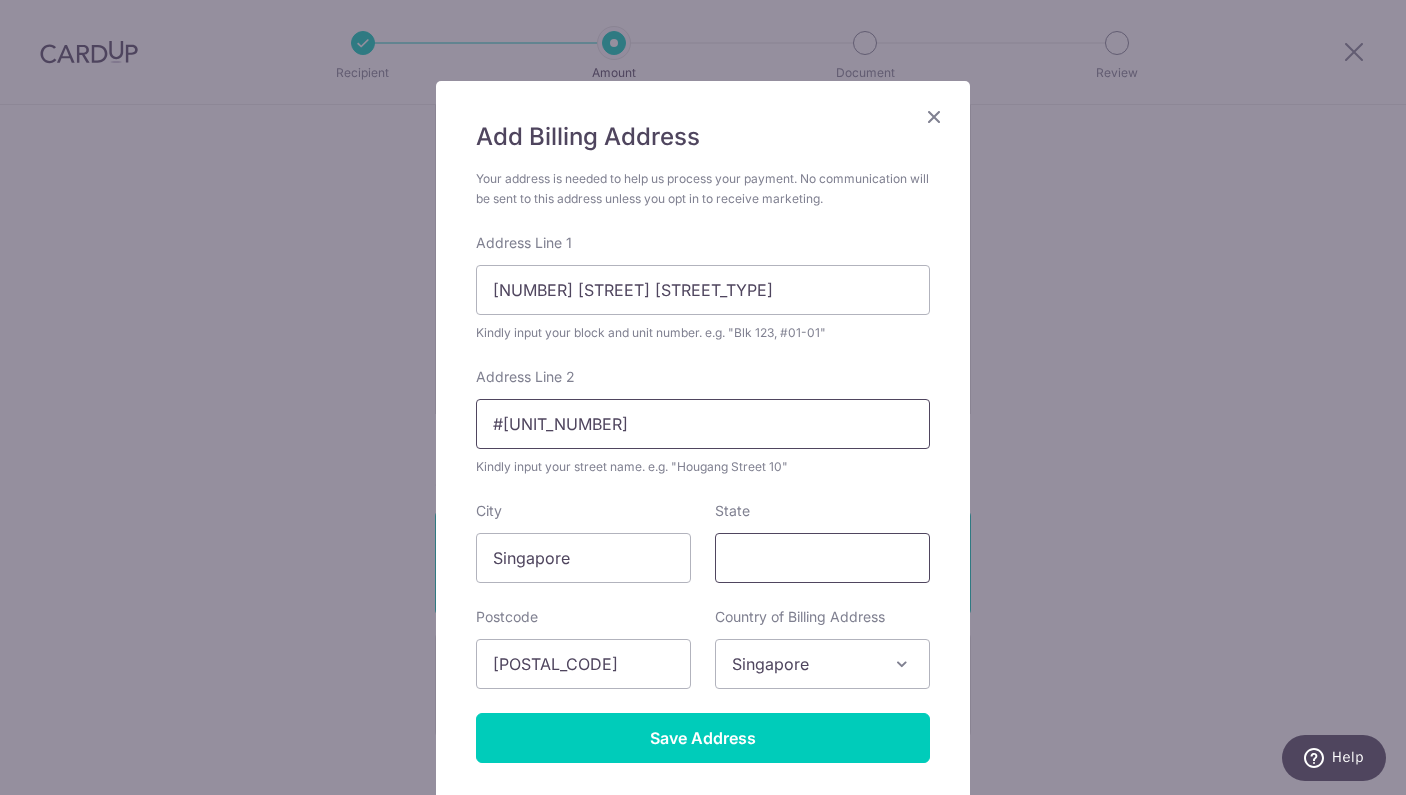 type on "#06-06" 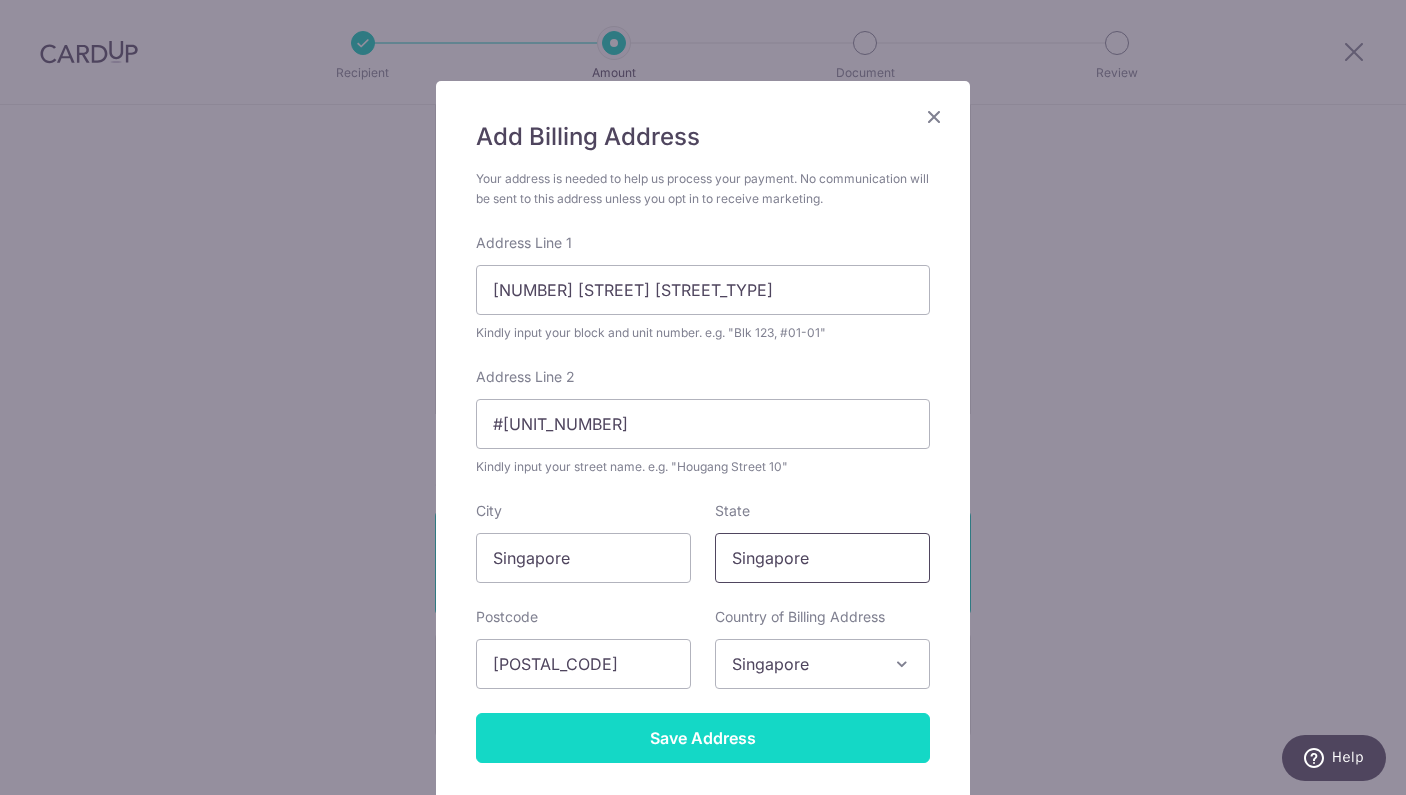 type on "Singapore" 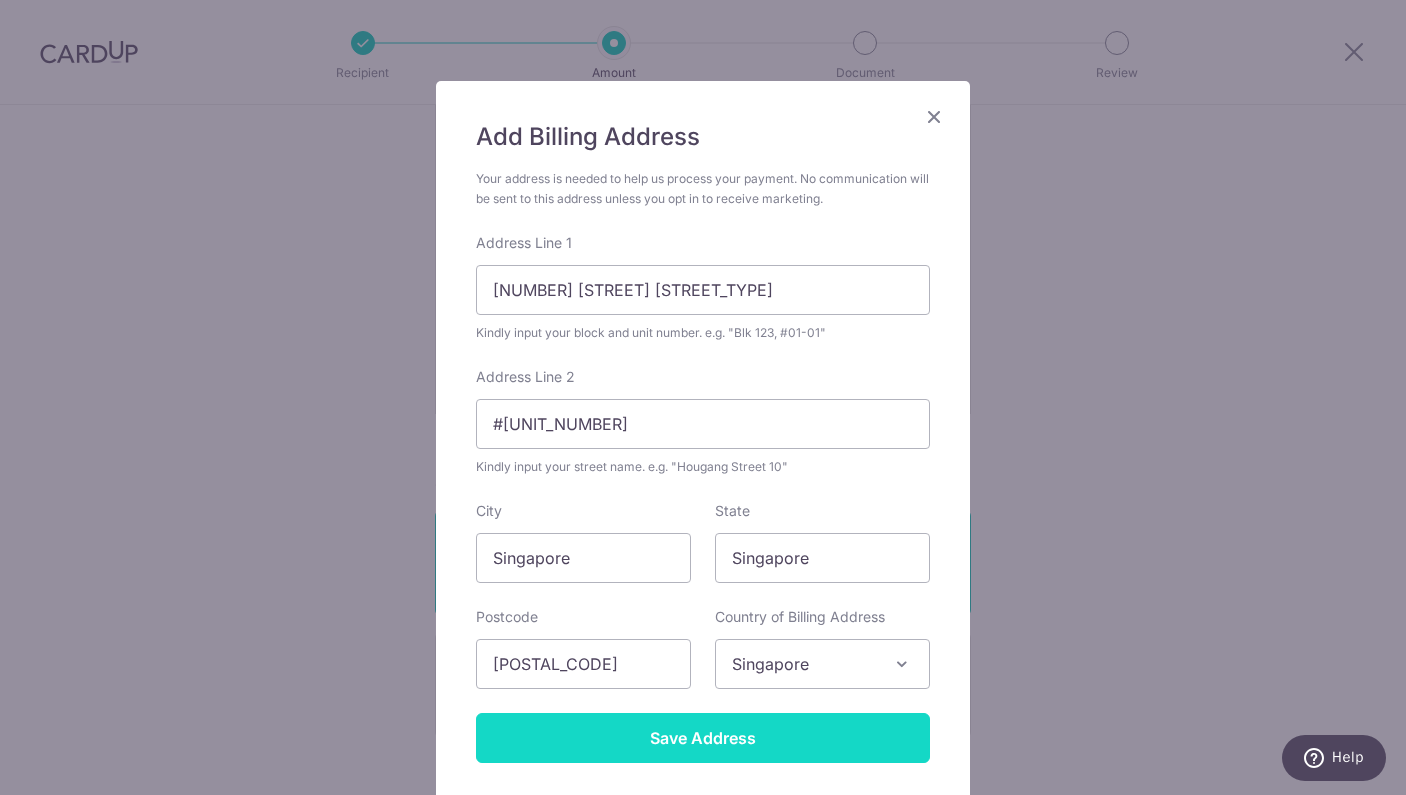 click on "Save Address" at bounding box center [703, 738] 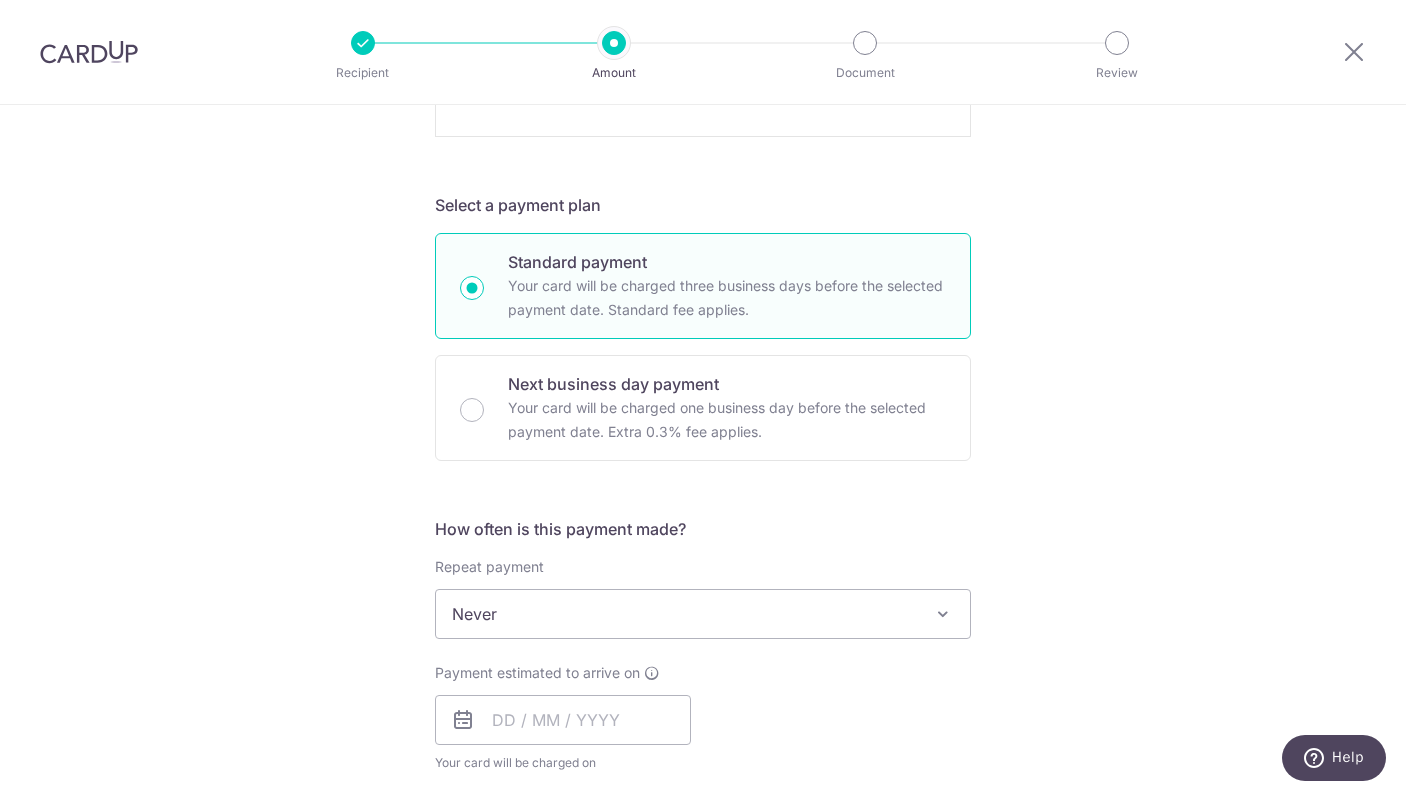 scroll, scrollTop: 946, scrollLeft: 0, axis: vertical 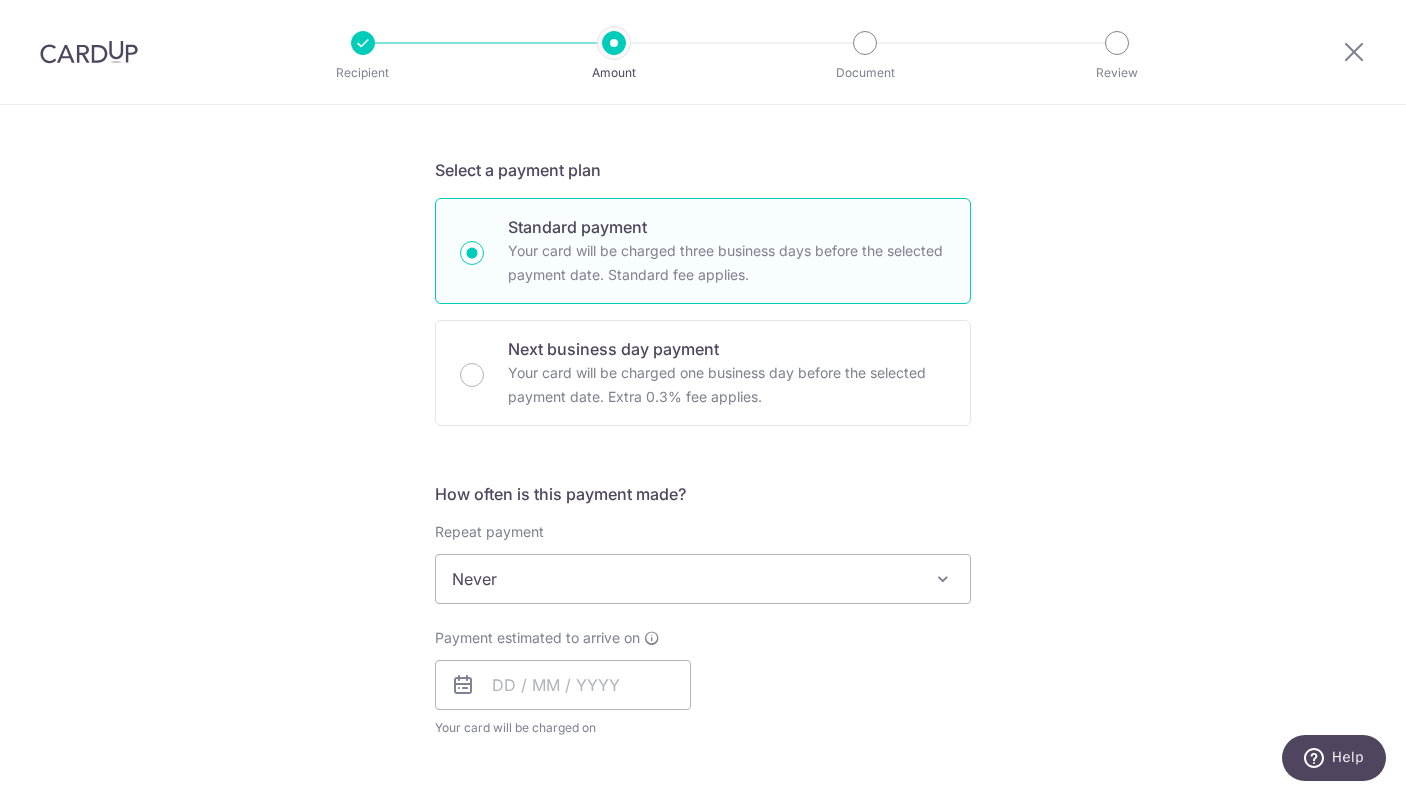 click at bounding box center [943, 579] 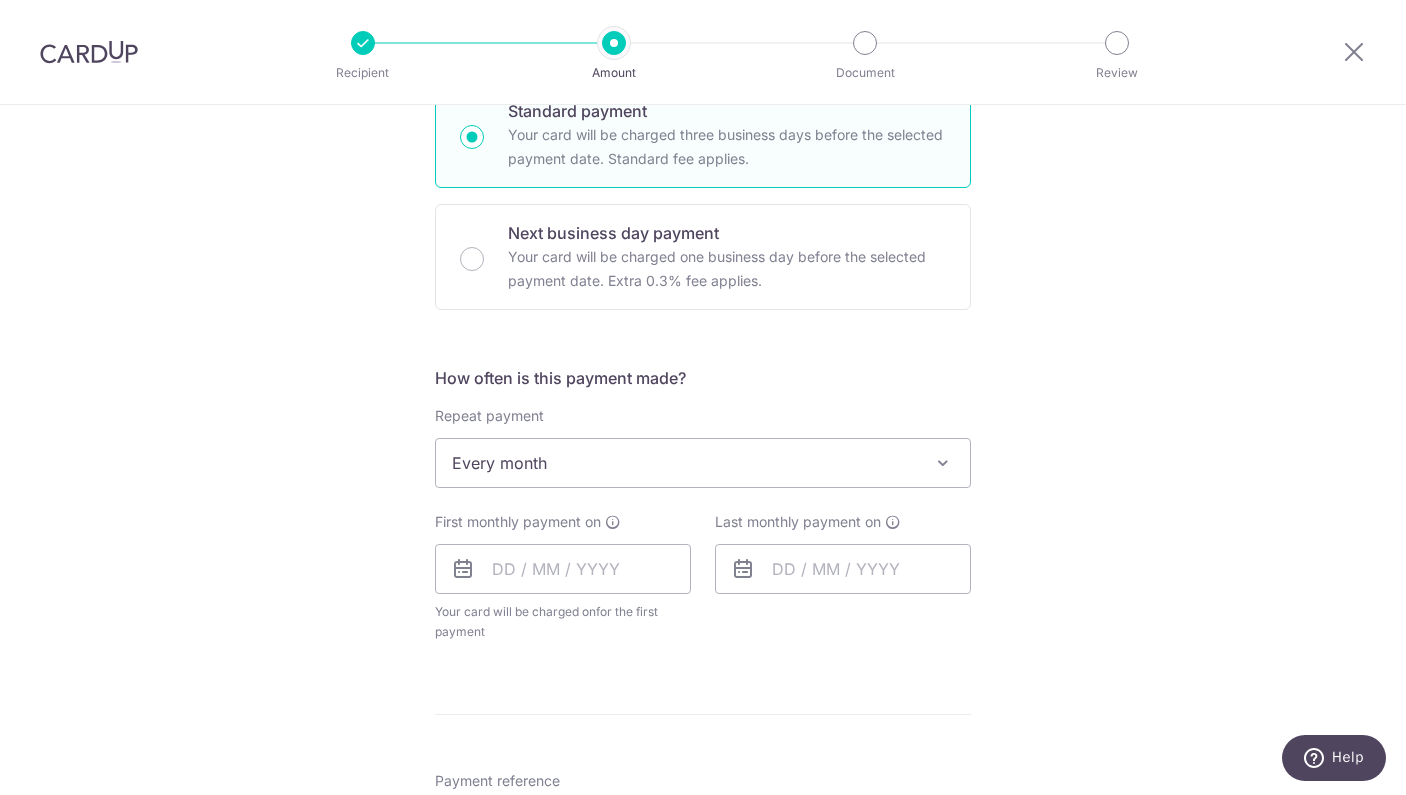 scroll, scrollTop: 1063, scrollLeft: 0, axis: vertical 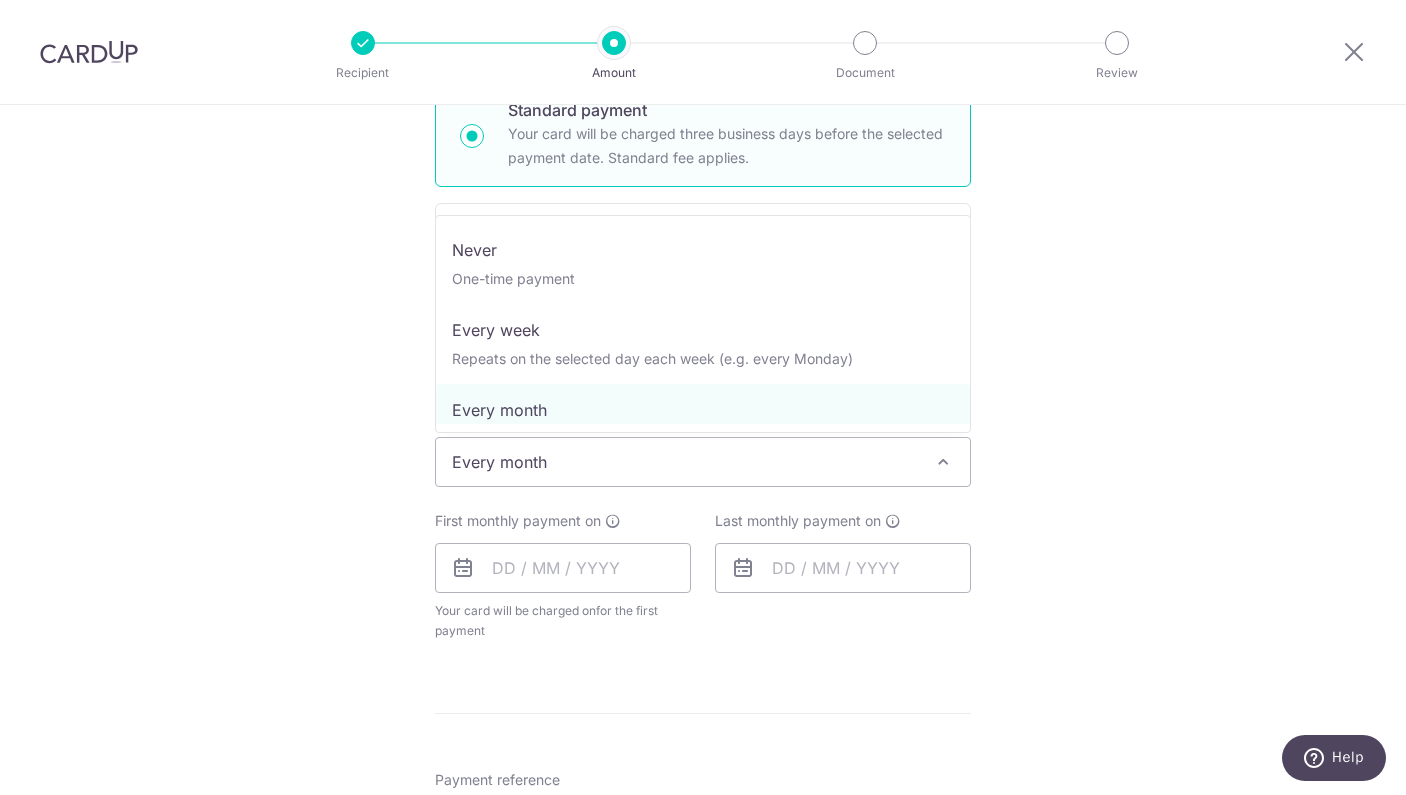 click on "Every month" at bounding box center [703, 462] 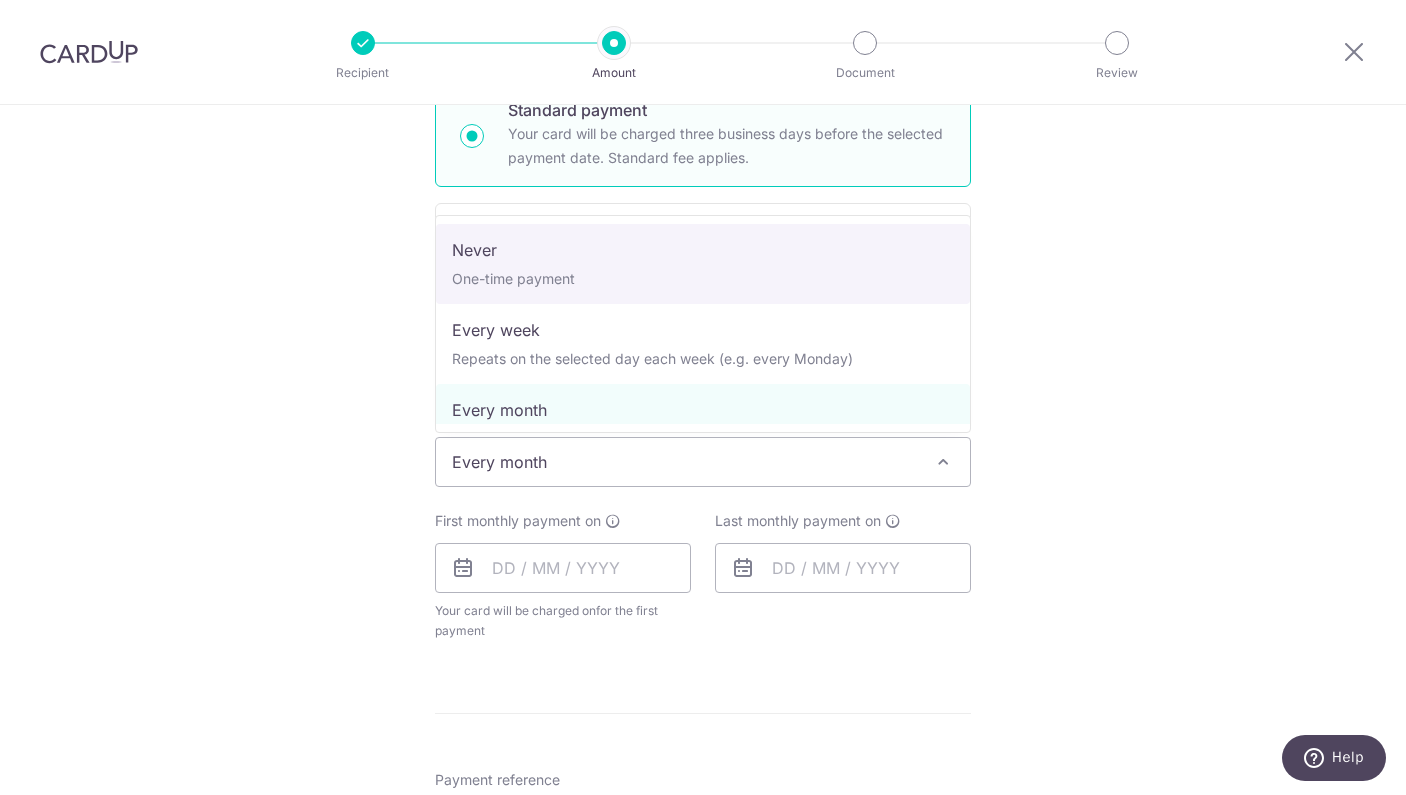 select on "1" 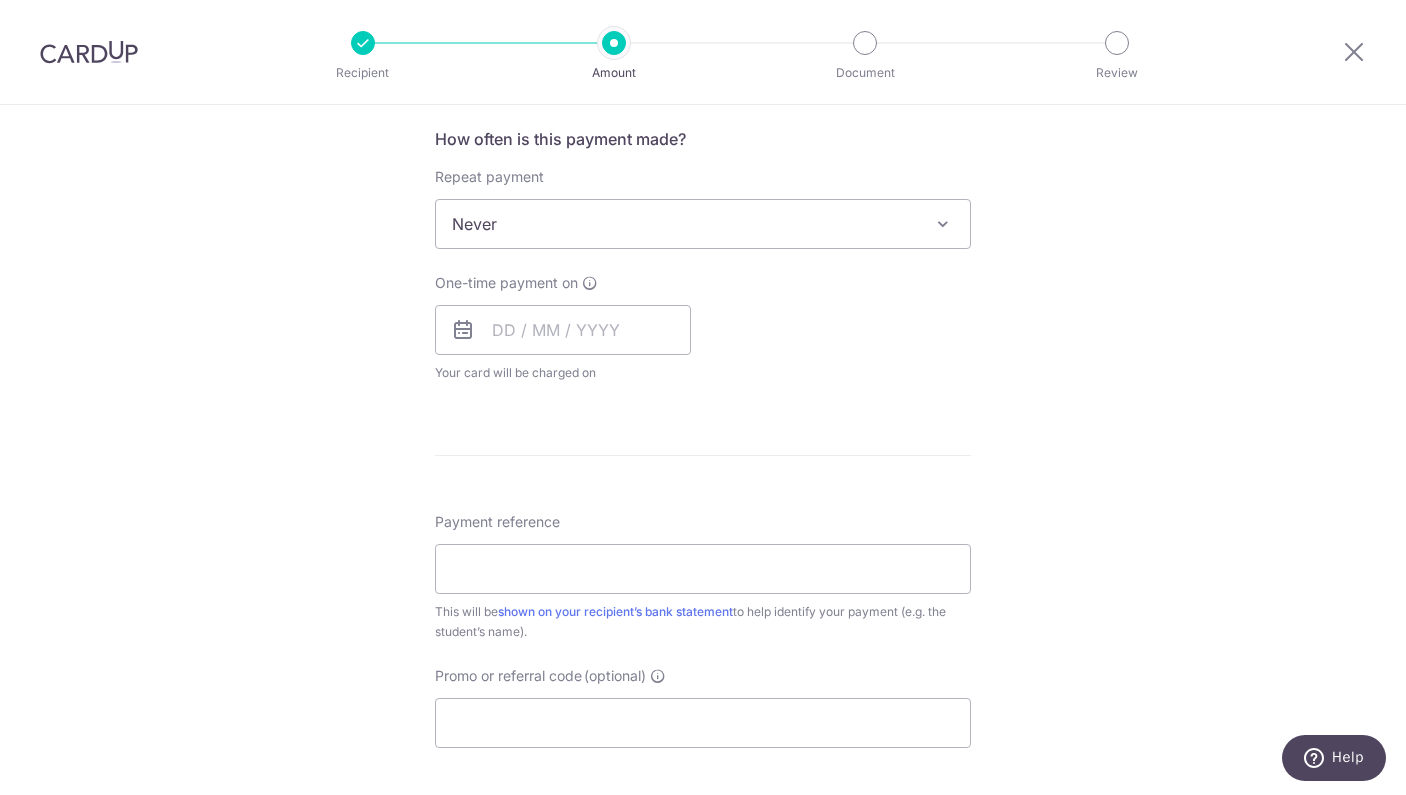 scroll, scrollTop: 1350, scrollLeft: 0, axis: vertical 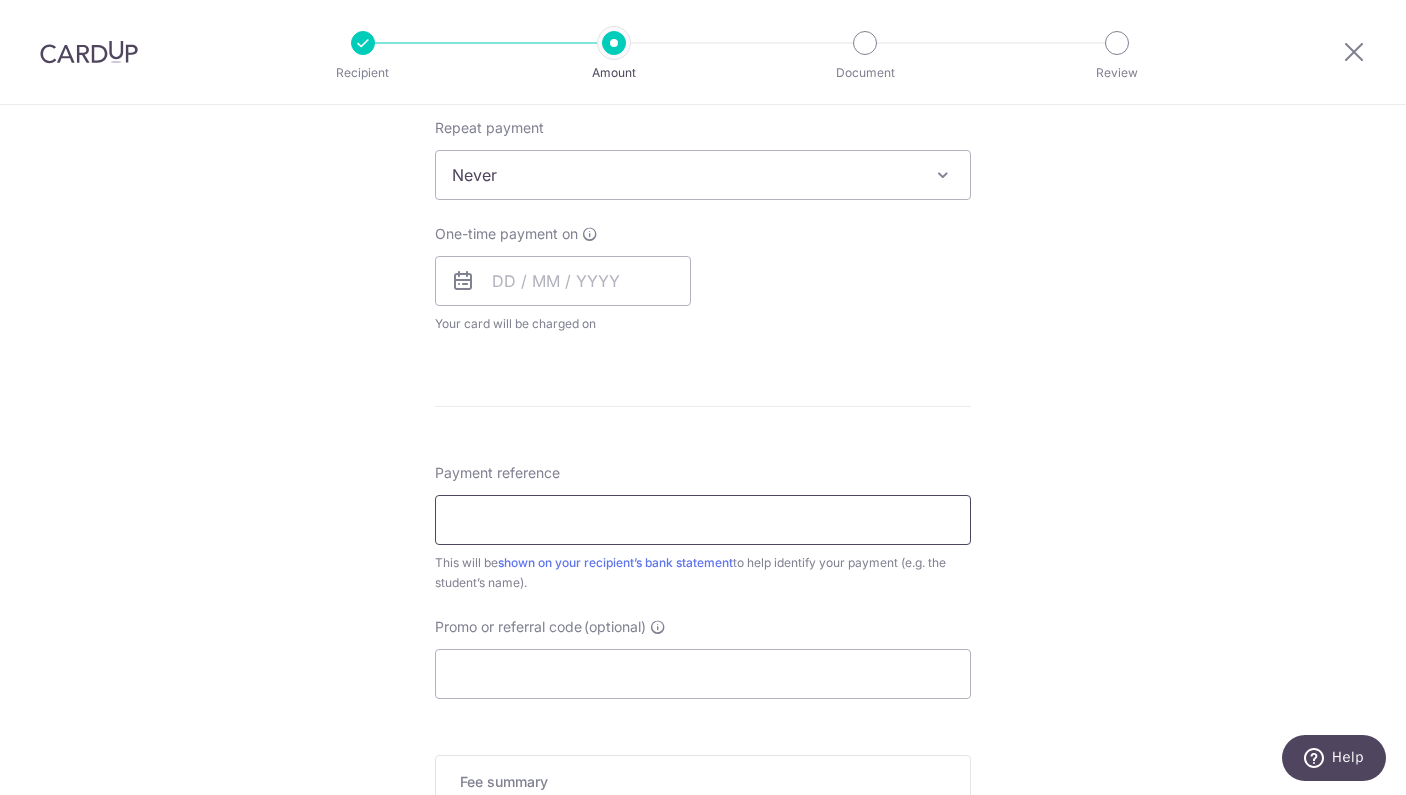 click on "Payment reference" at bounding box center (703, 520) 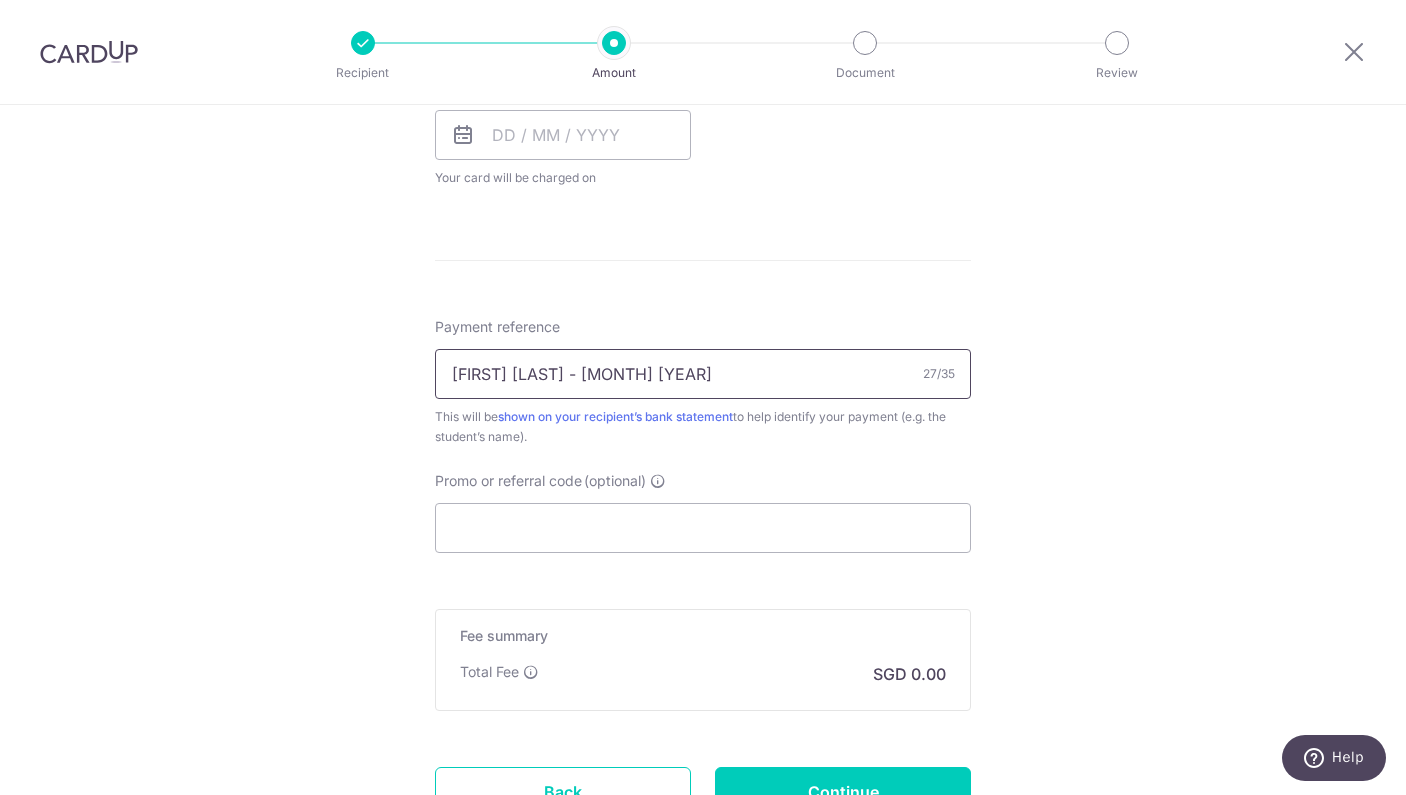 scroll, scrollTop: 1658, scrollLeft: 0, axis: vertical 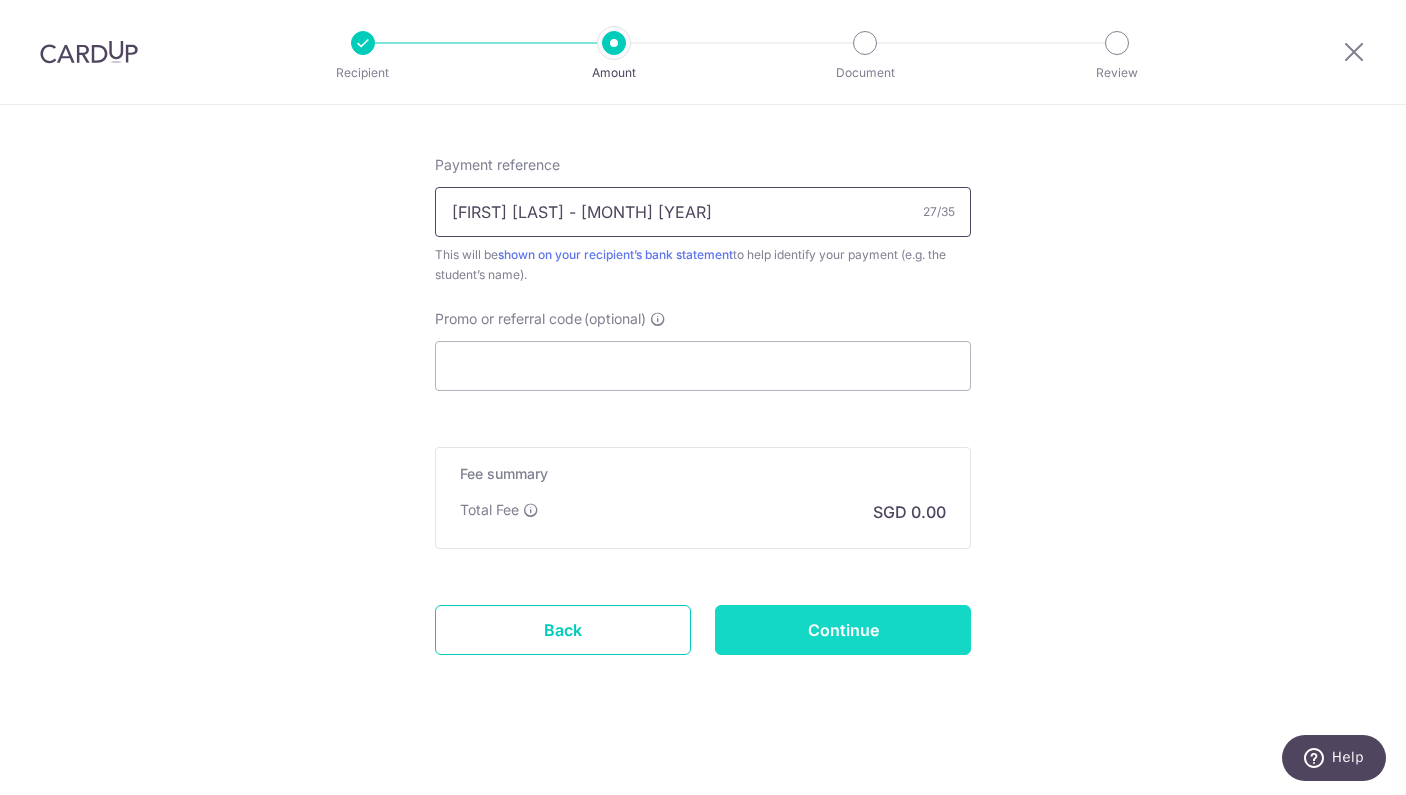 type on "[FIRST] [LAST] - [MONTH] [YEAR]" 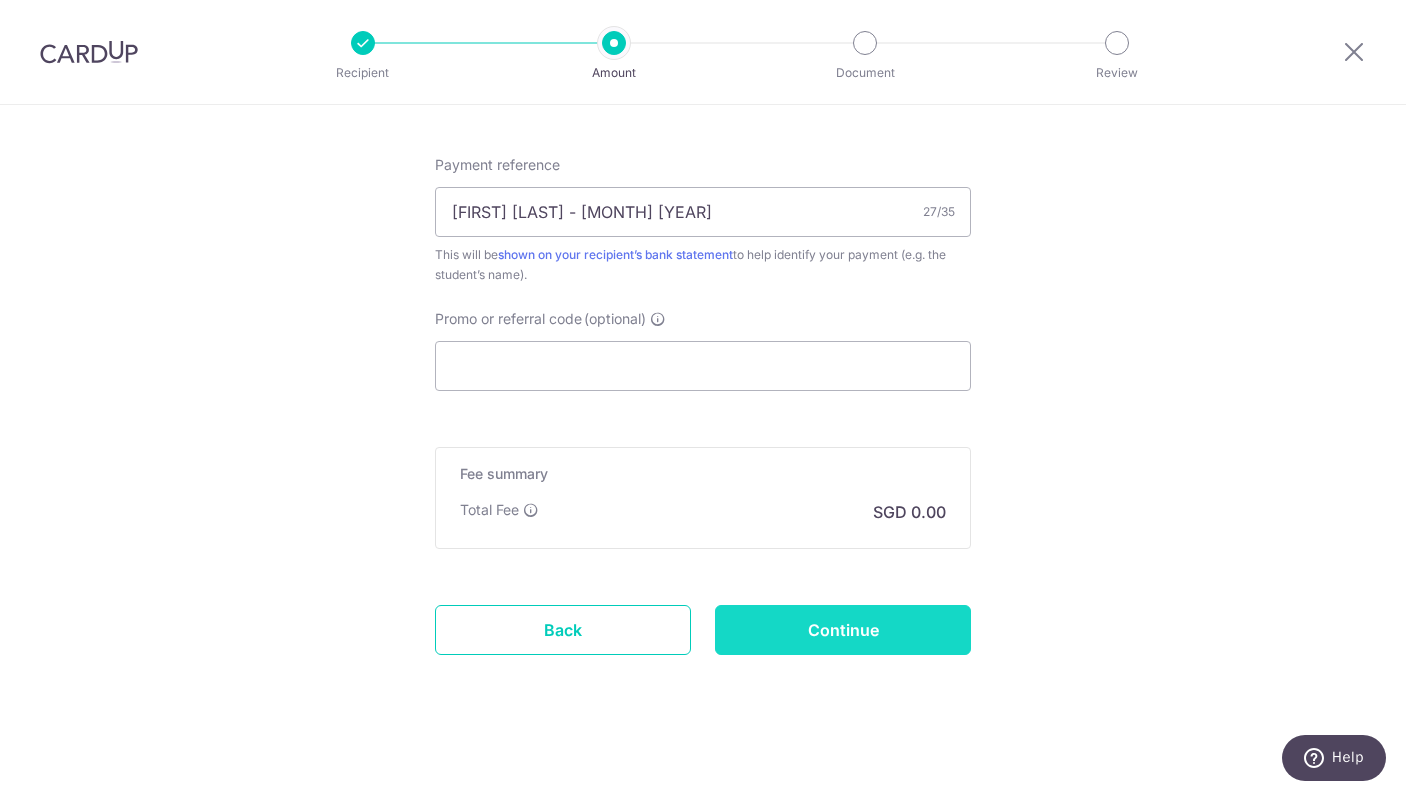 click on "Continue" at bounding box center [843, 630] 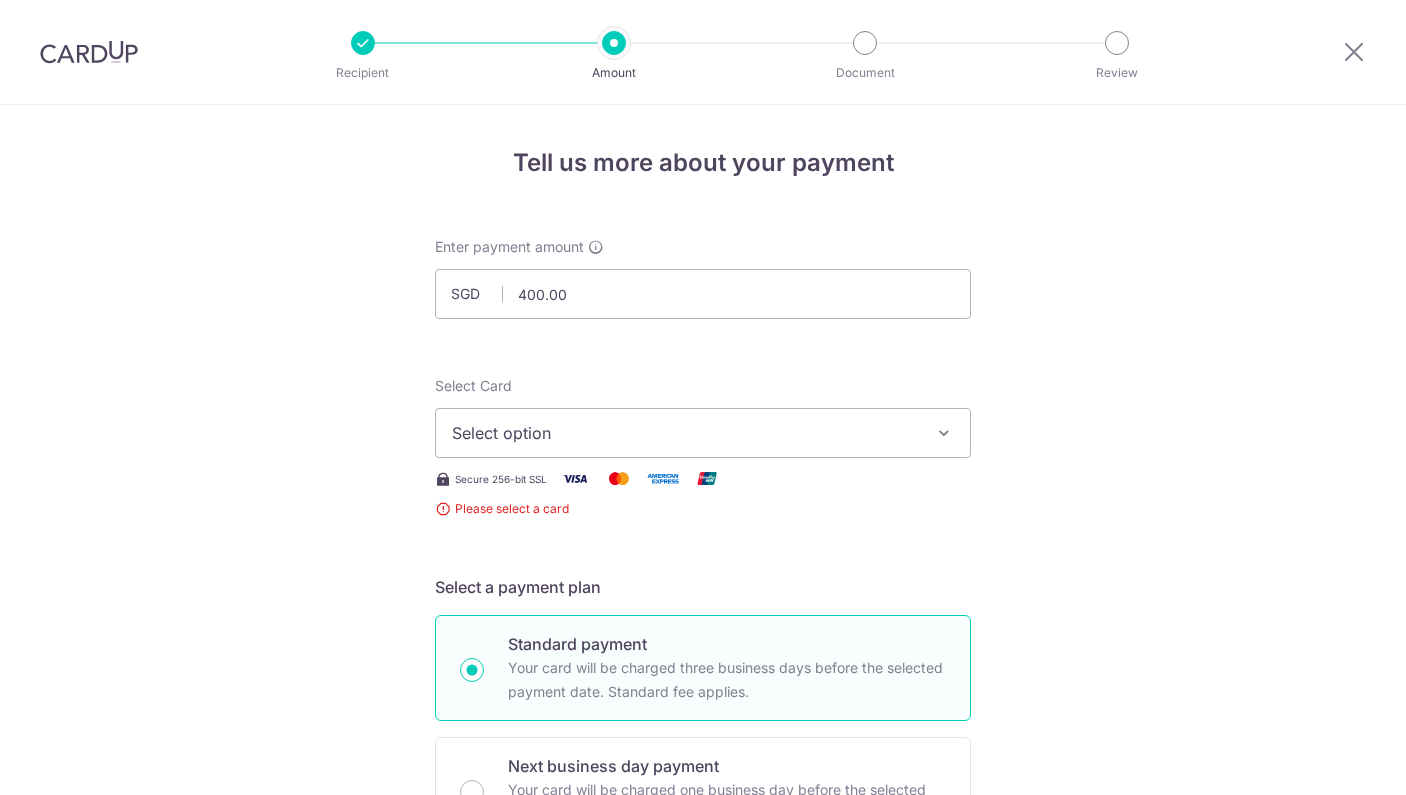 scroll, scrollTop: 0, scrollLeft: 0, axis: both 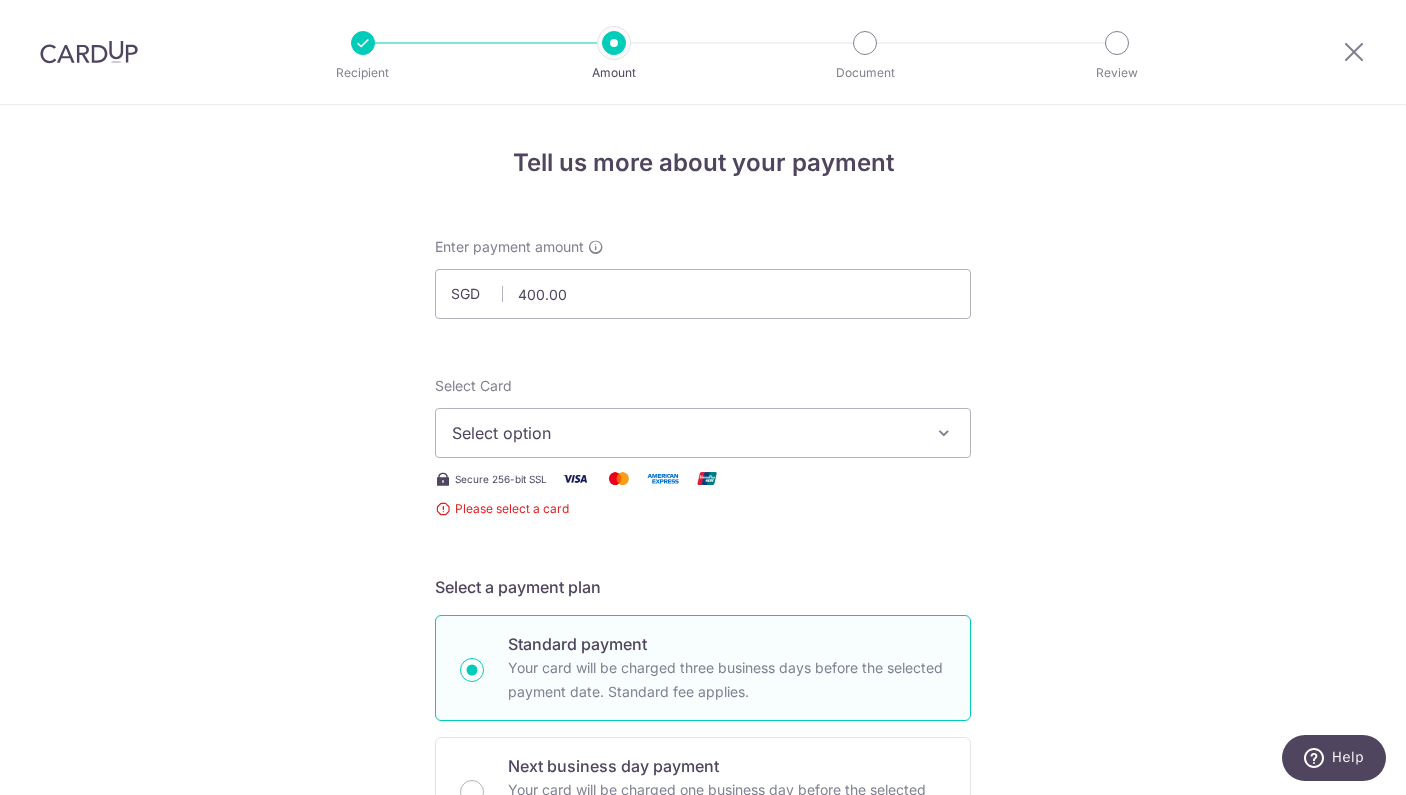 click on "Select option" at bounding box center (685, 433) 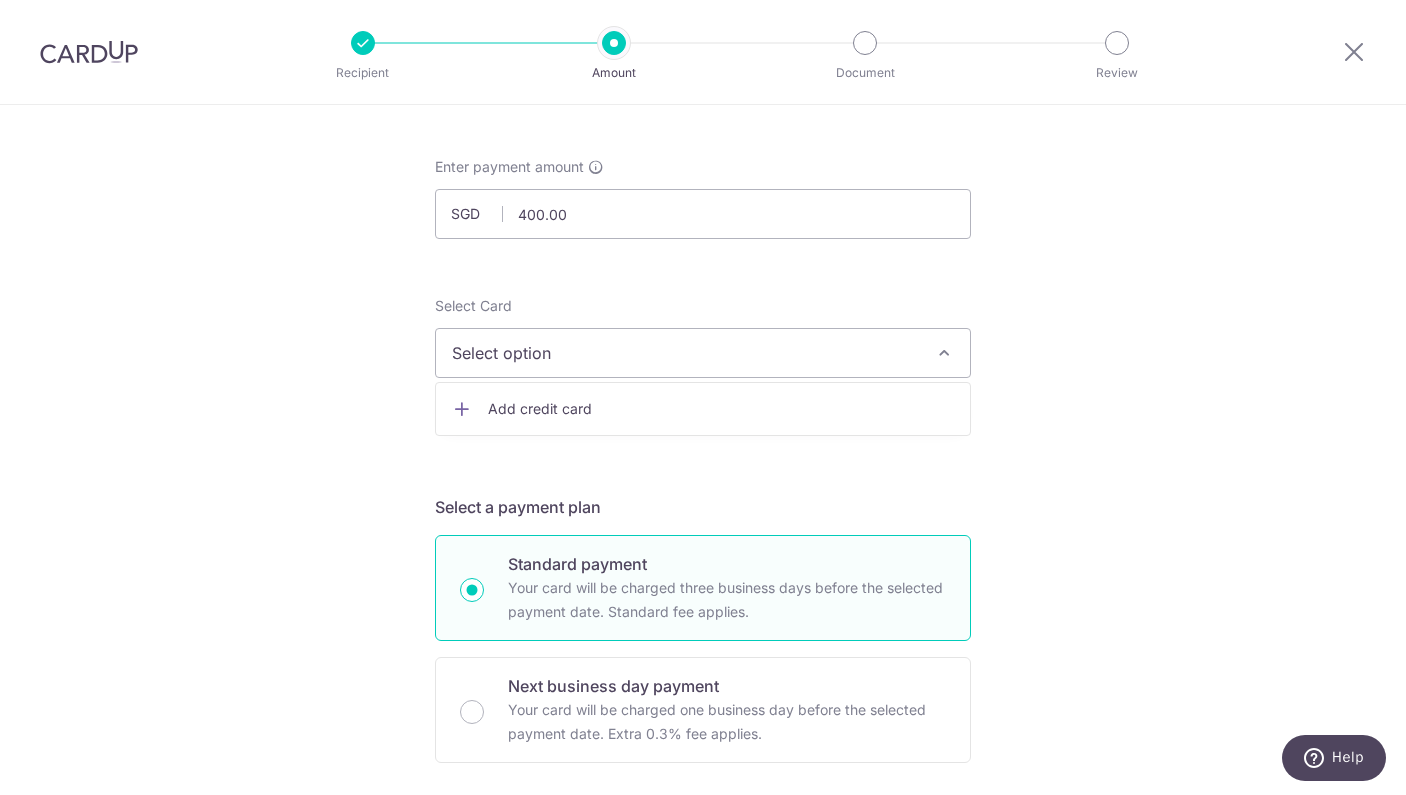 scroll, scrollTop: 83, scrollLeft: 0, axis: vertical 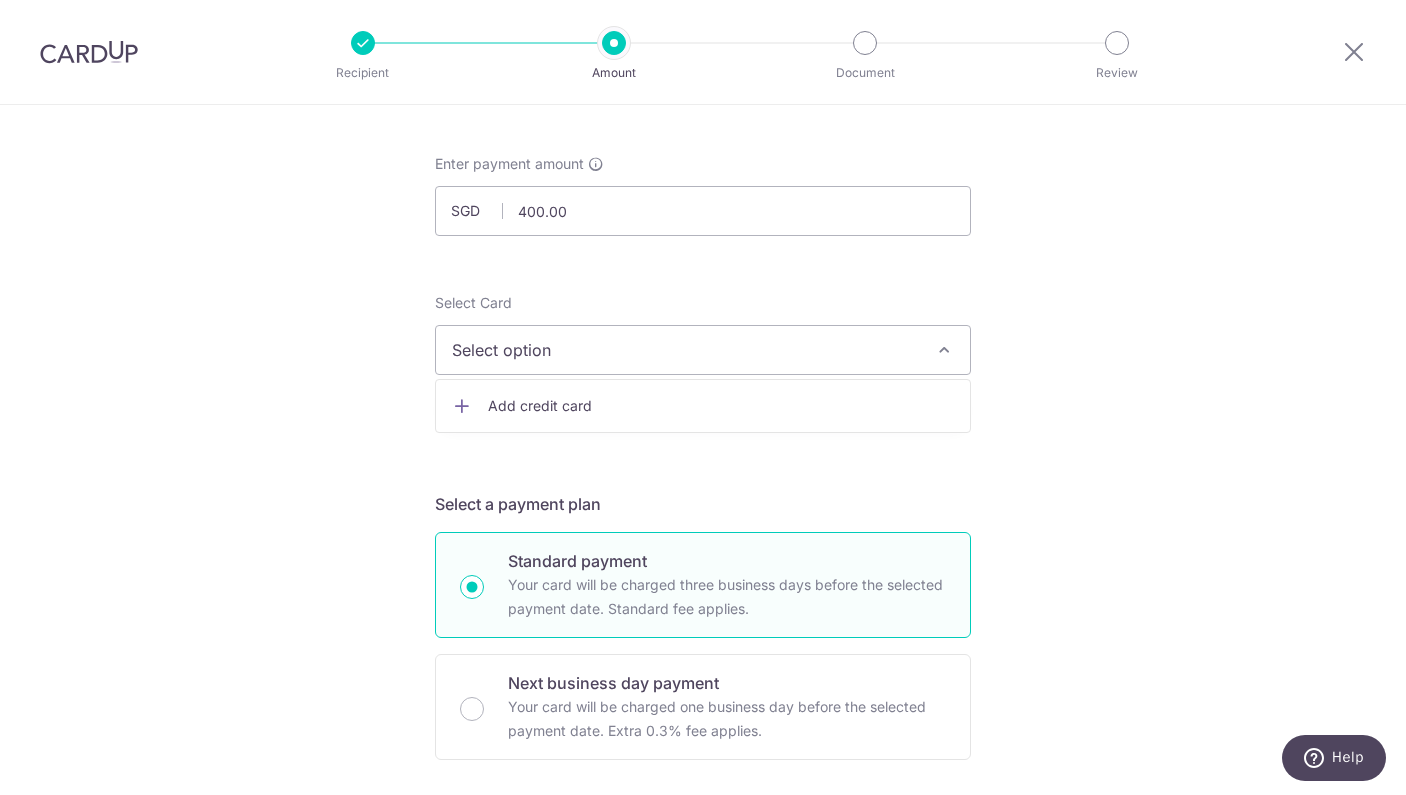 click on "Select option" at bounding box center (685, 350) 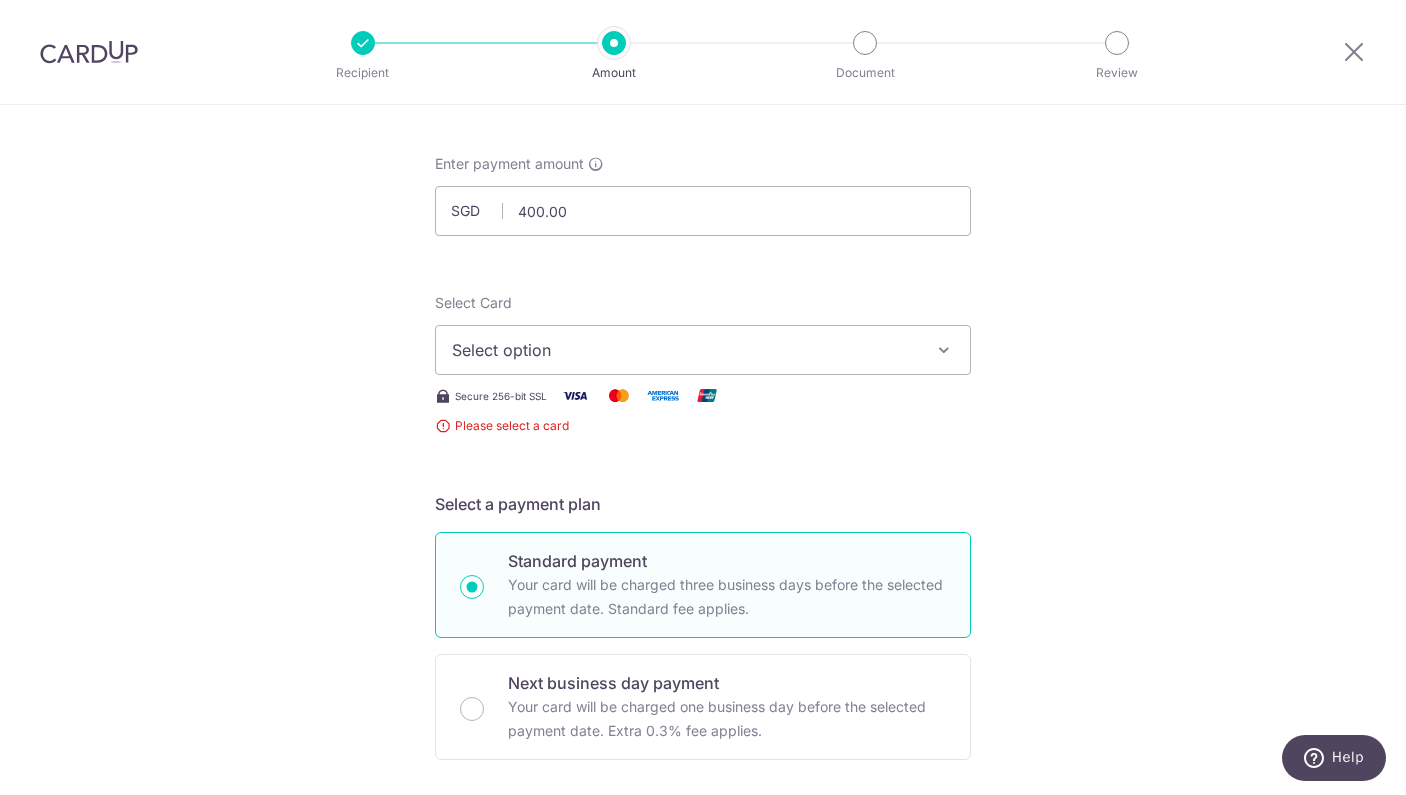 click at bounding box center (443, 396) 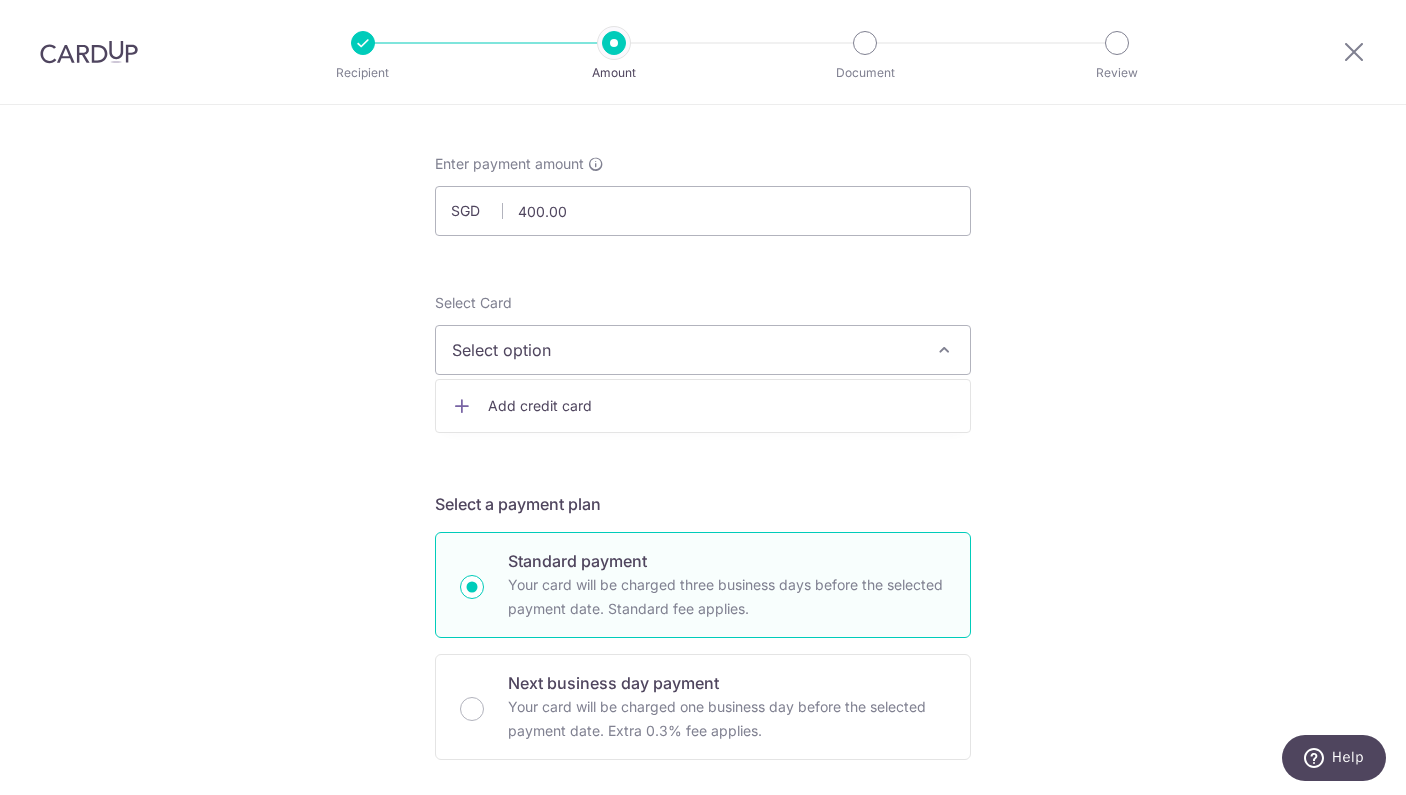 click on "Add credit card" at bounding box center [721, 406] 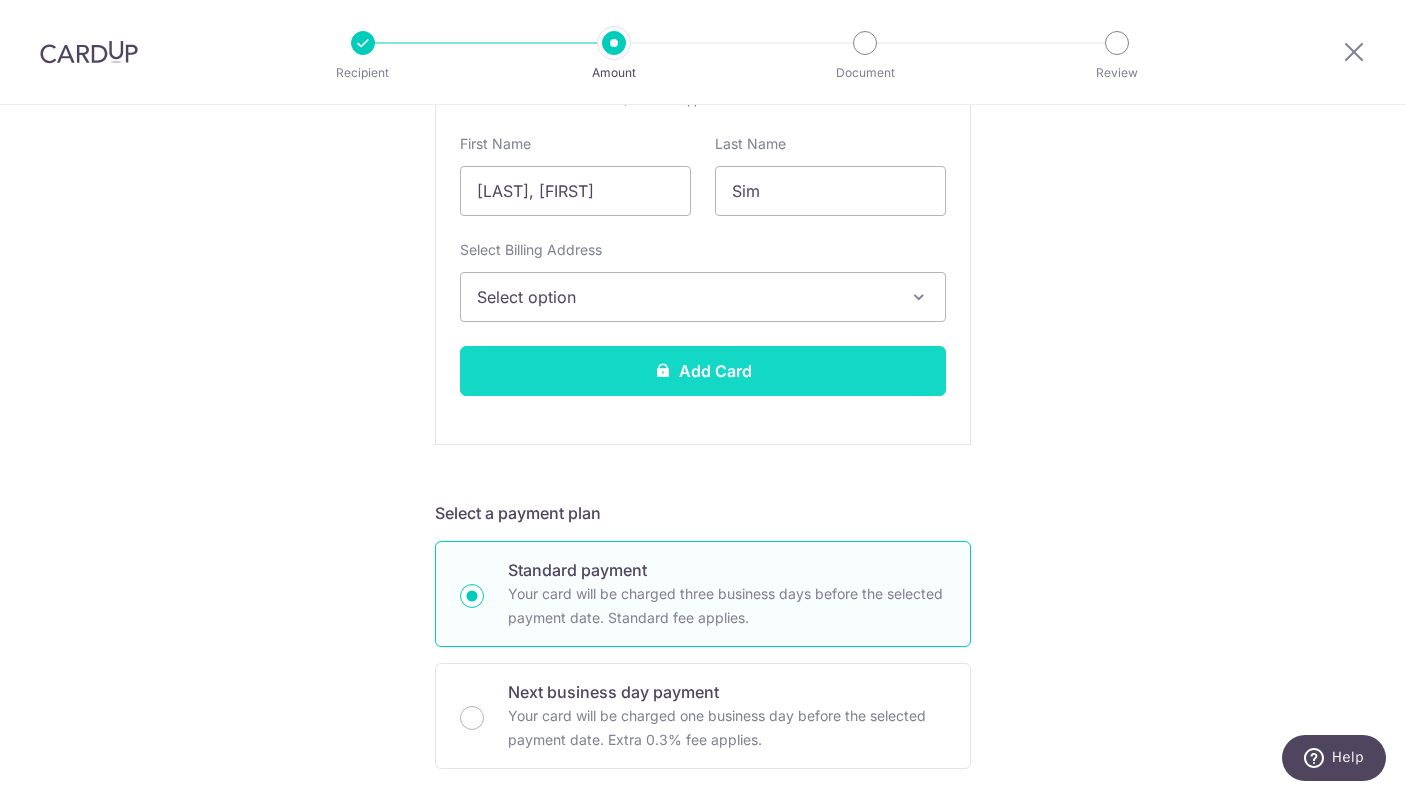 scroll, scrollTop: 573, scrollLeft: 0, axis: vertical 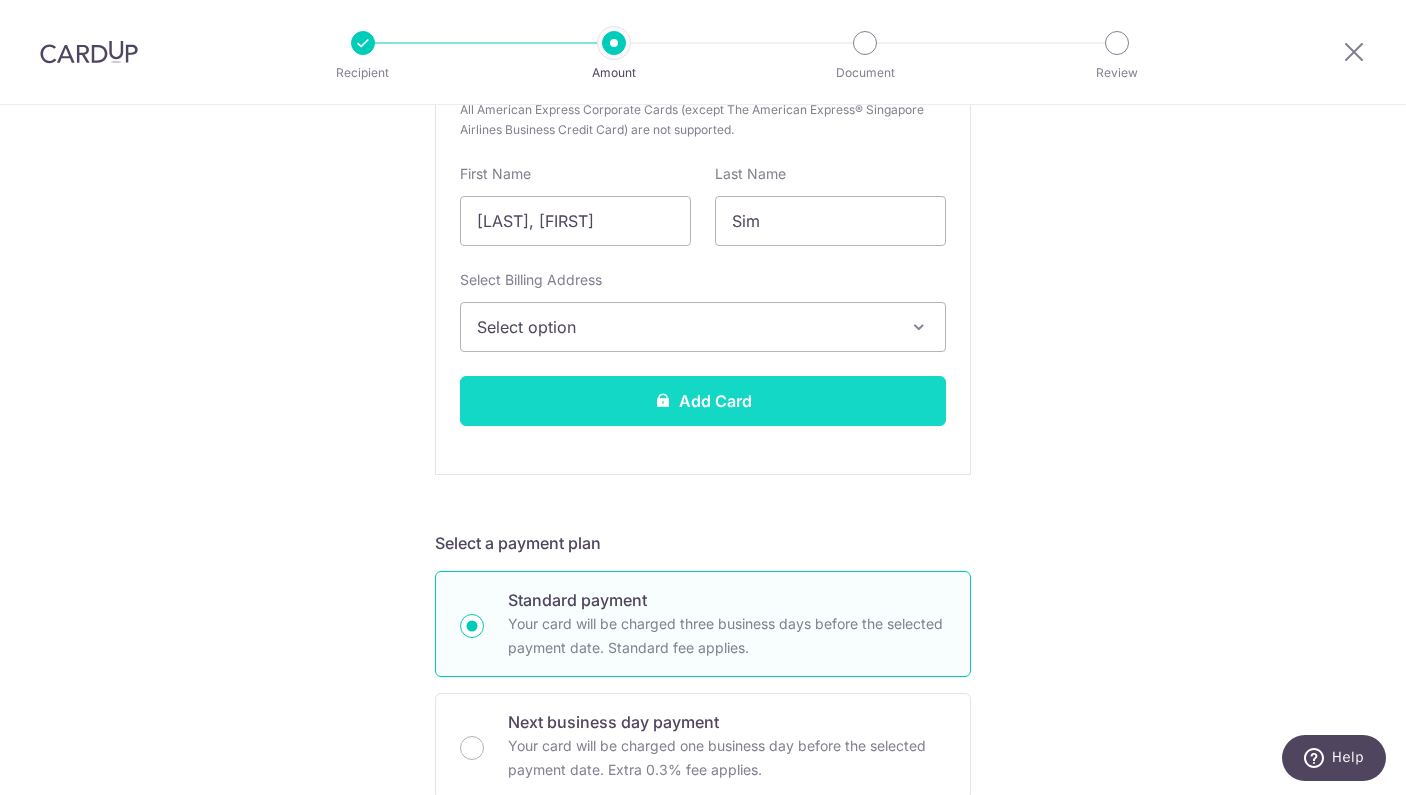 click on "Add Card" at bounding box center [703, 401] 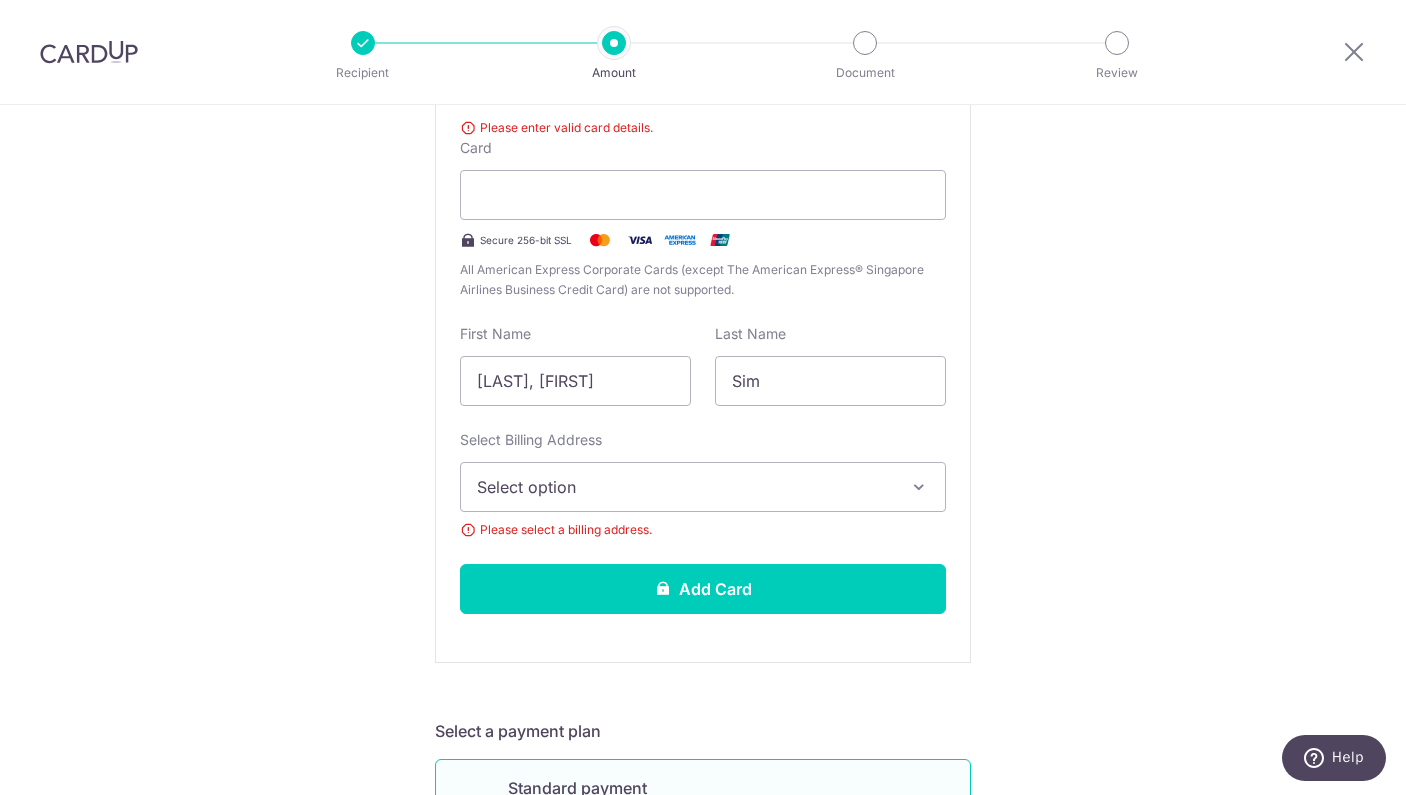 scroll, scrollTop: 405, scrollLeft: 0, axis: vertical 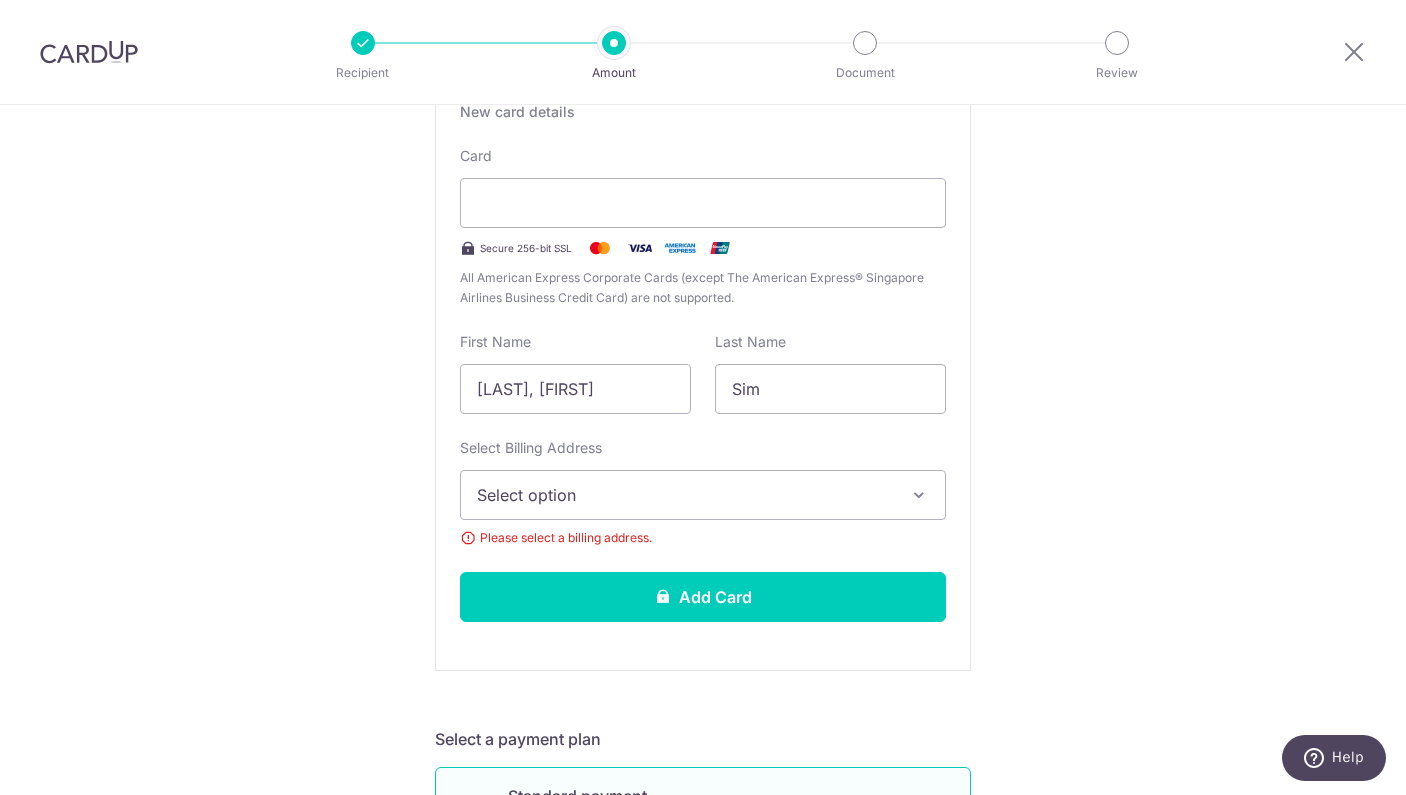 click on "Select option" at bounding box center (685, 495) 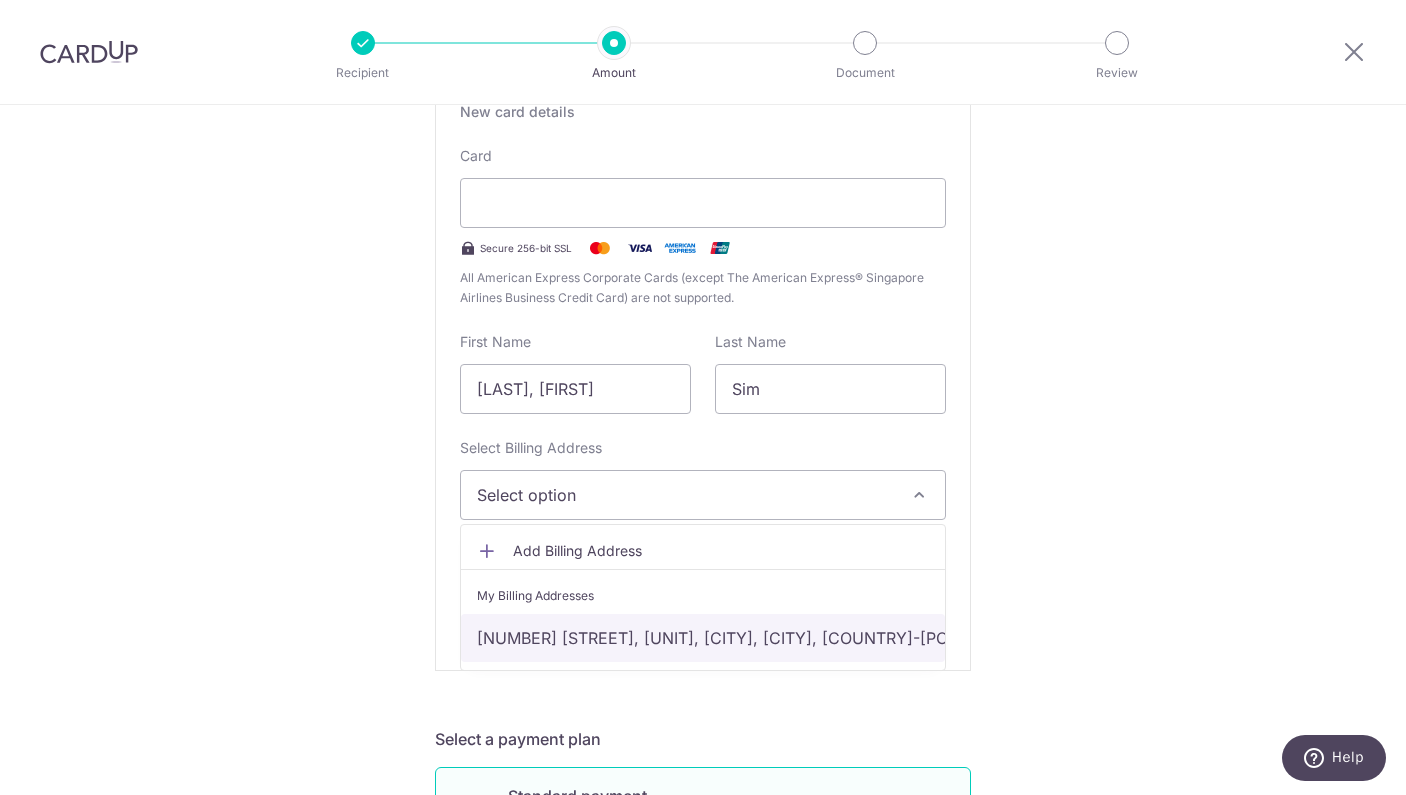 click on "[NUMBER] [STREET] [STREET_TYPE], #[UNIT_NUMBER], [CITY], [STATE], [COUNTRY]-[POSTAL_CODE]" at bounding box center [703, 638] 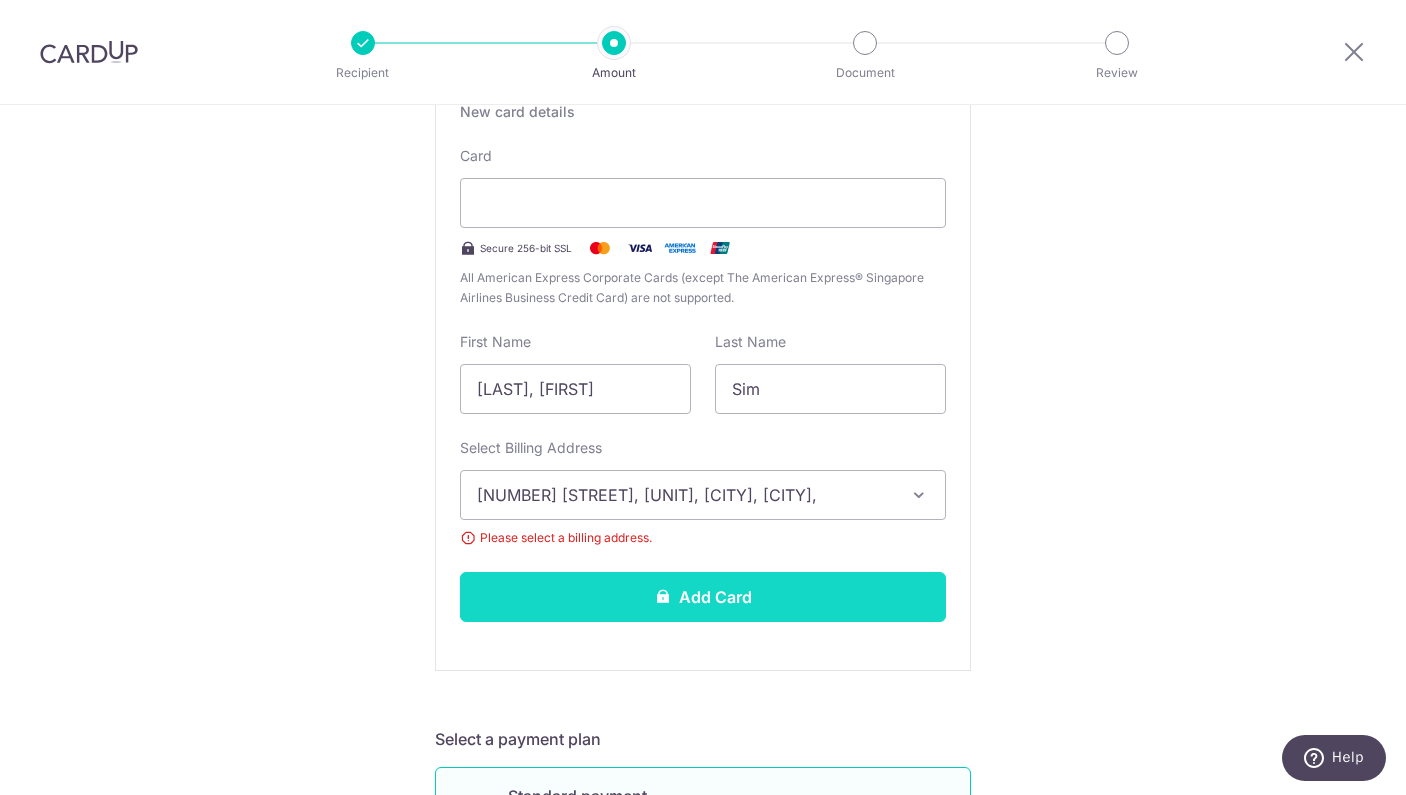 click on "Add Card" at bounding box center [703, 597] 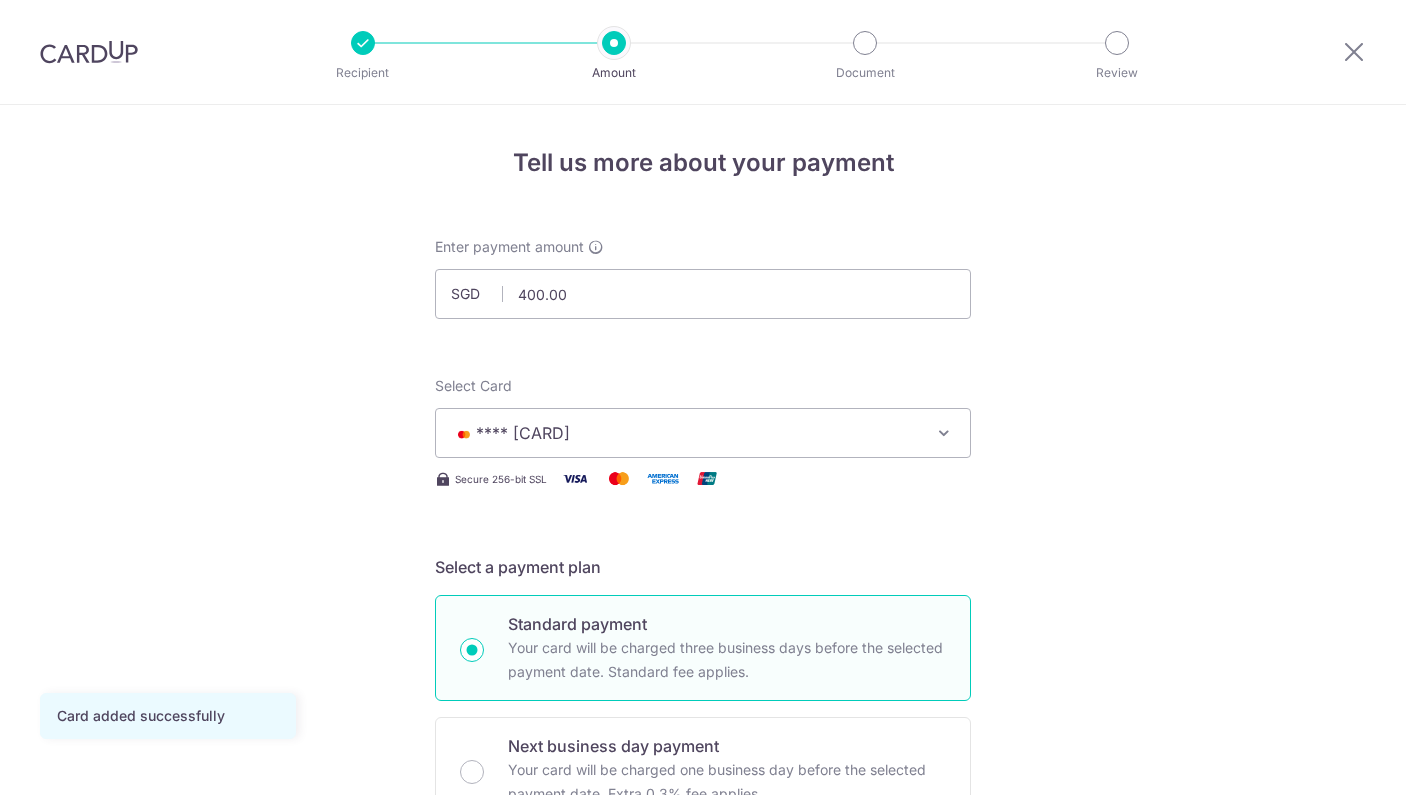 scroll, scrollTop: 0, scrollLeft: 0, axis: both 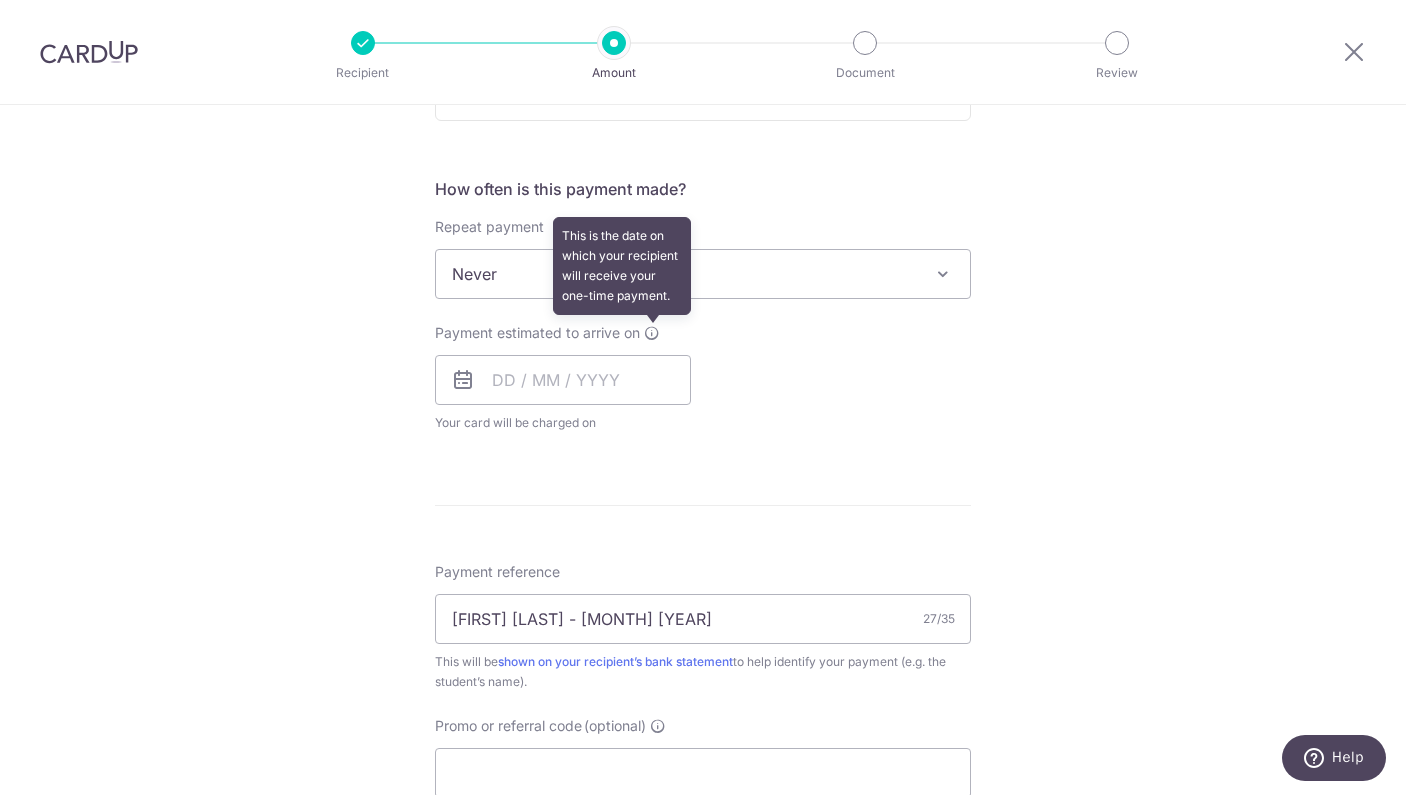click at bounding box center [652, 333] 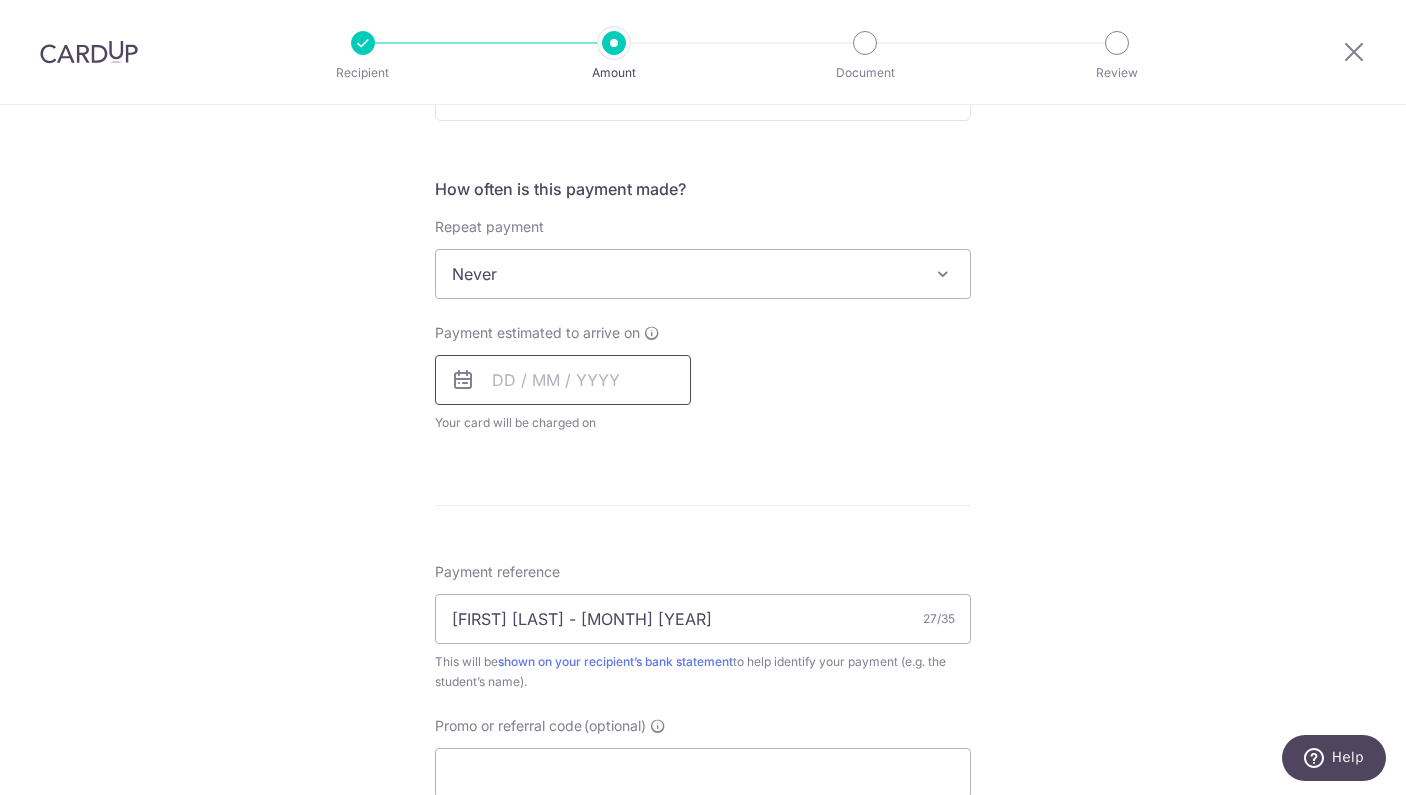 click at bounding box center [563, 380] 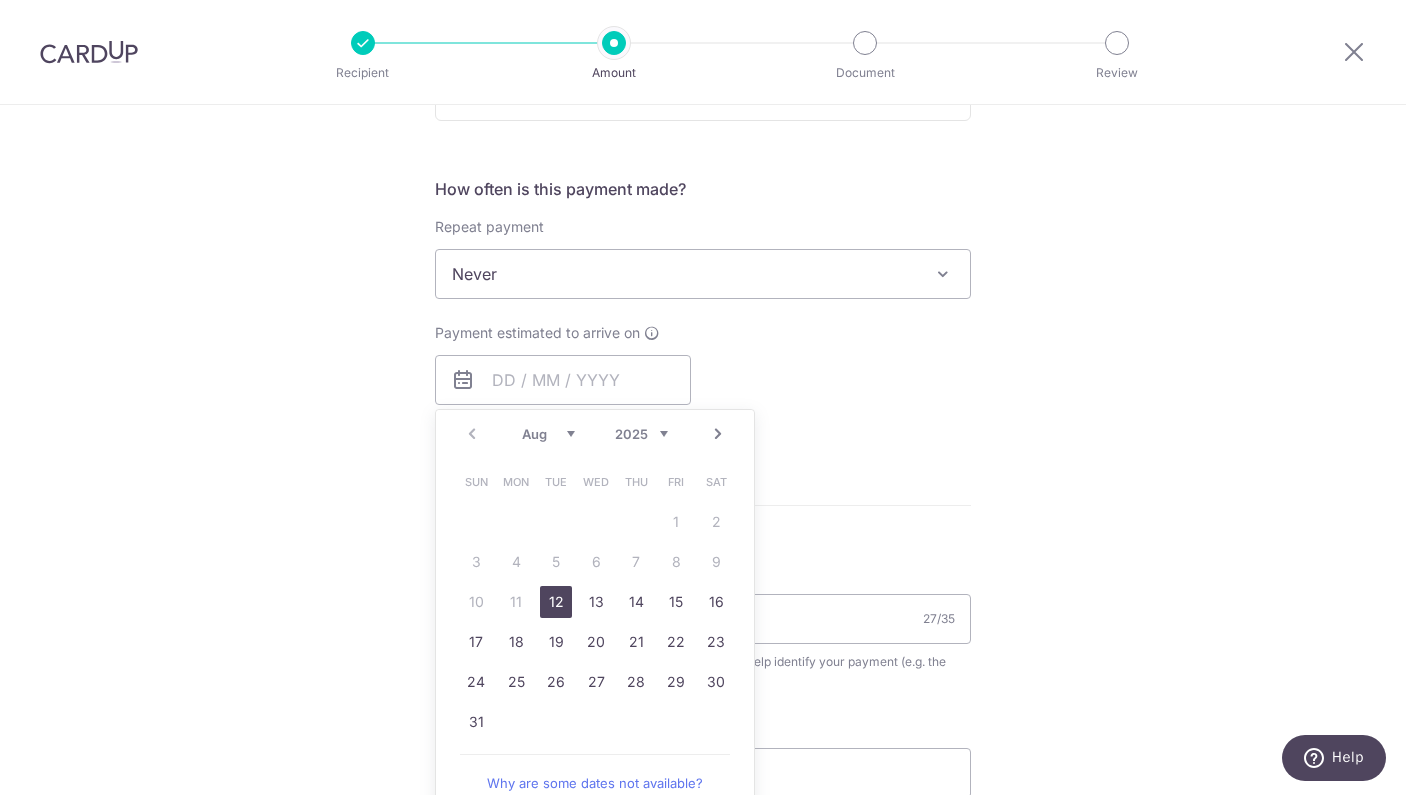 click on "12" at bounding box center [556, 602] 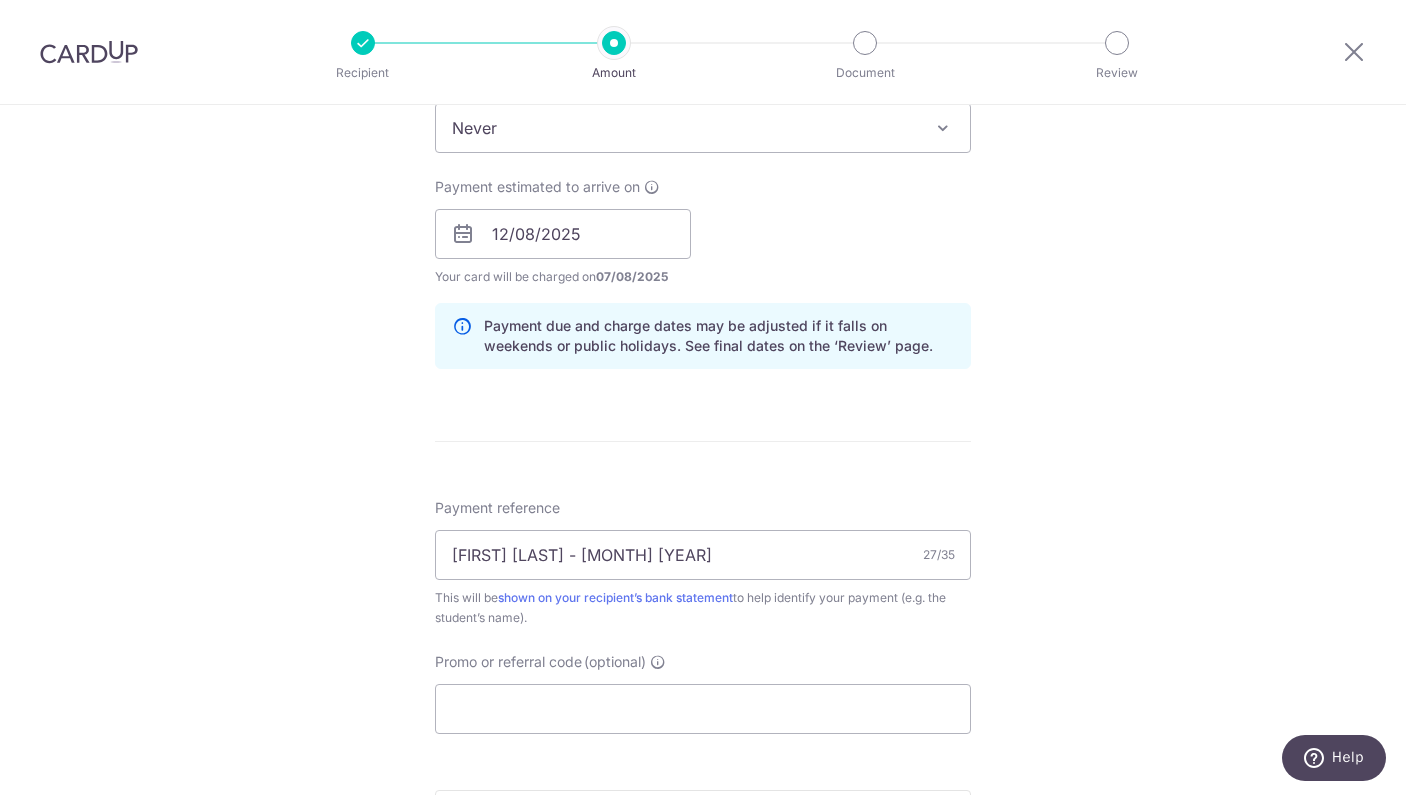 scroll, scrollTop: 845, scrollLeft: 0, axis: vertical 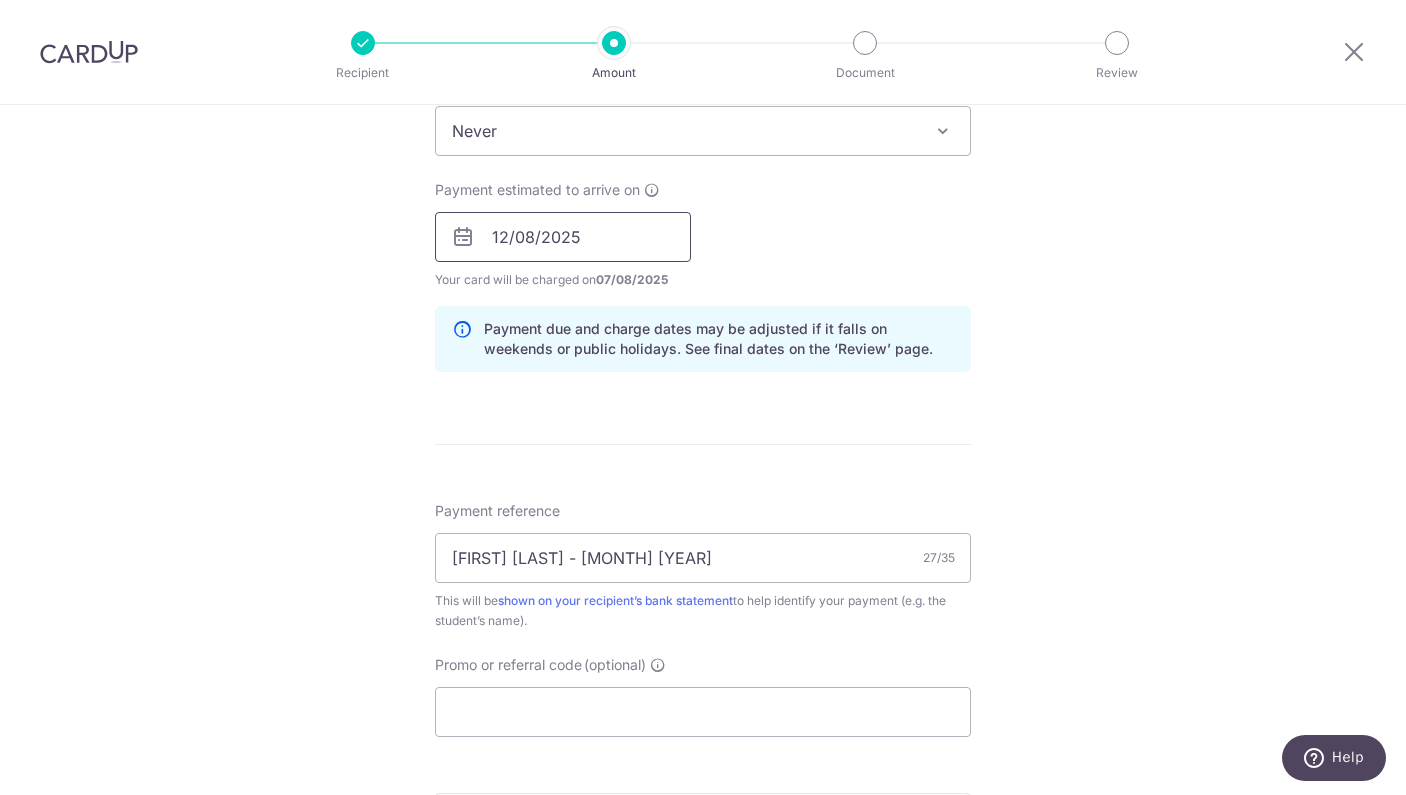 click on "12/08/2025" at bounding box center (563, 237) 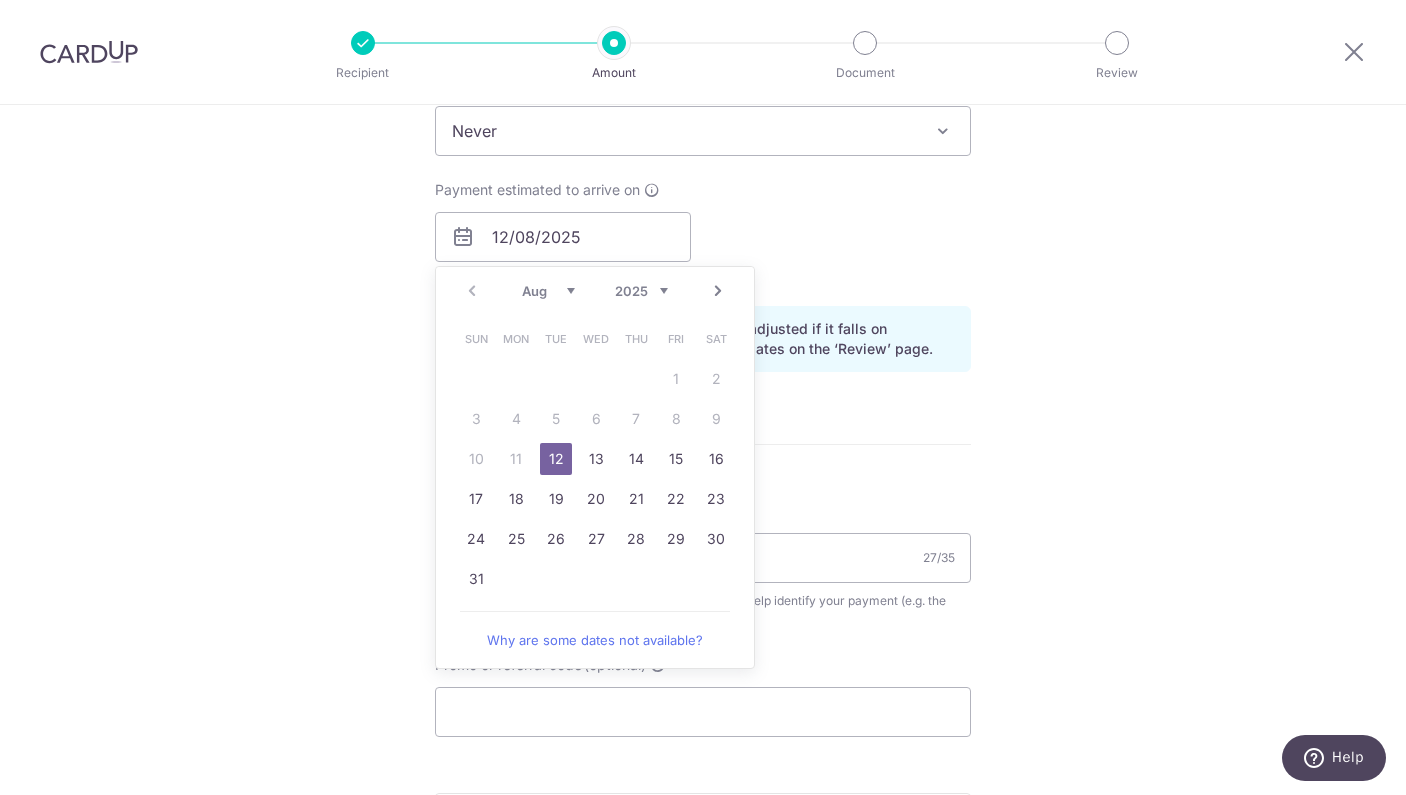 click on "Sun Mon Tue Wed Thu Fri Sat           1 2 3 4 5 6 7 8 9 10 11 12 13 14 15 16 17 18 19 20 21 22 23 24 25 26 27 28 29 30 31" at bounding box center [596, 459] 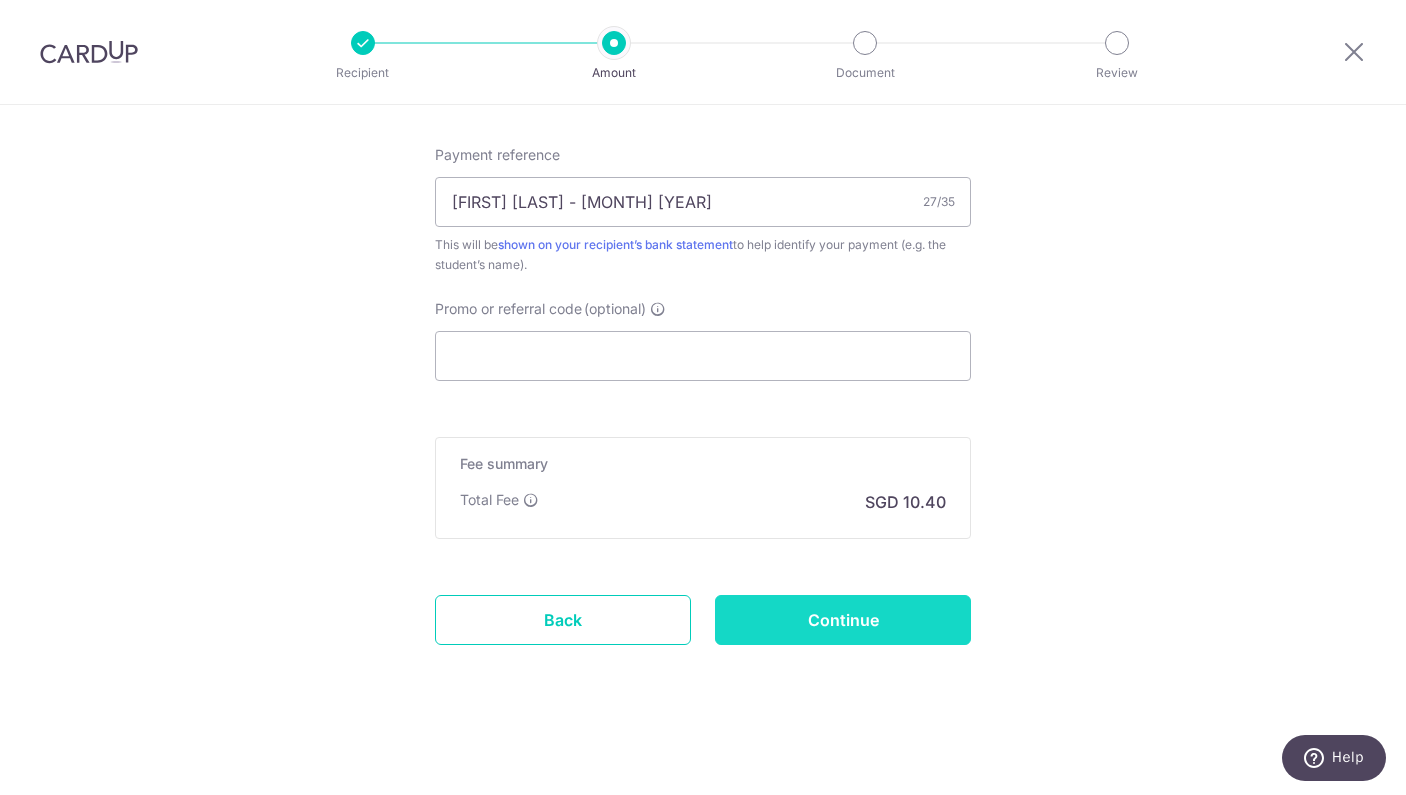 scroll, scrollTop: 1201, scrollLeft: 0, axis: vertical 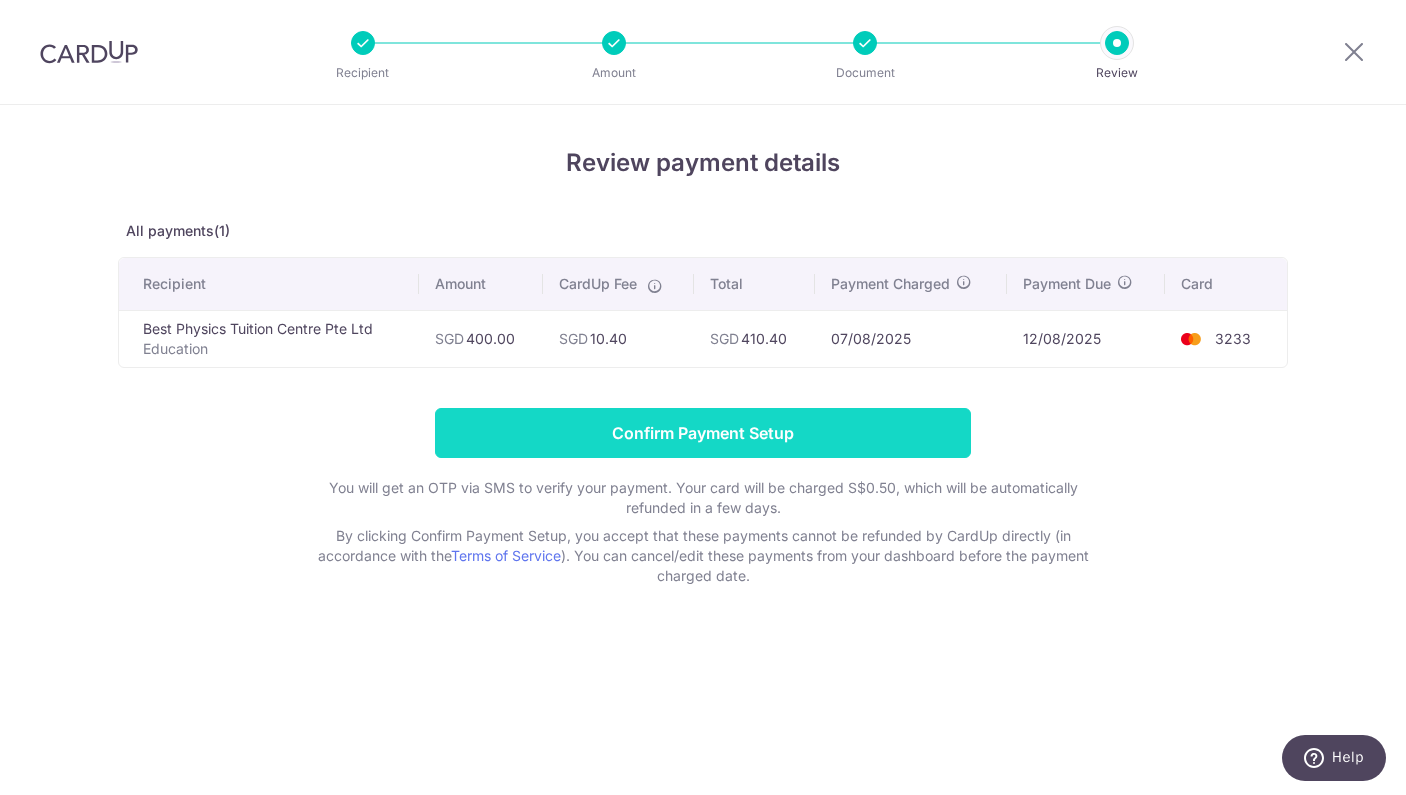 click on "Confirm Payment Setup" at bounding box center [703, 433] 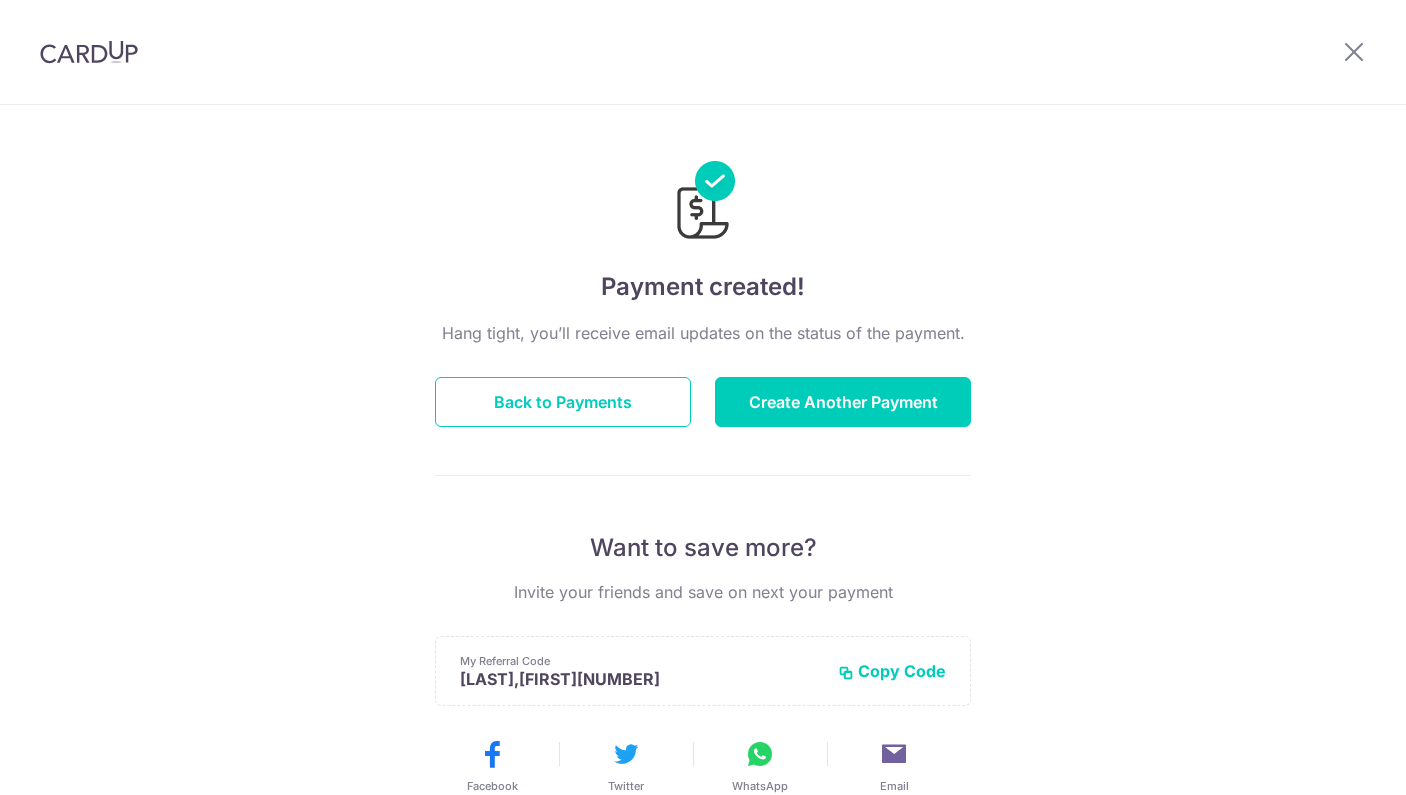 scroll, scrollTop: 0, scrollLeft: 0, axis: both 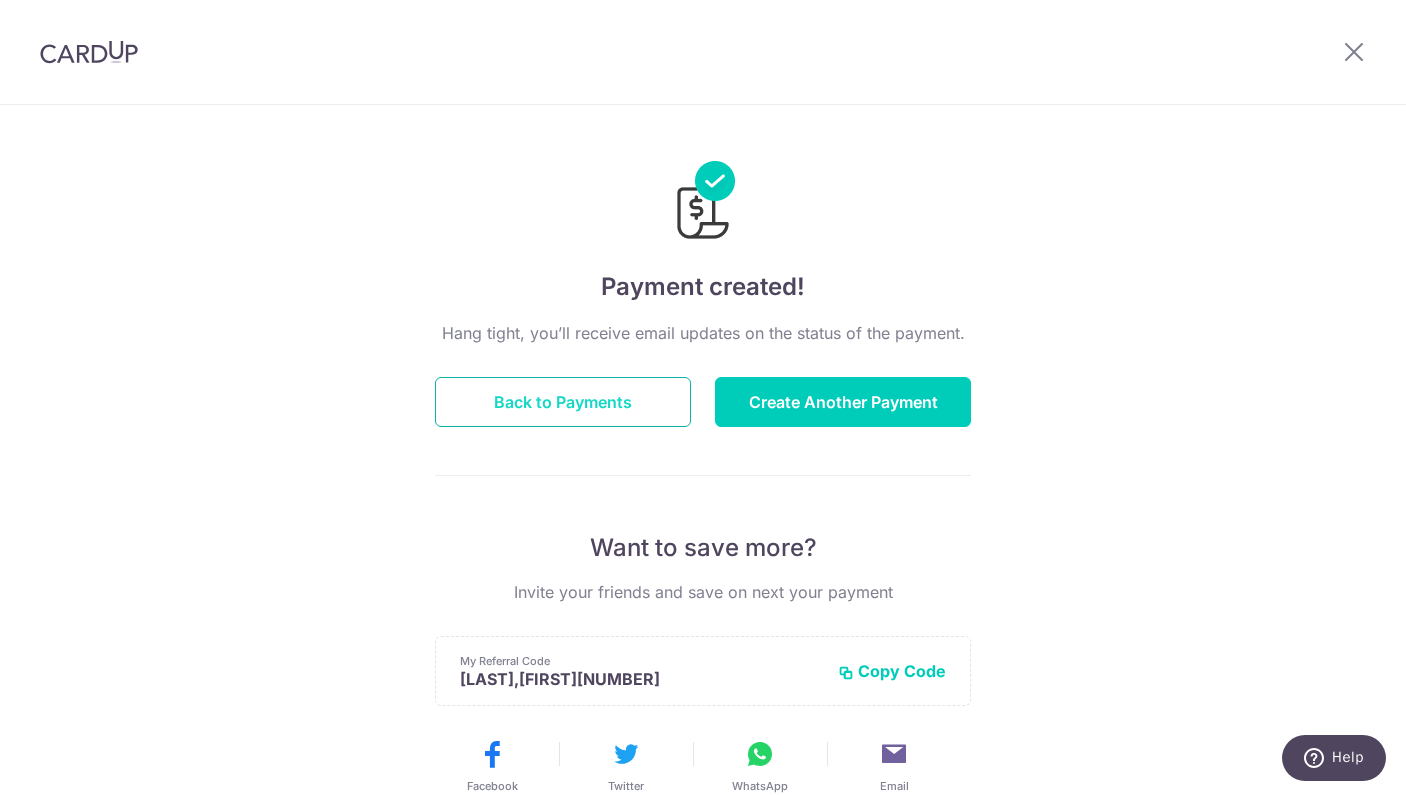 click on "Back to Payments" at bounding box center [563, 402] 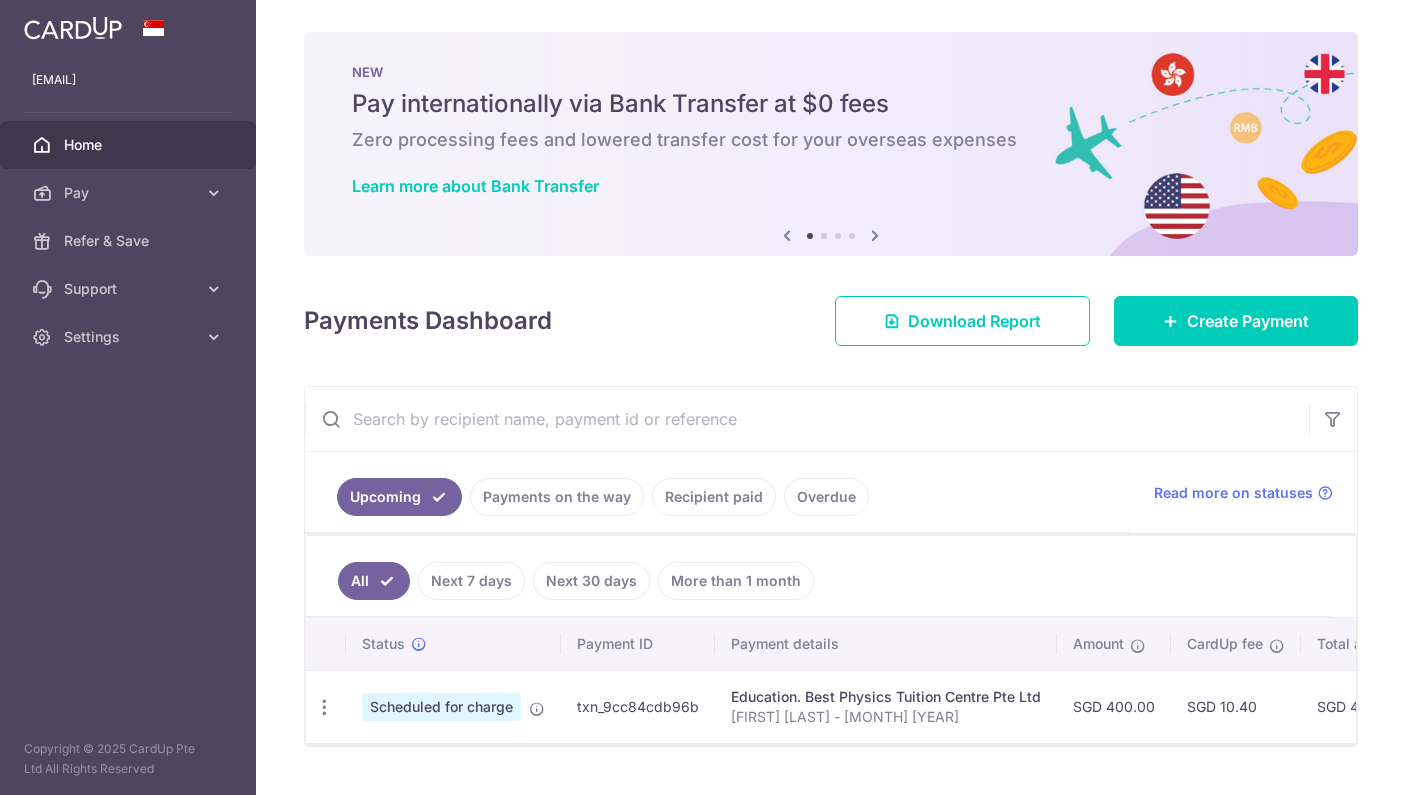 scroll, scrollTop: 0, scrollLeft: 0, axis: both 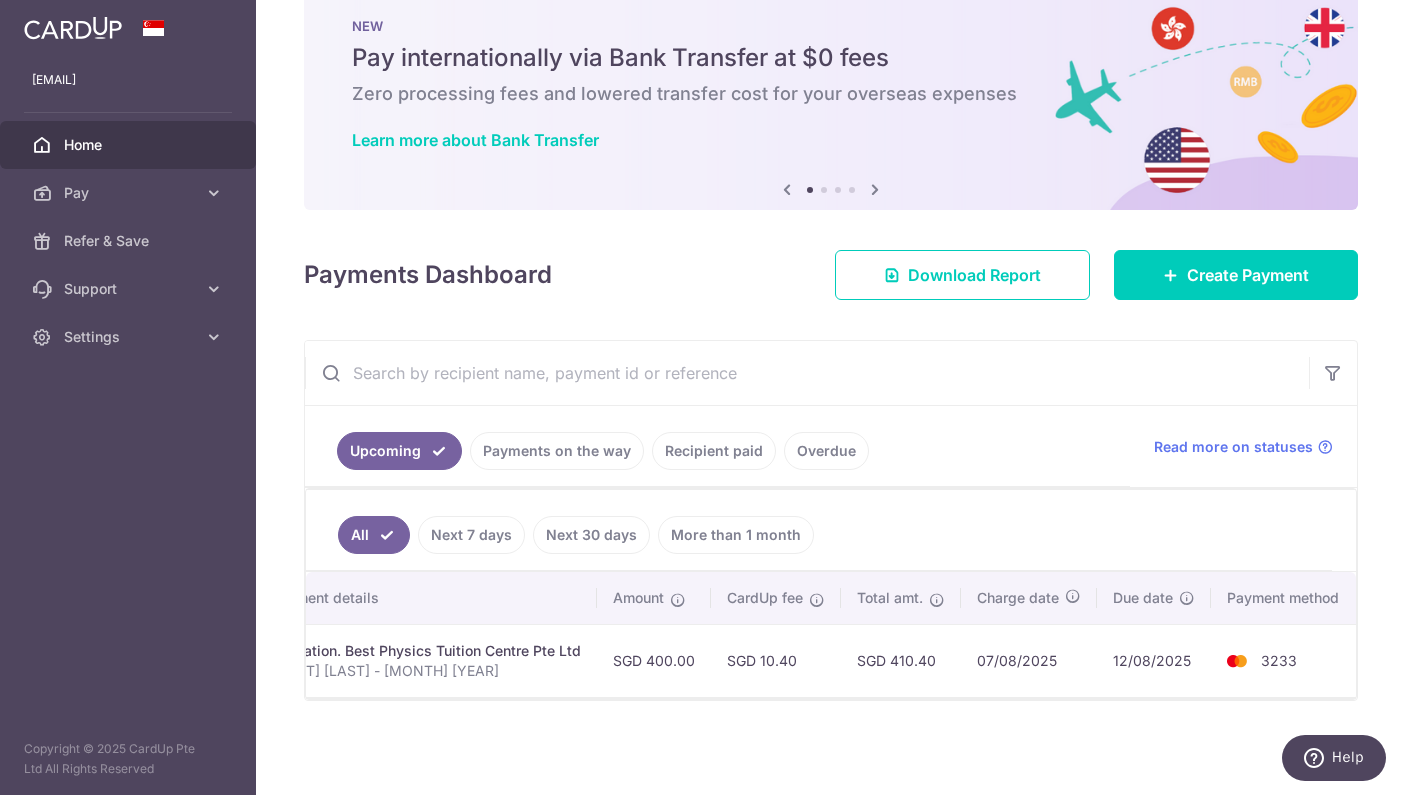 click on "Payments on the way" at bounding box center [557, 451] 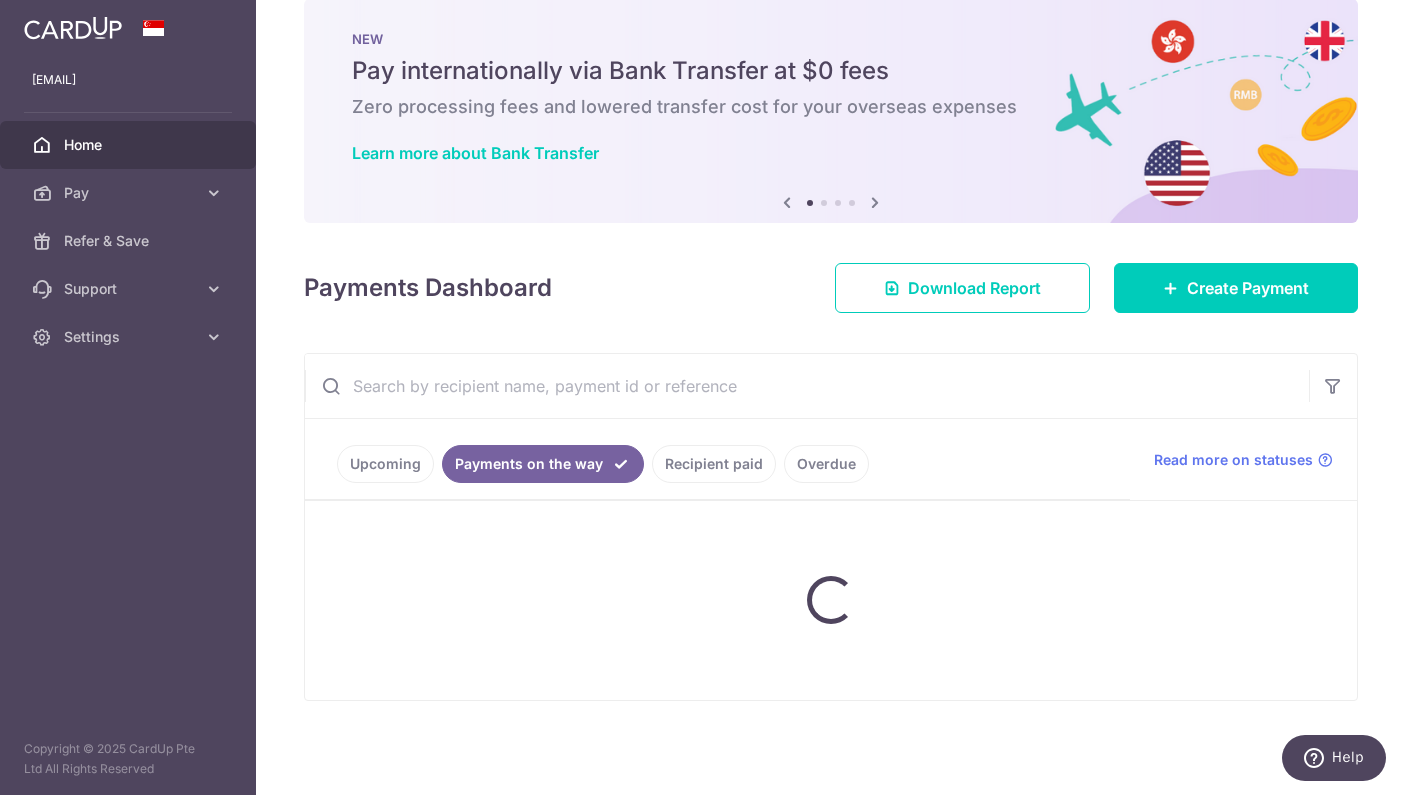 scroll, scrollTop: 33, scrollLeft: 0, axis: vertical 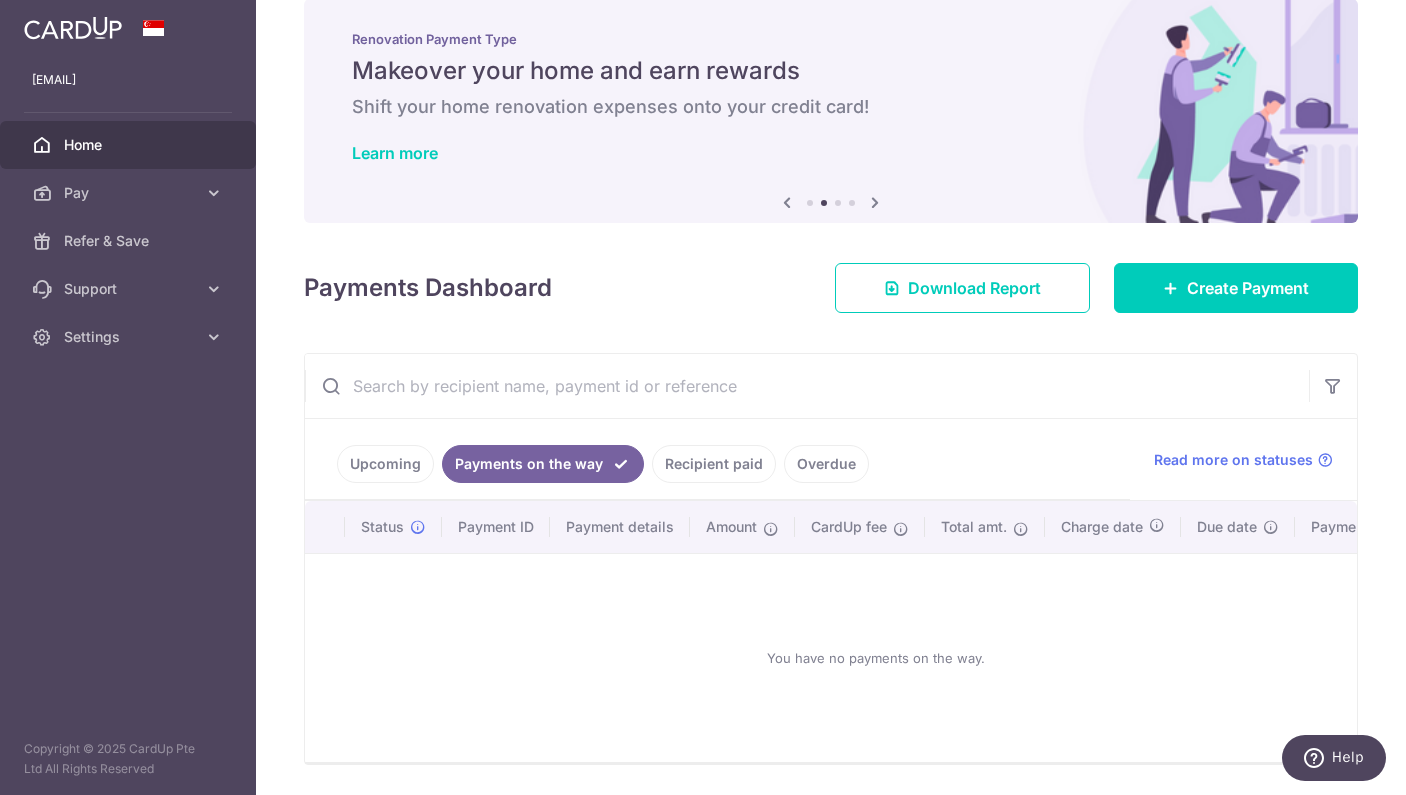 click on "Upcoming" at bounding box center [385, 464] 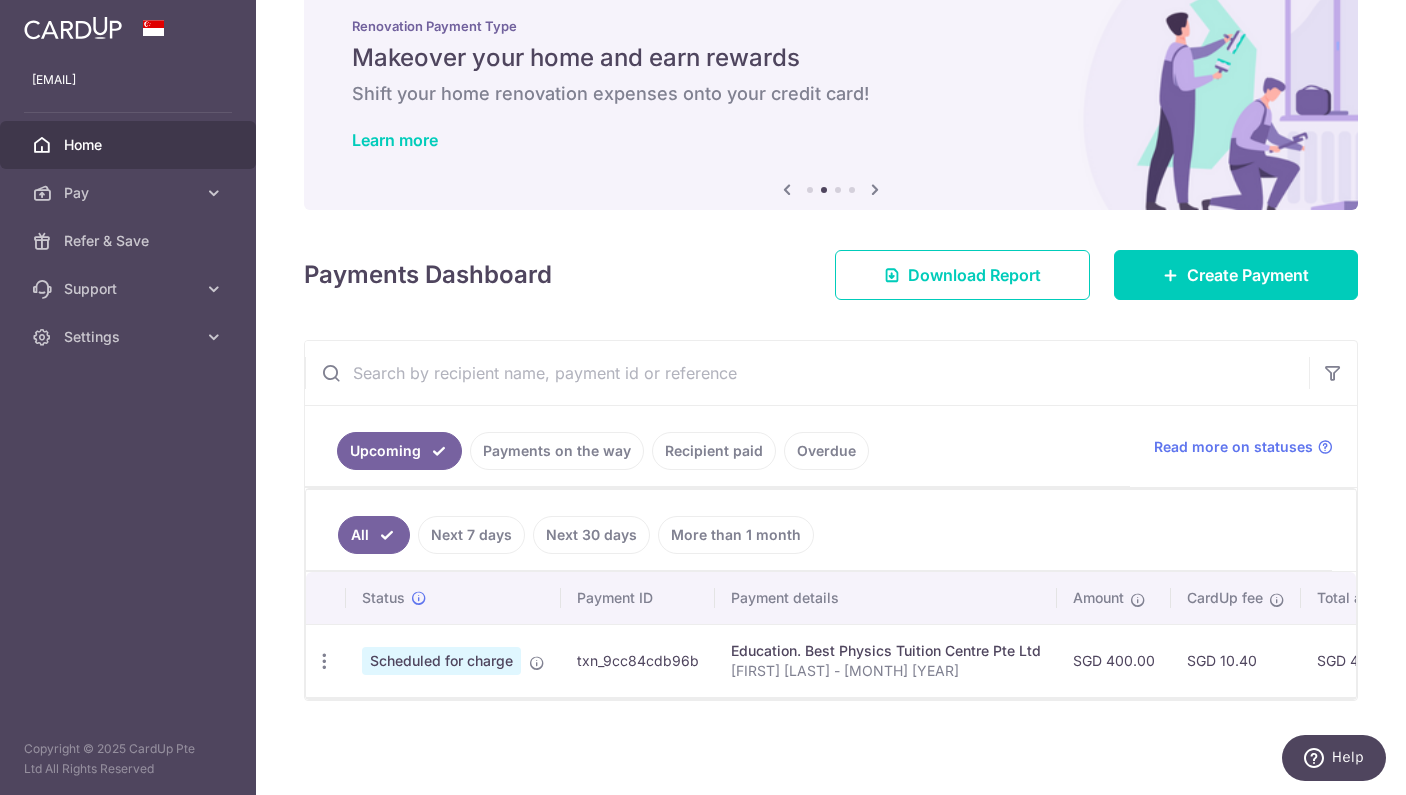 scroll, scrollTop: 40, scrollLeft: 0, axis: vertical 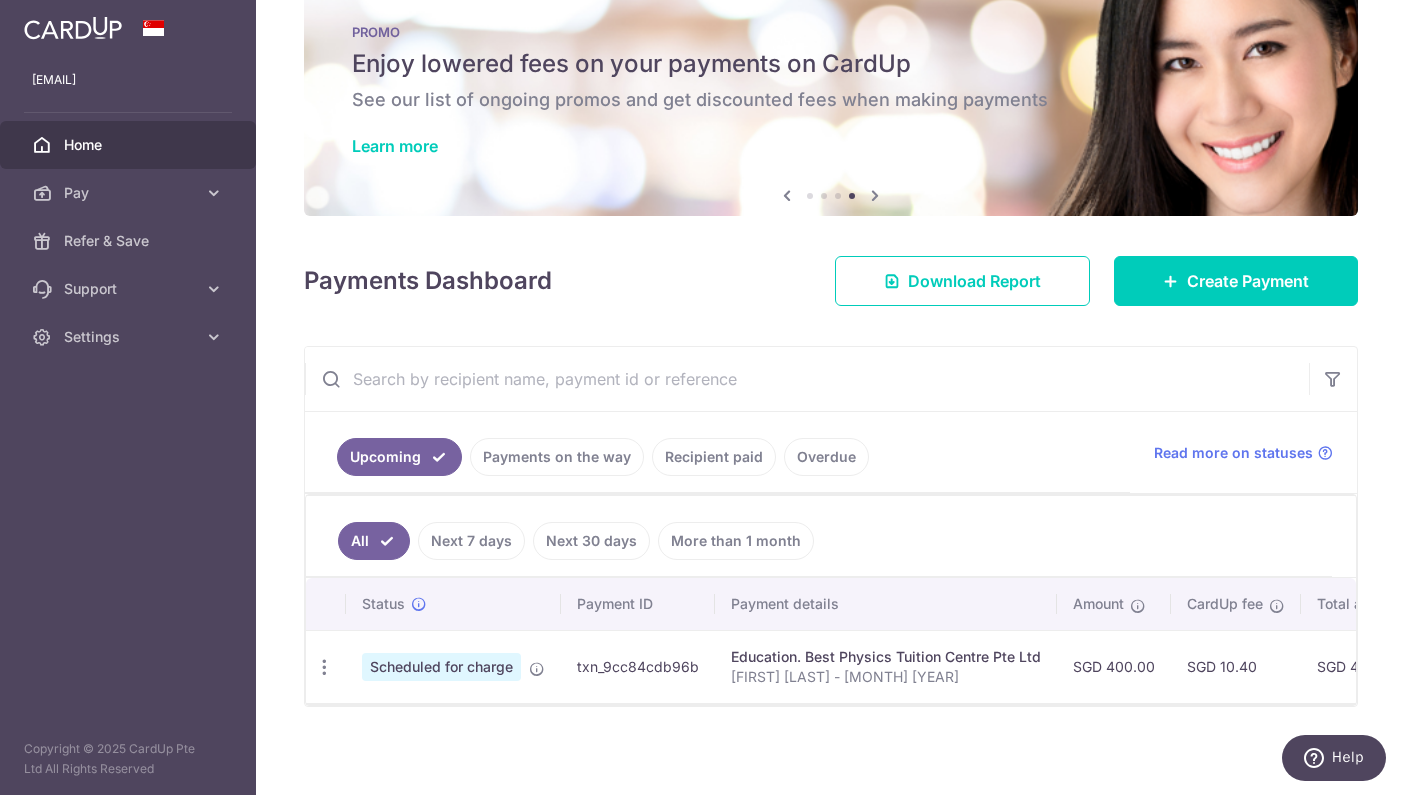 click on "Help" at bounding box center [1348, 757] 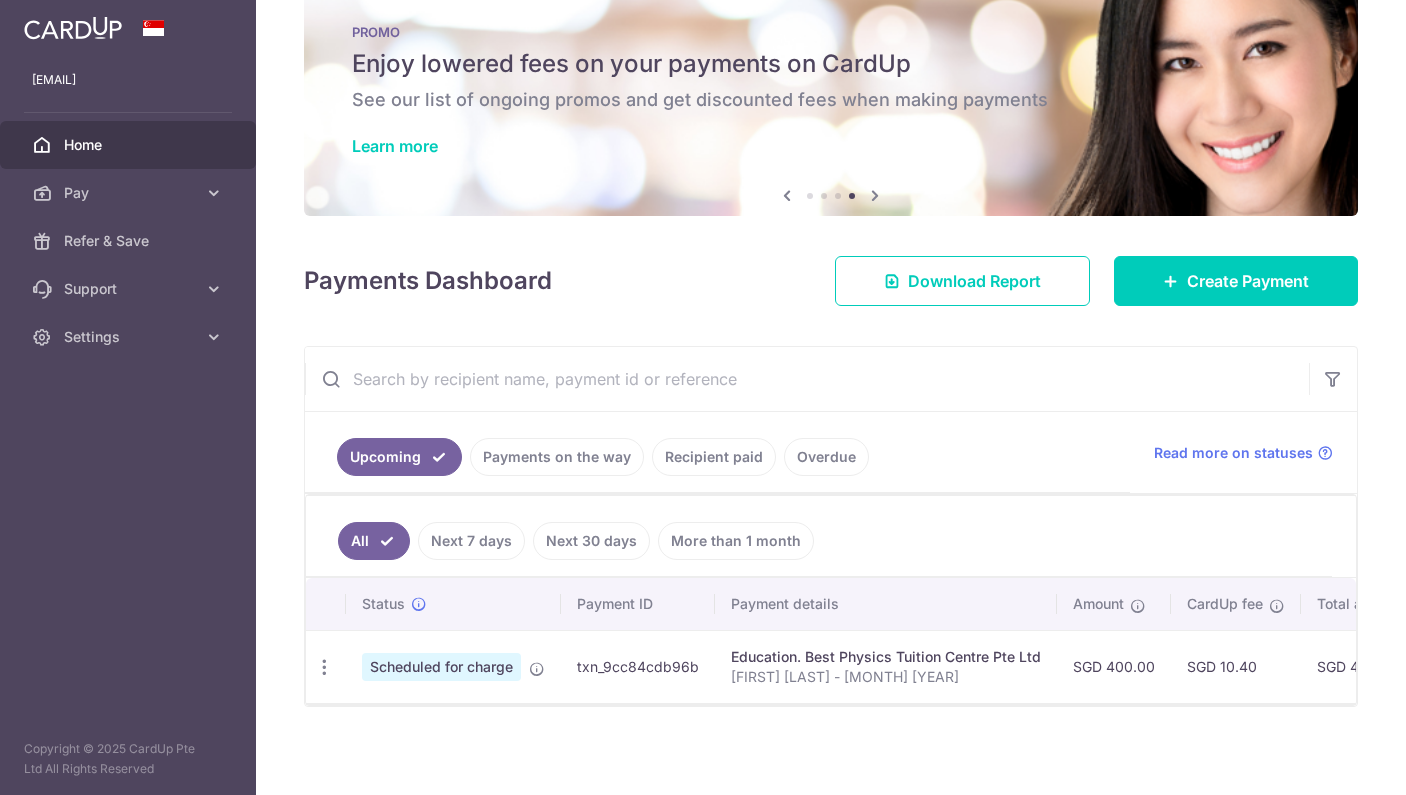 scroll, scrollTop: 0, scrollLeft: 0, axis: both 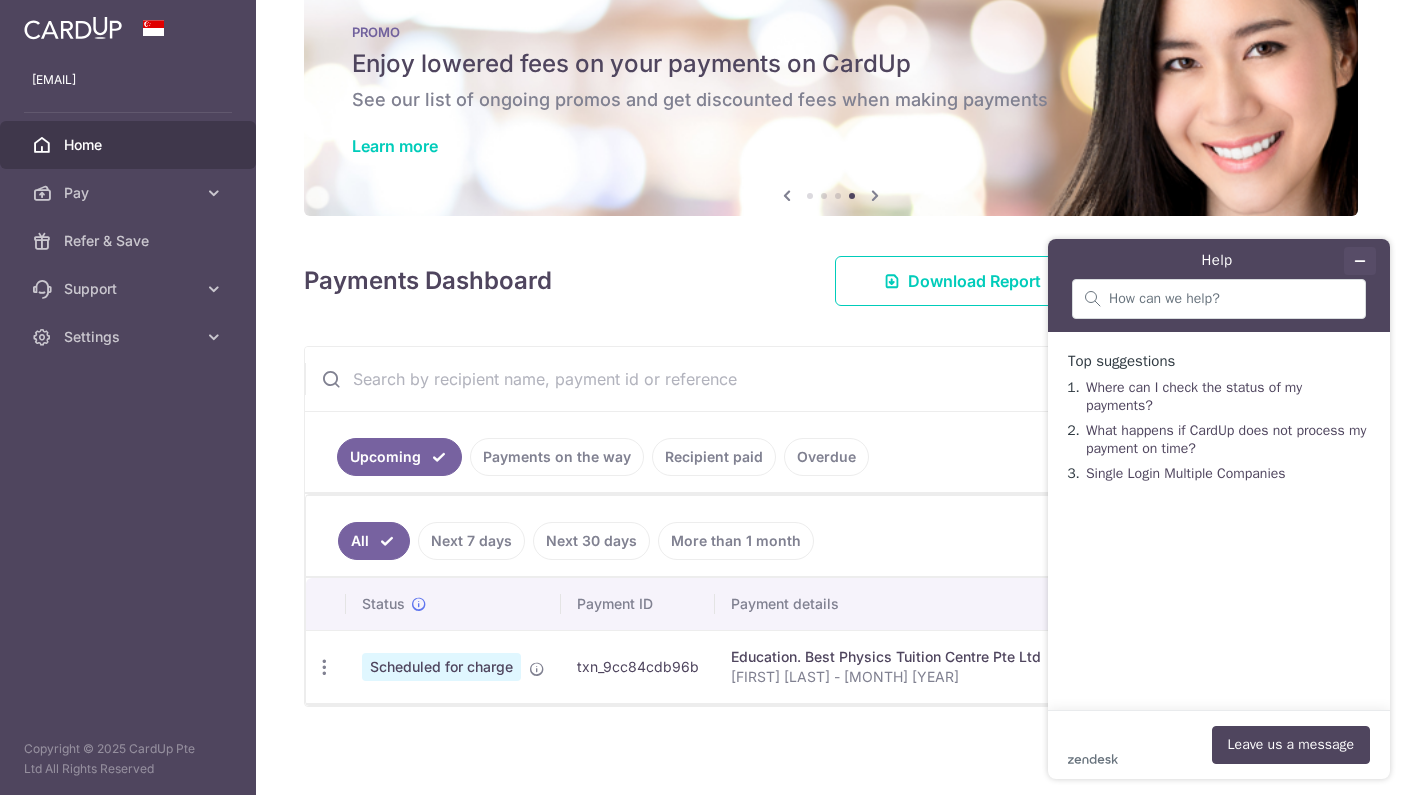 click 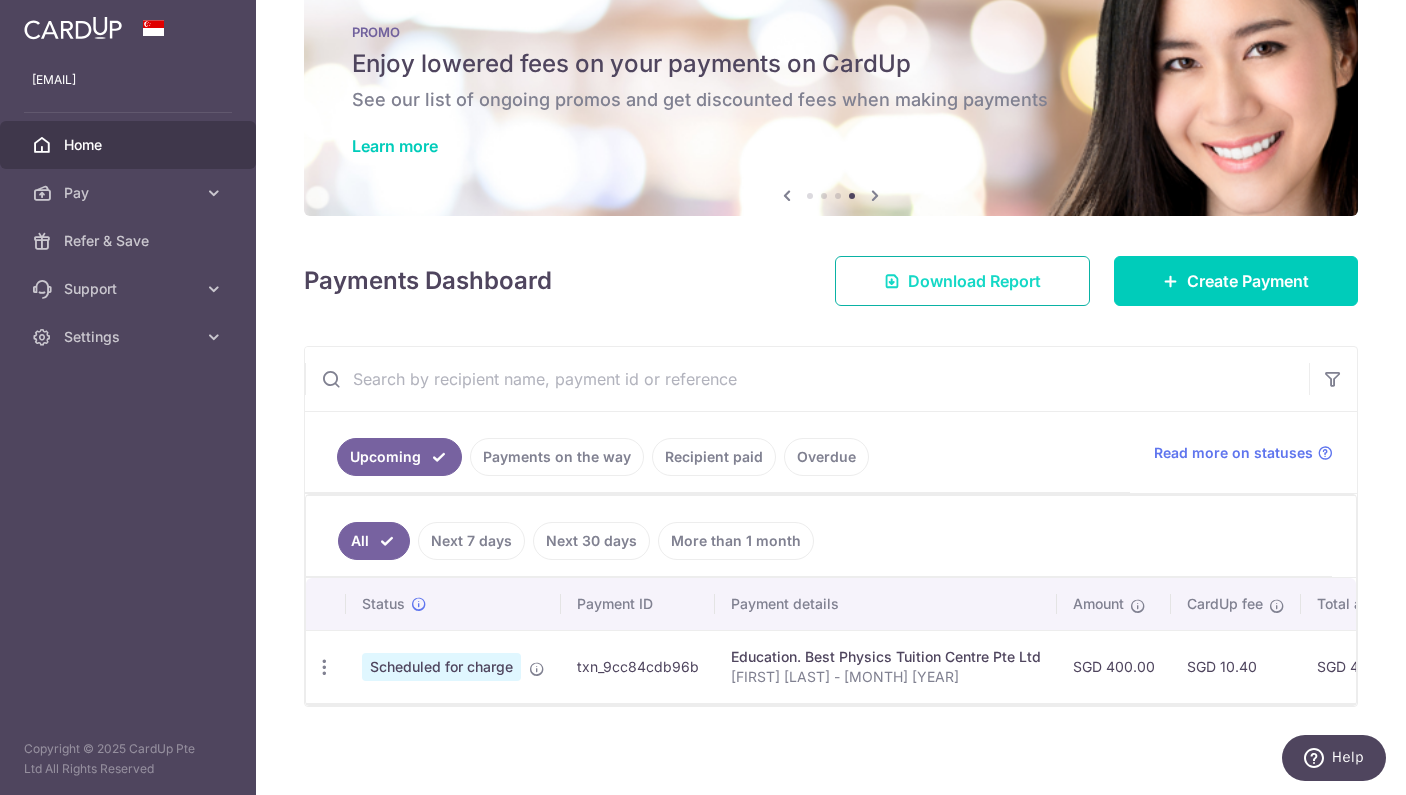 click on "Download Report" at bounding box center (974, 281) 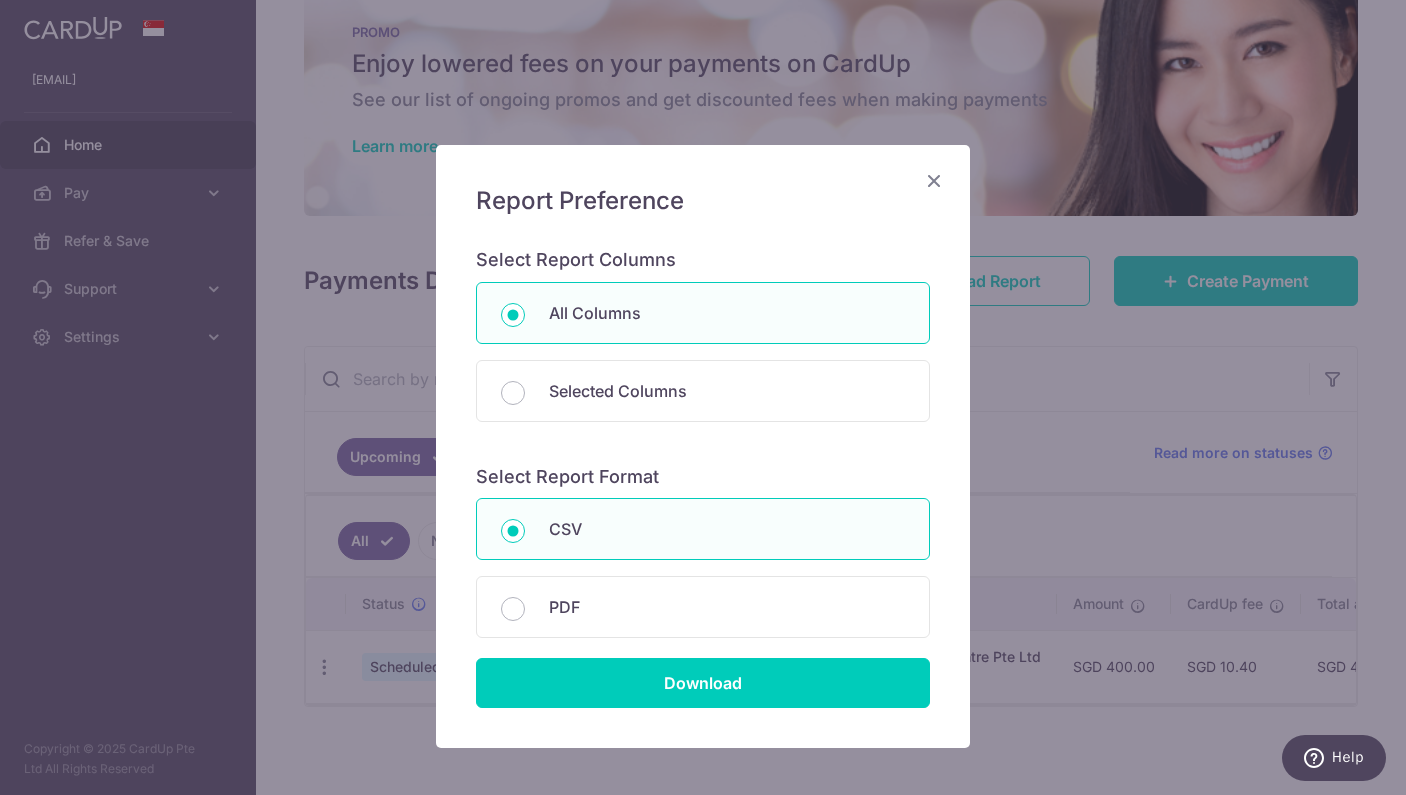 click at bounding box center (934, 180) 